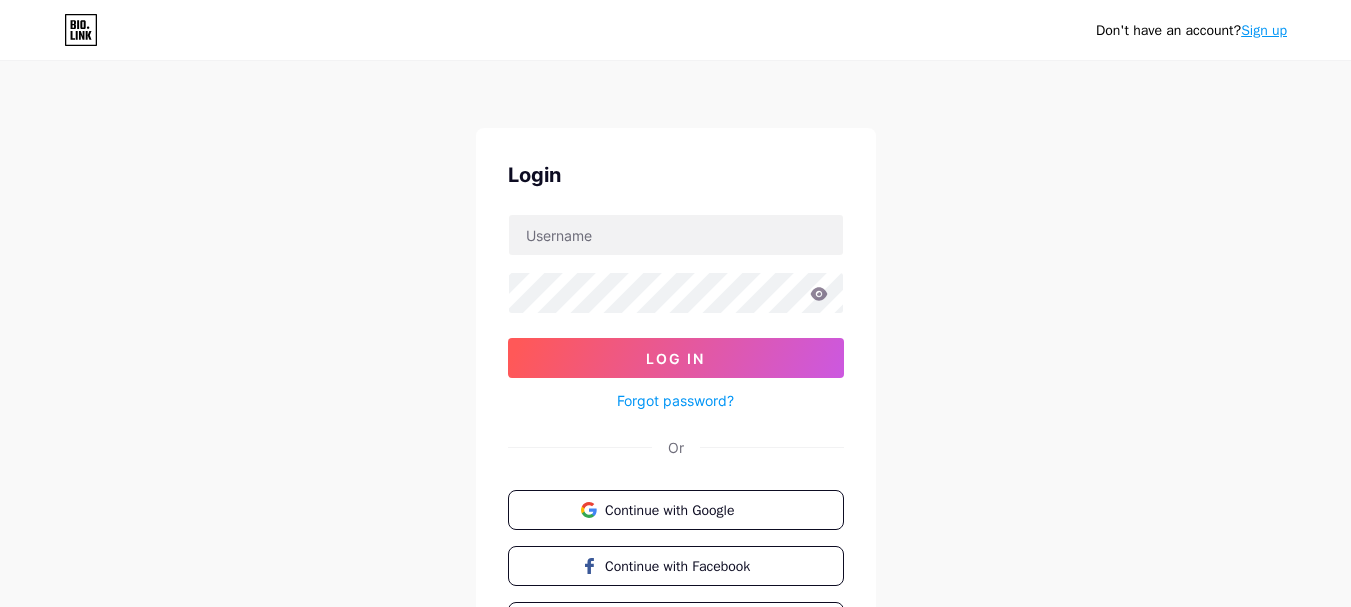 scroll, scrollTop: 0, scrollLeft: 0, axis: both 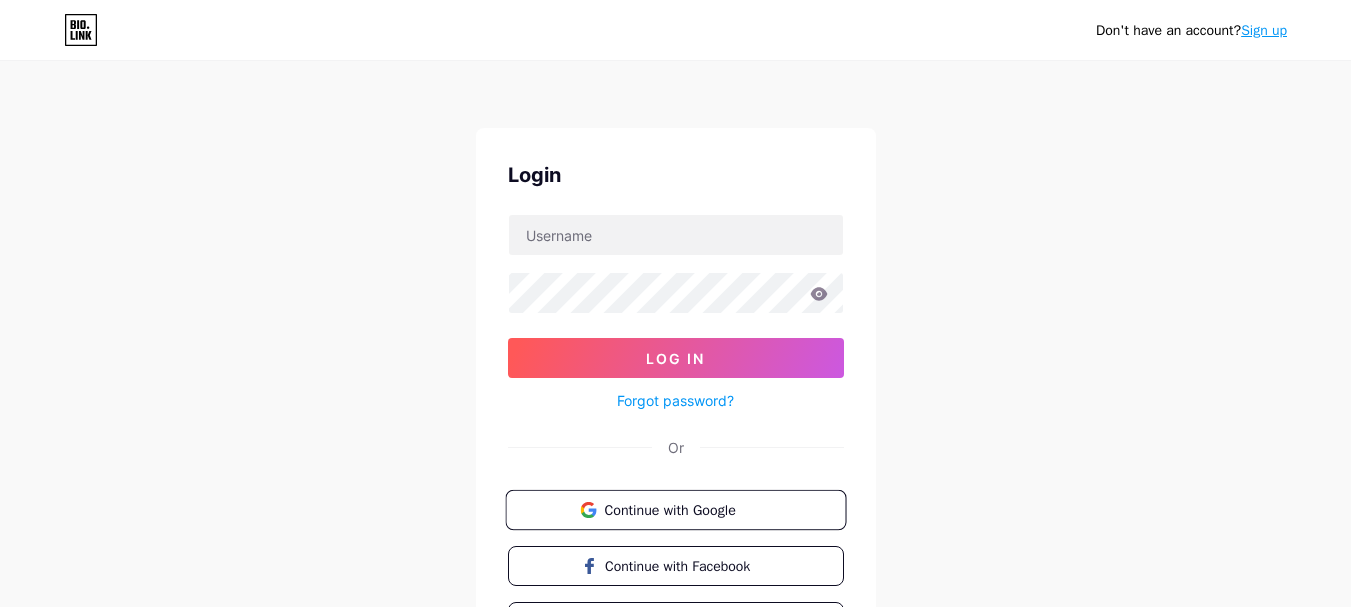 click on "Continue with Google" at bounding box center [687, 509] 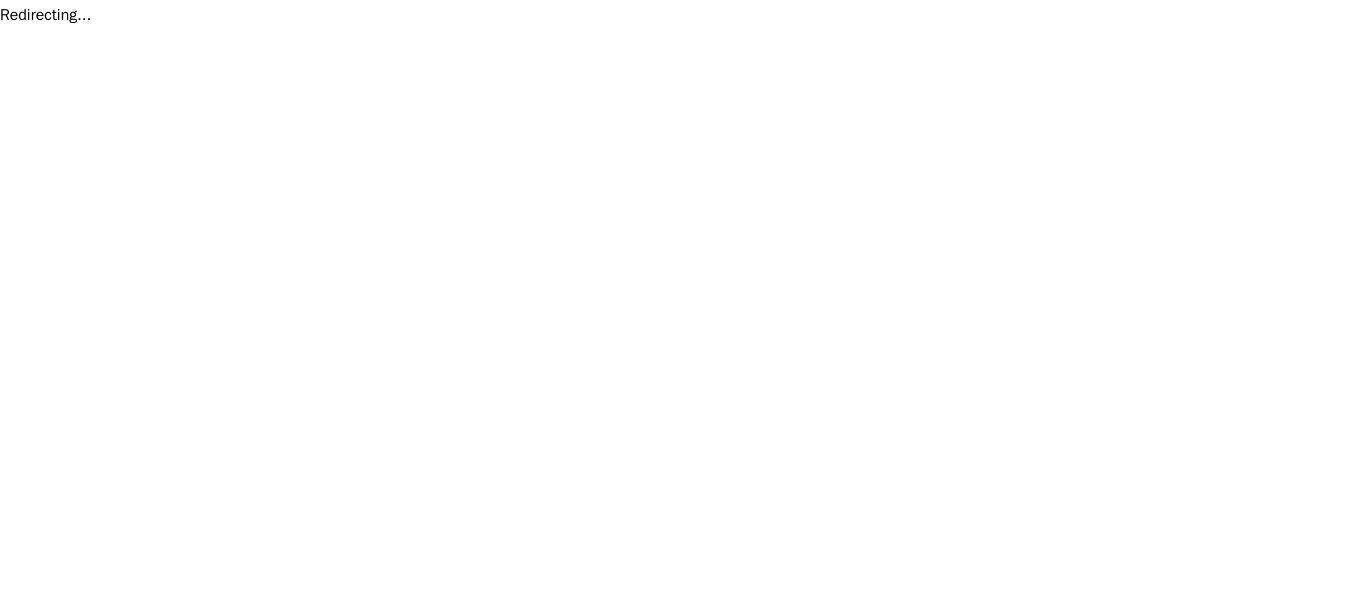 scroll, scrollTop: 0, scrollLeft: 0, axis: both 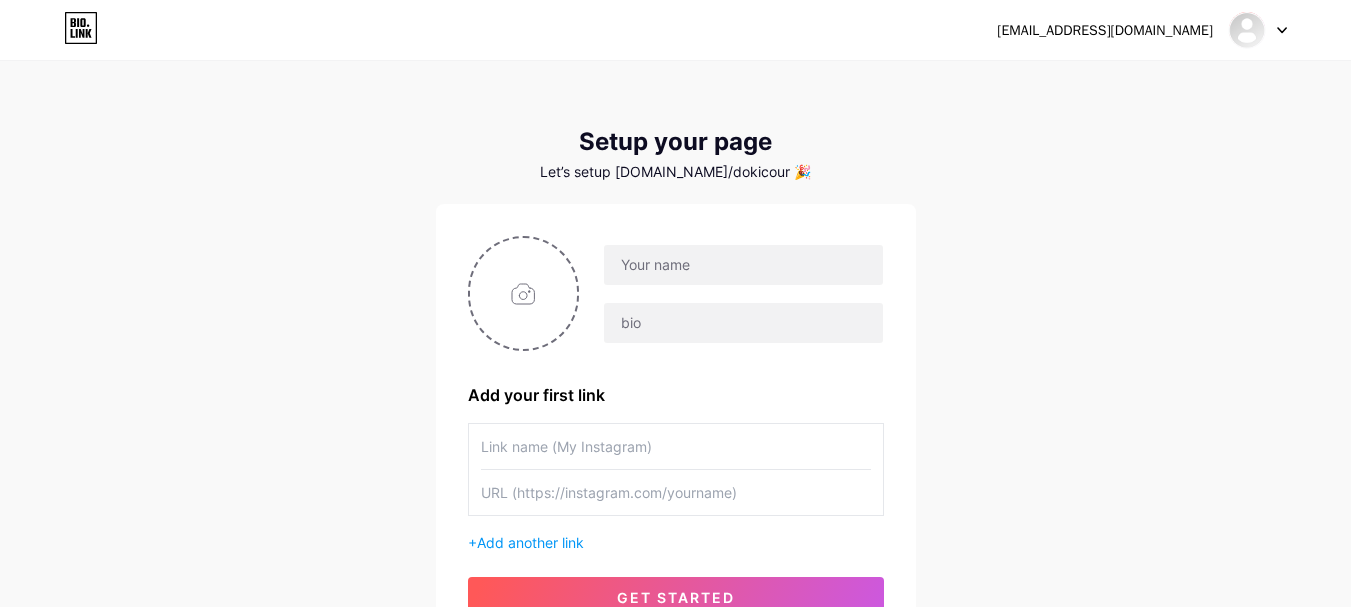 click on "[EMAIL_ADDRESS][DOMAIN_NAME]           Dashboard     Logout   Setup your page   Let’s setup [DOMAIN_NAME]/dokicour 🎉                       Add your first link
+  Add another link     get started" at bounding box center [675, 356] 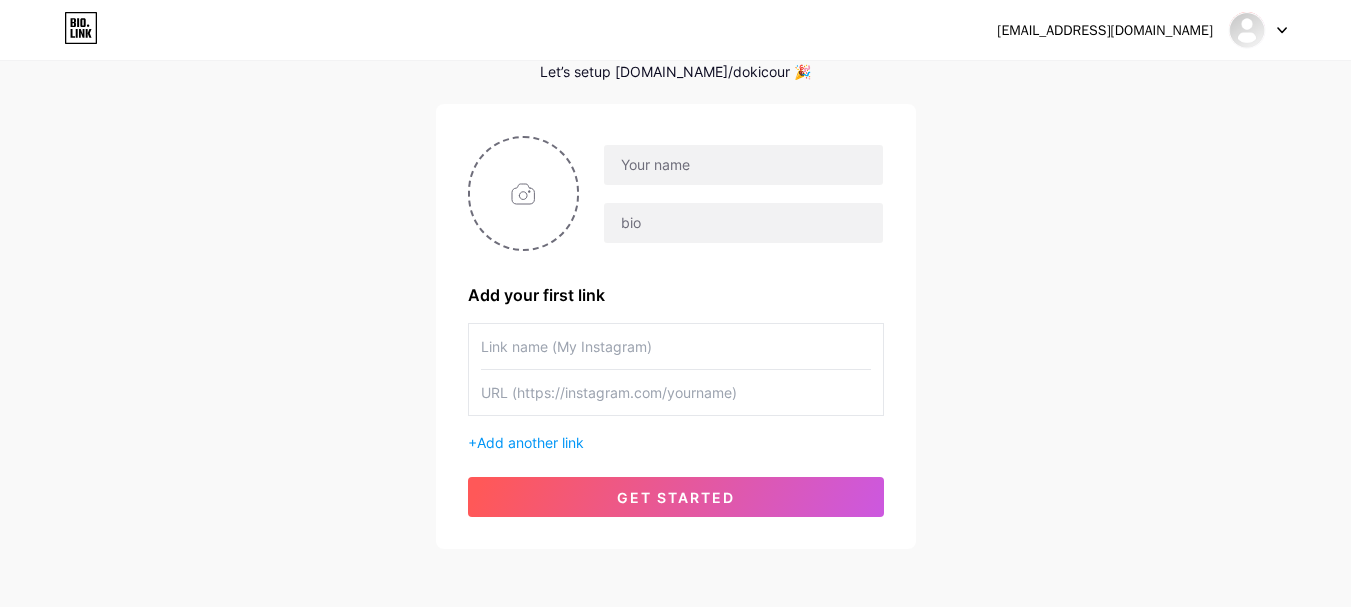 scroll, scrollTop: 0, scrollLeft: 0, axis: both 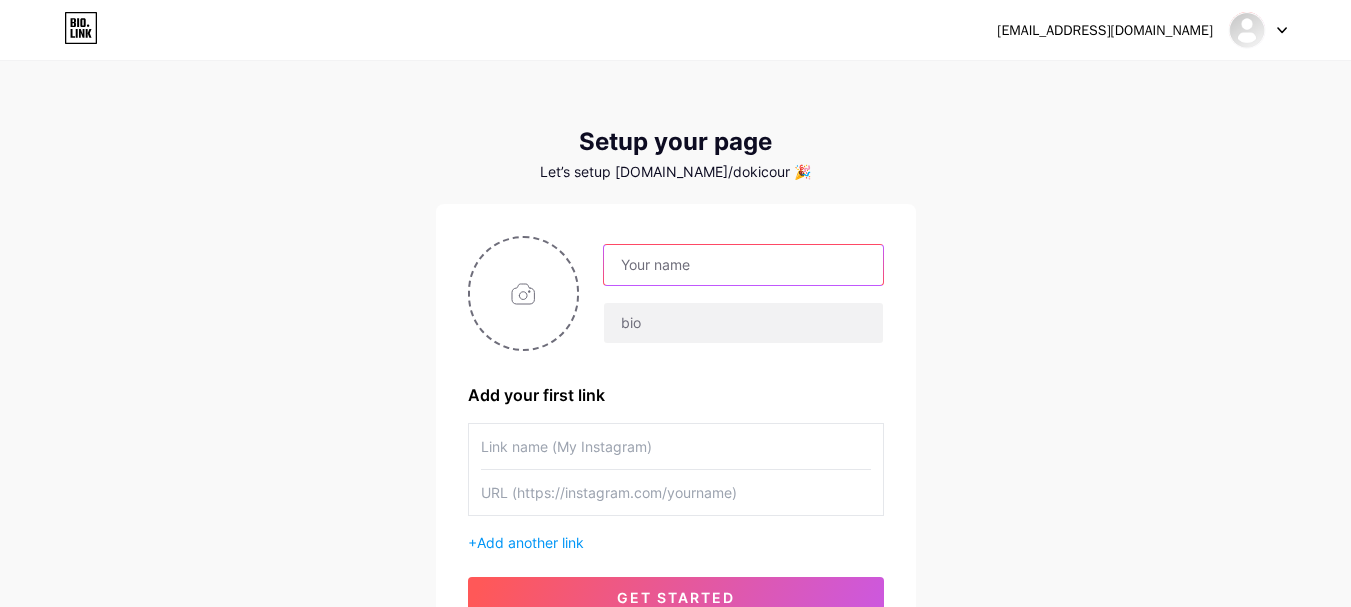 click at bounding box center [743, 265] 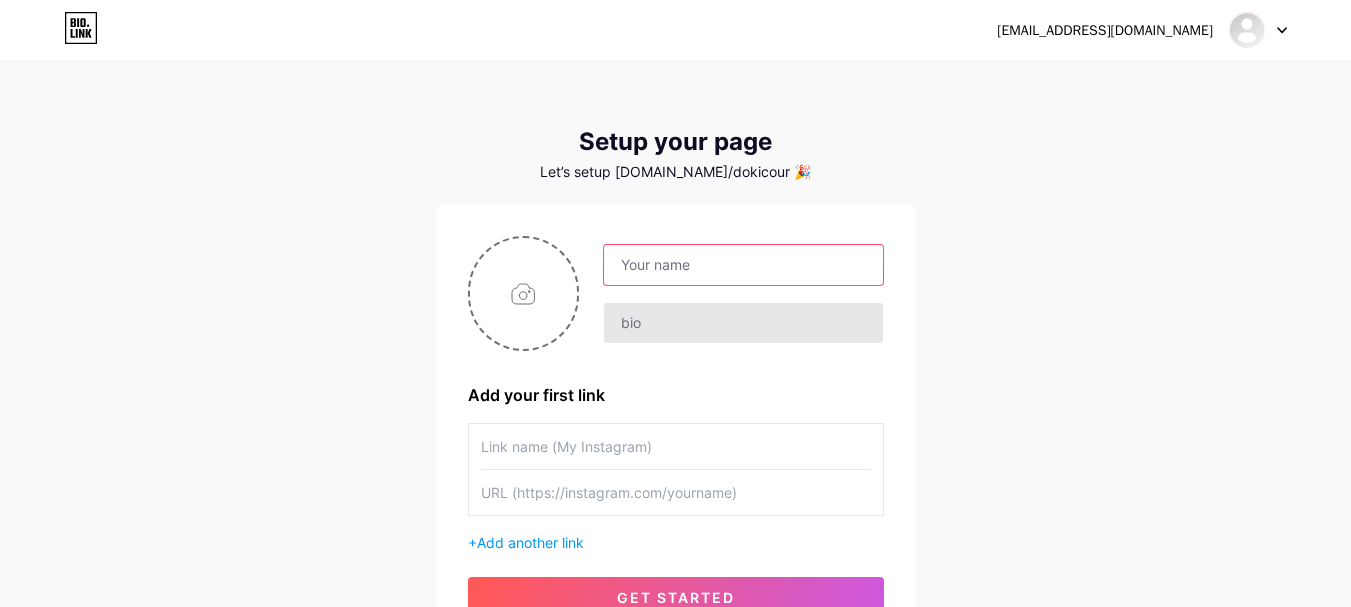 type on "[EMAIL_ADDRESS][DOMAIN_NAME]" 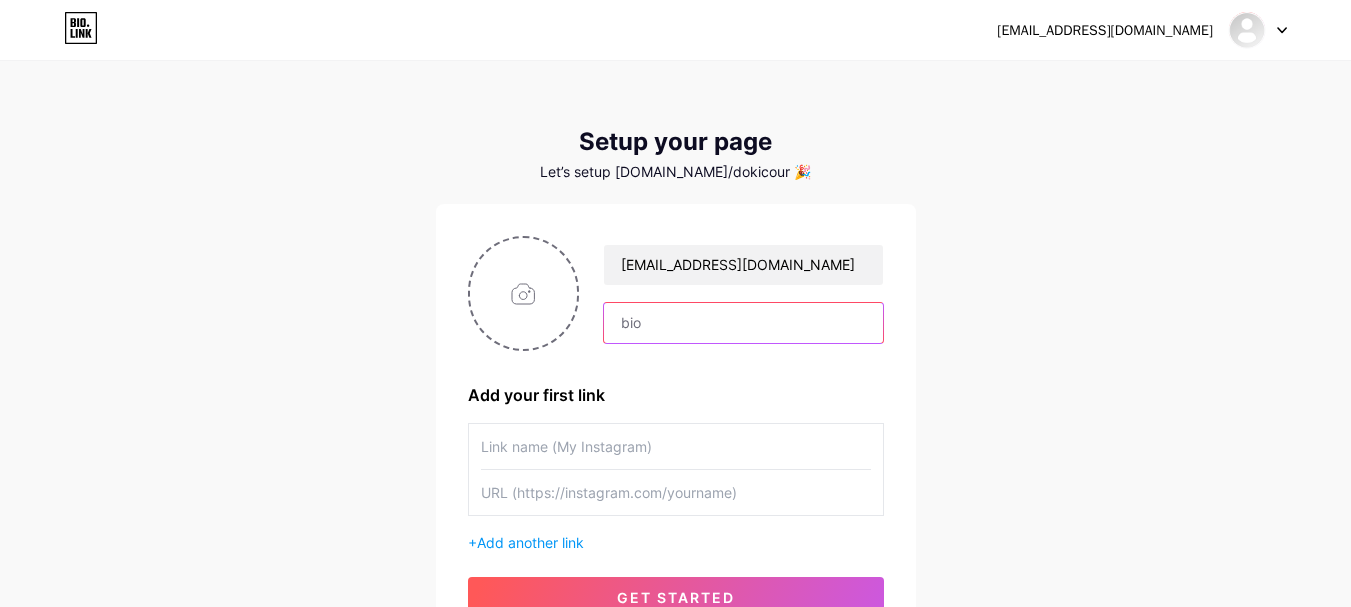 click at bounding box center (743, 323) 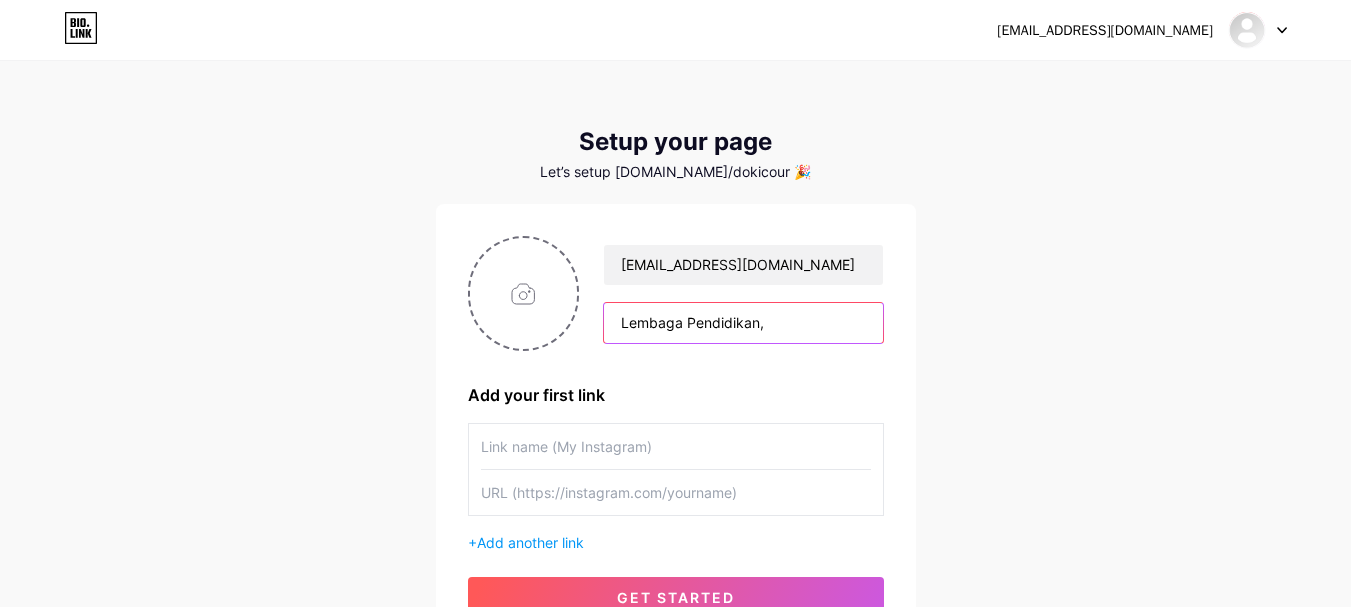 click on "Lembaga Pendidikan," at bounding box center [743, 323] 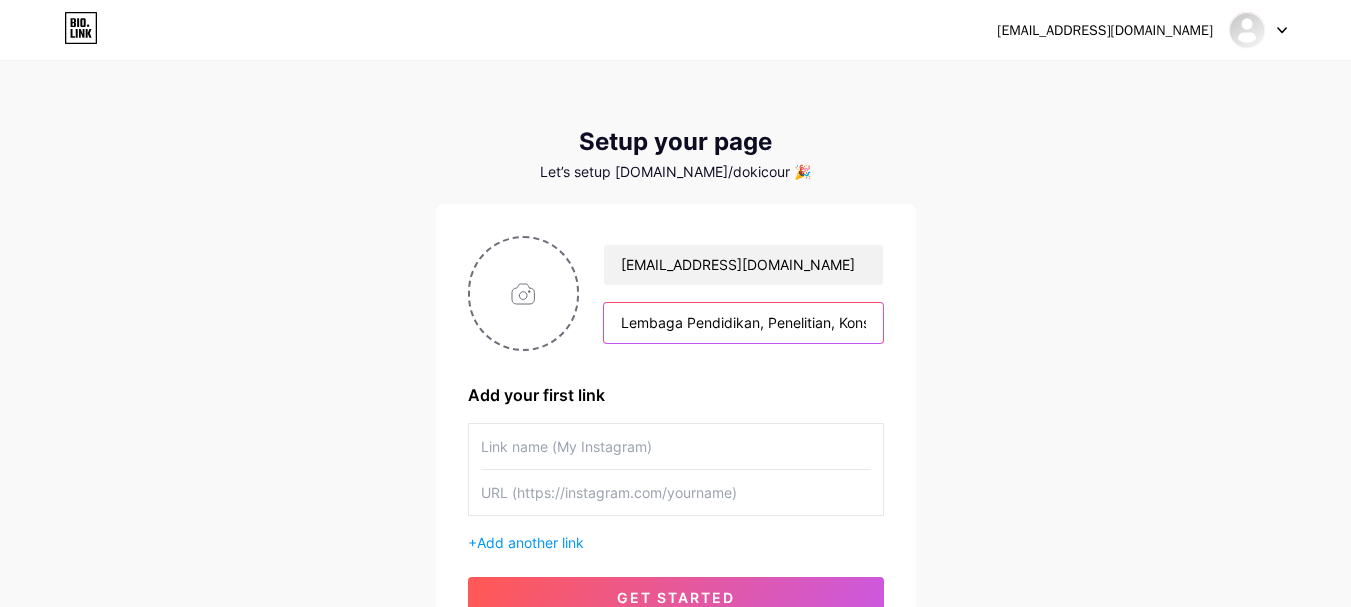 scroll, scrollTop: 0, scrollLeft: 224, axis: horizontal 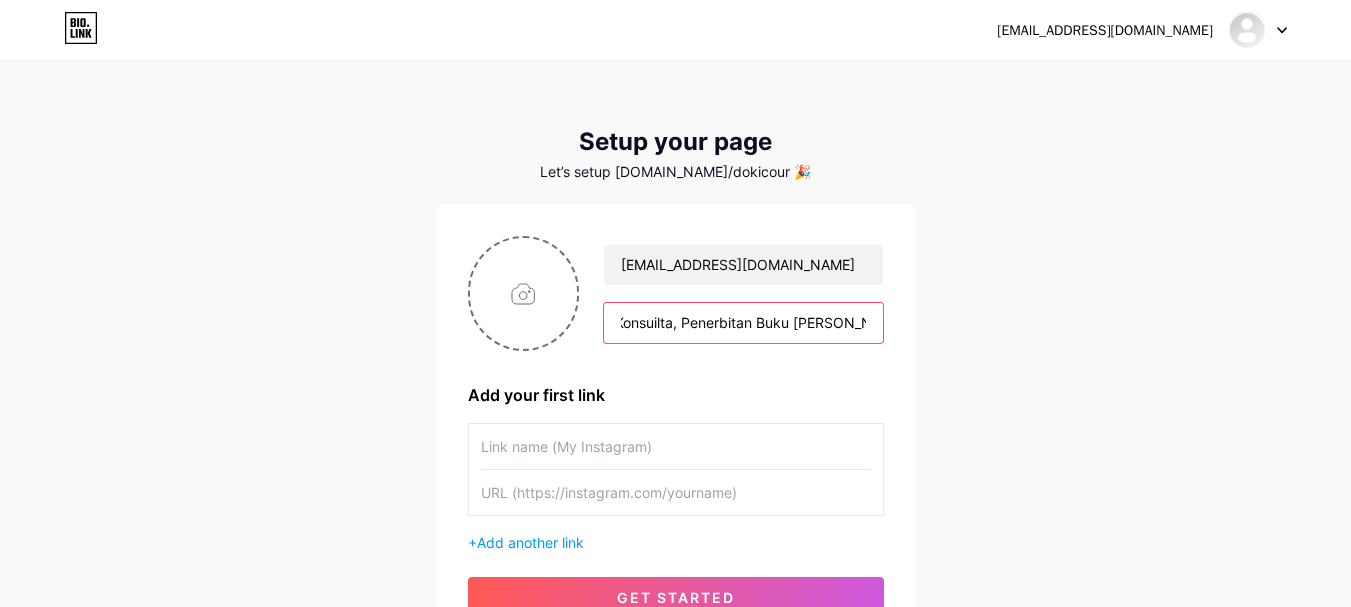 click on "Lembaga Pendidikan, Penelitian, Konsuilta, Penerbitan Buku [PERSON_NAME] Jurnal" at bounding box center [743, 323] 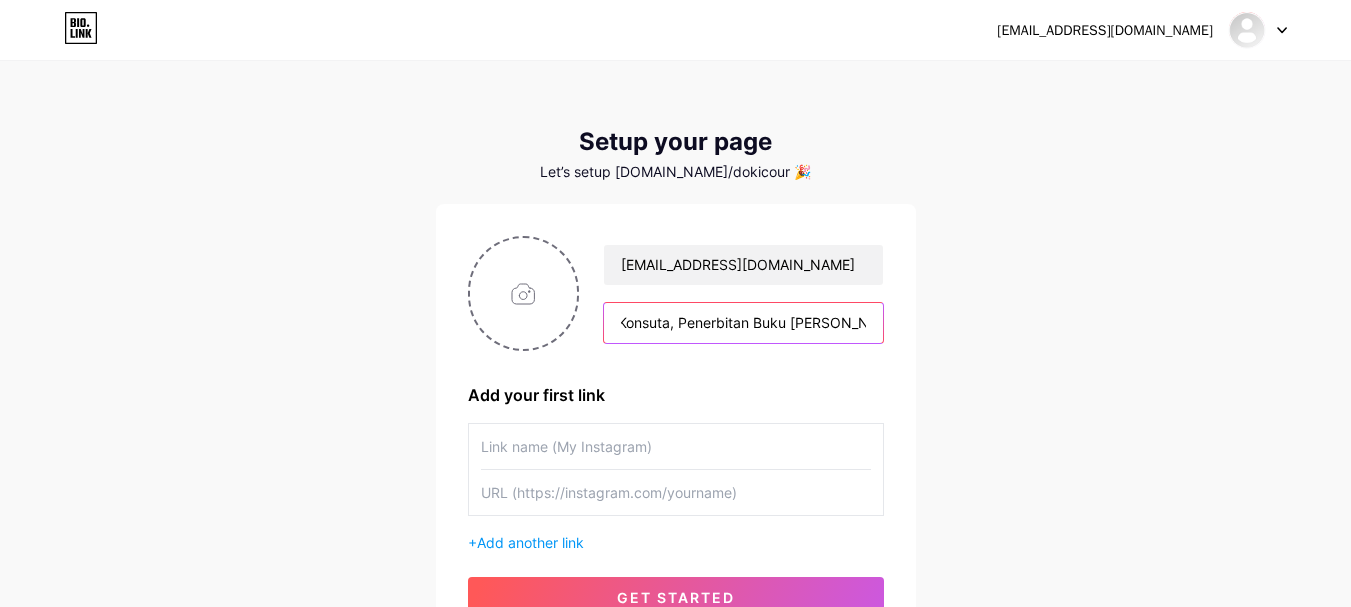 scroll, scrollTop: 0, scrollLeft: 217, axis: horizontal 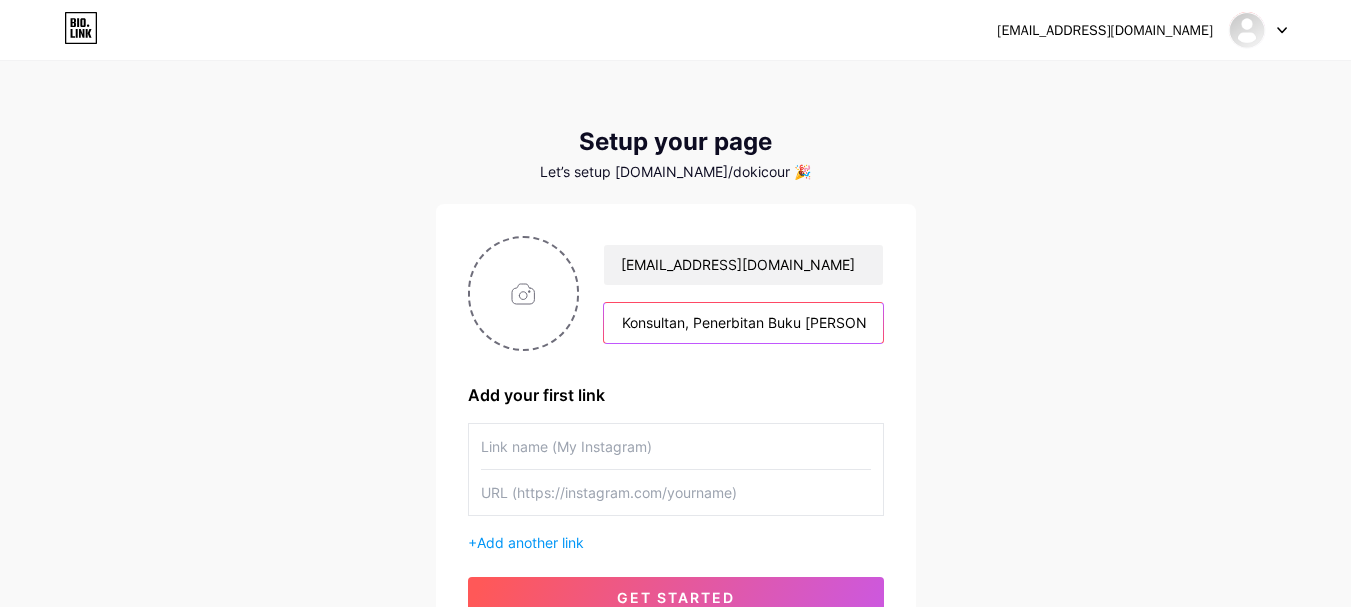 type on "Lembaga Pendidikan, Penelitian, Konsultan, Penerbitan Buku [PERSON_NAME] Jurnal" 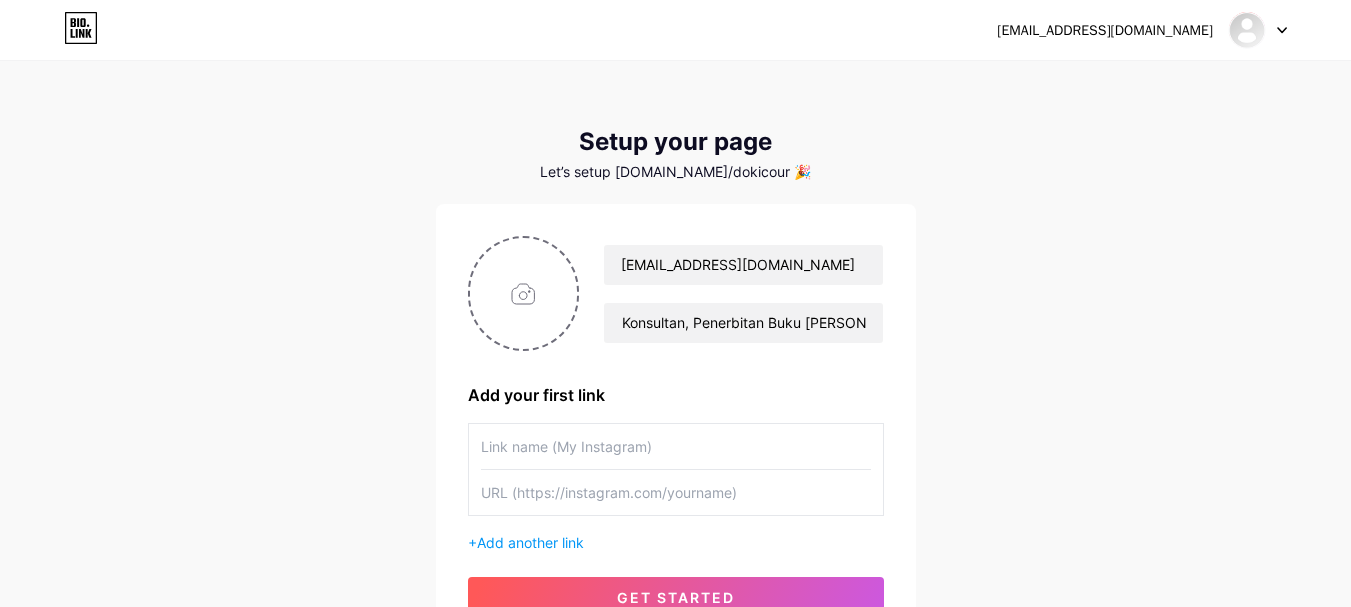 click on "[EMAIL_ADDRESS][DOMAIN_NAME]           Dashboard     Logout   Setup your page   Let’s setup [DOMAIN_NAME]/dokicour 🎉               [EMAIL_ADDRESS][DOMAIN_NAME]     Lembaga Pendidikan, Penelitian, Konsultan, Penerbitan Buku [PERSON_NAME] Jurnal     Add your first link
+  Add another link     get started" at bounding box center [675, 356] 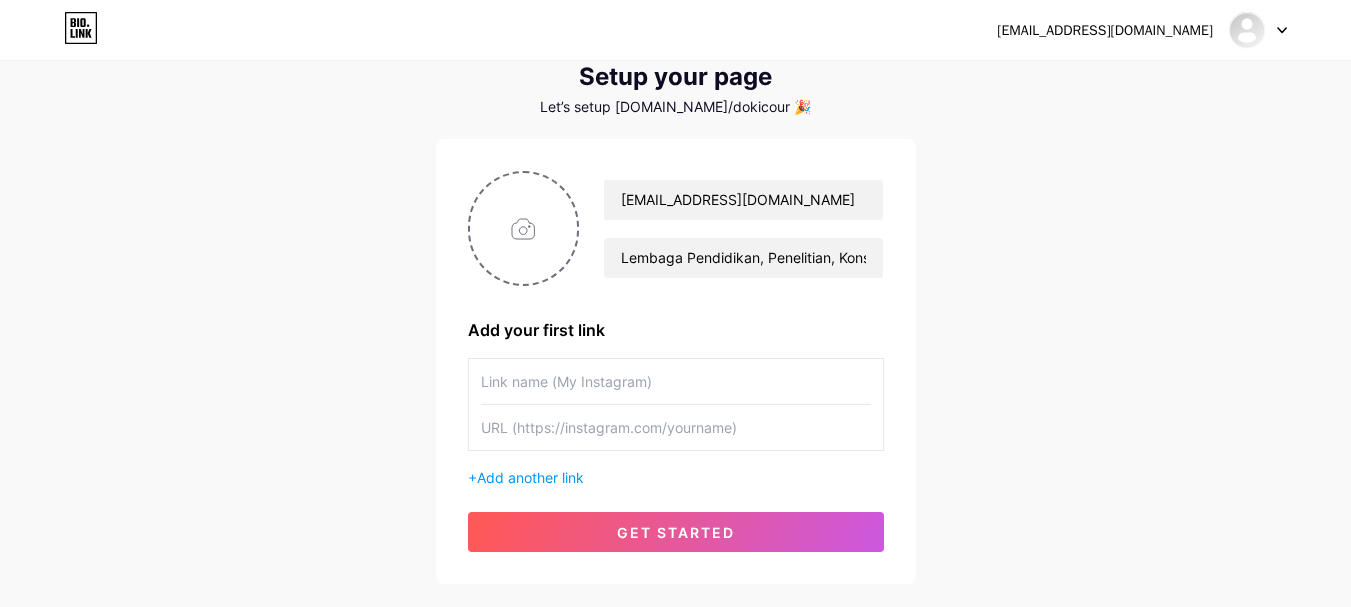 scroll, scrollTop: 100, scrollLeft: 0, axis: vertical 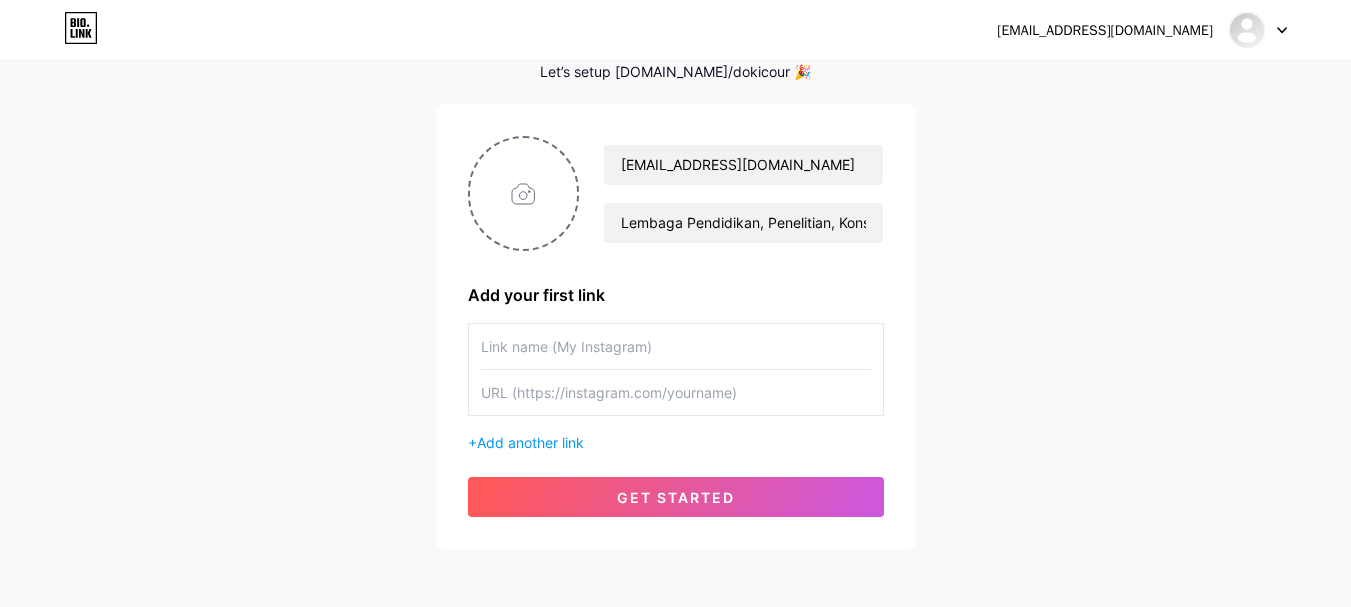 click at bounding box center [676, 346] 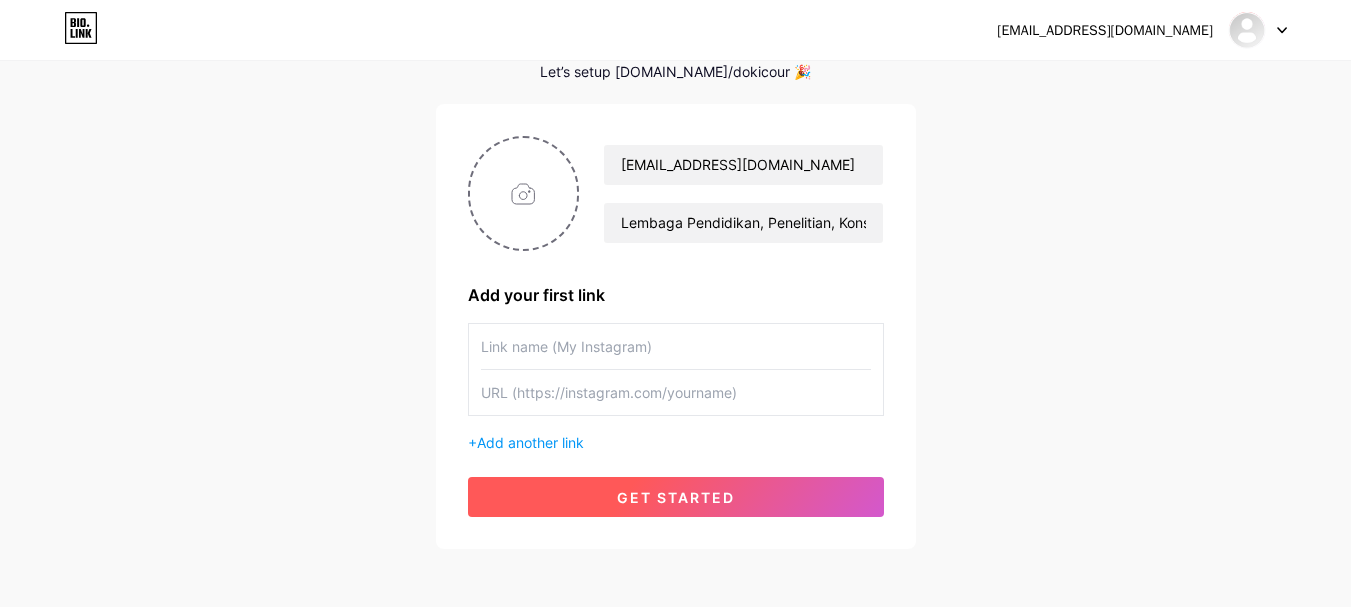 click on "get started" at bounding box center (676, 497) 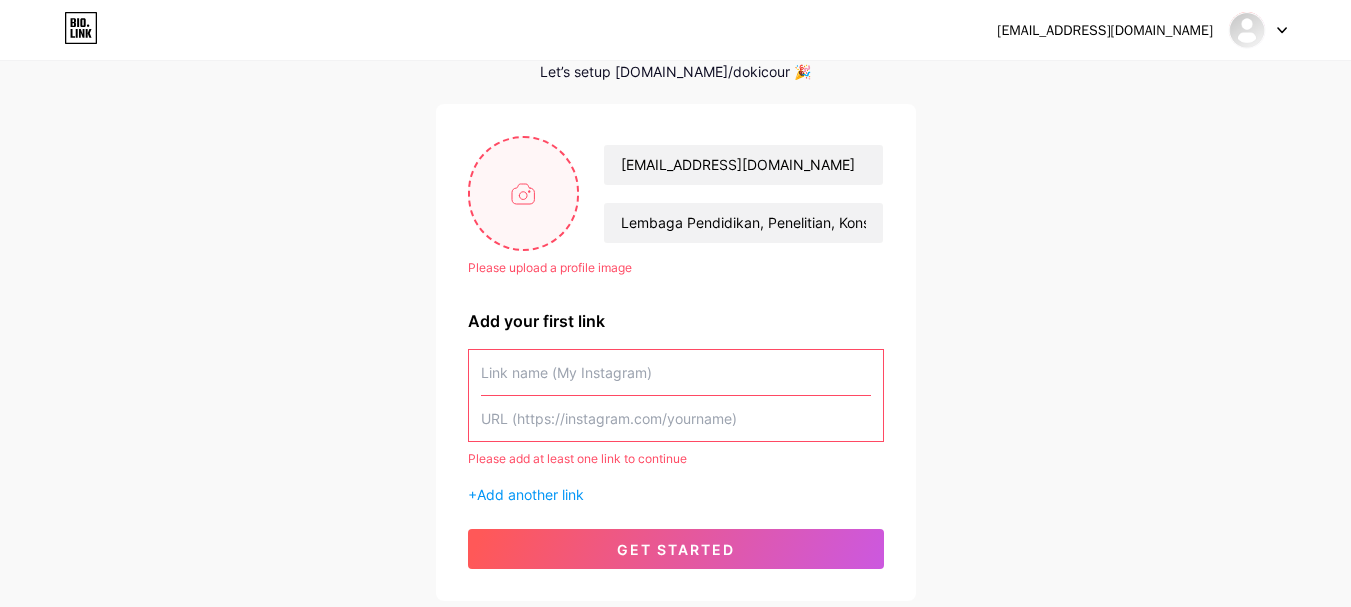 click at bounding box center [524, 193] 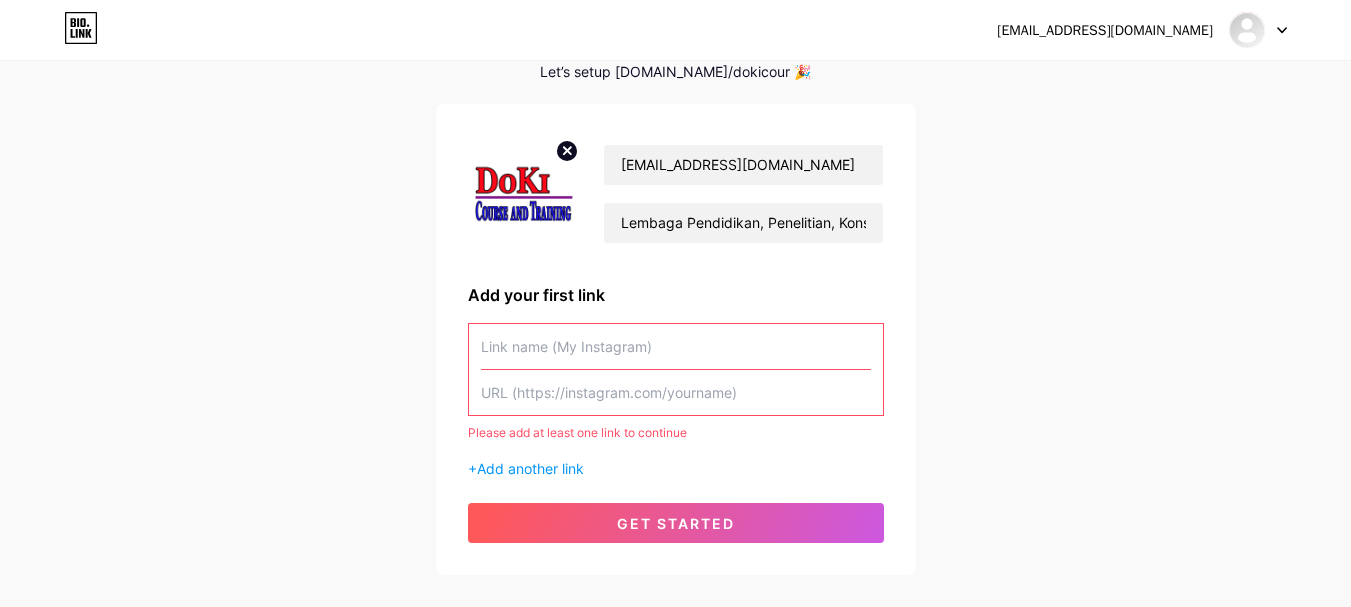 click at bounding box center (676, 346) 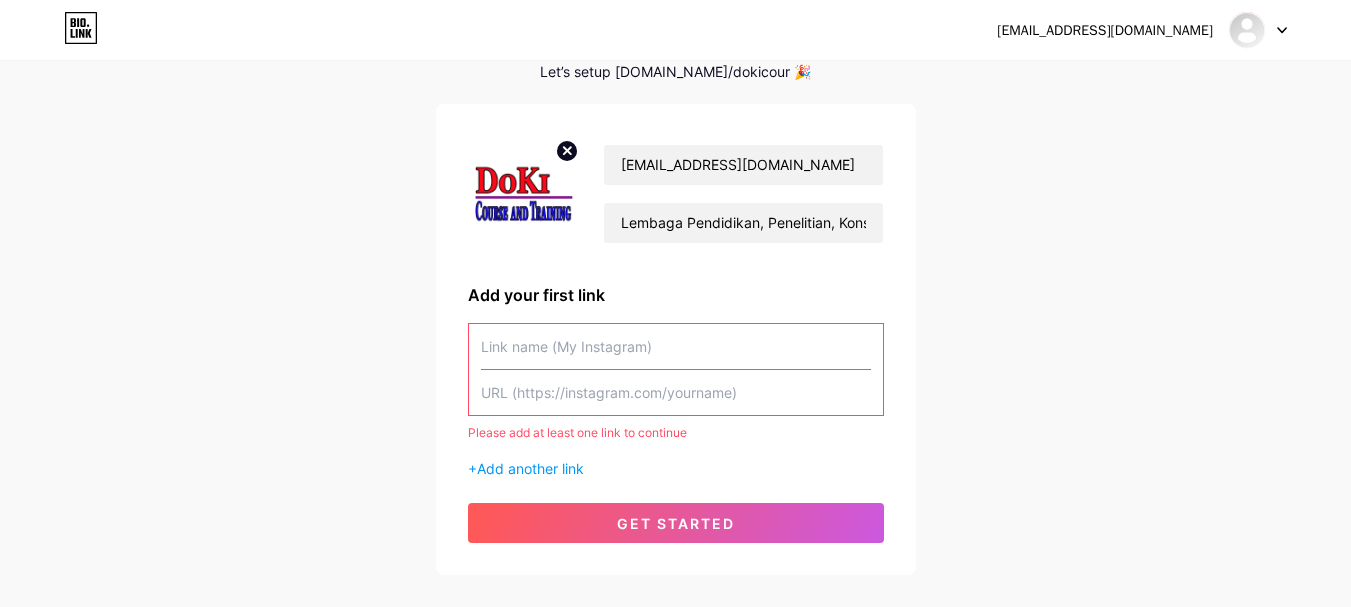 click at bounding box center (676, 392) 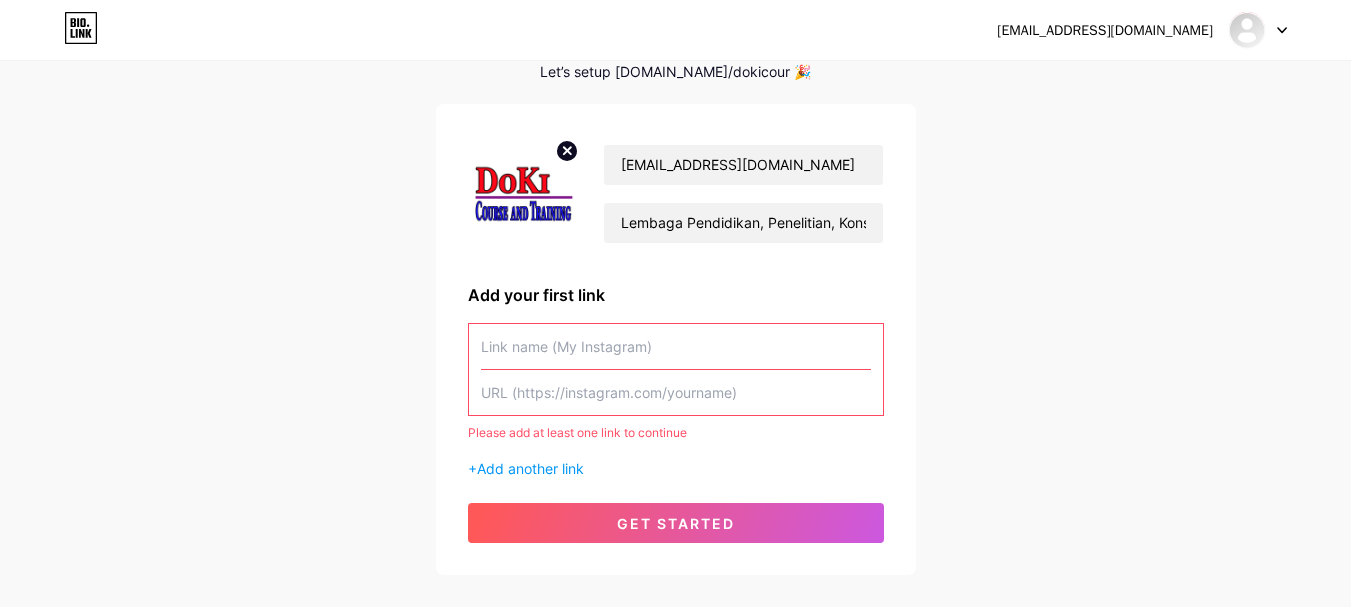 paste on "[URL][DOMAIN_NAME]" 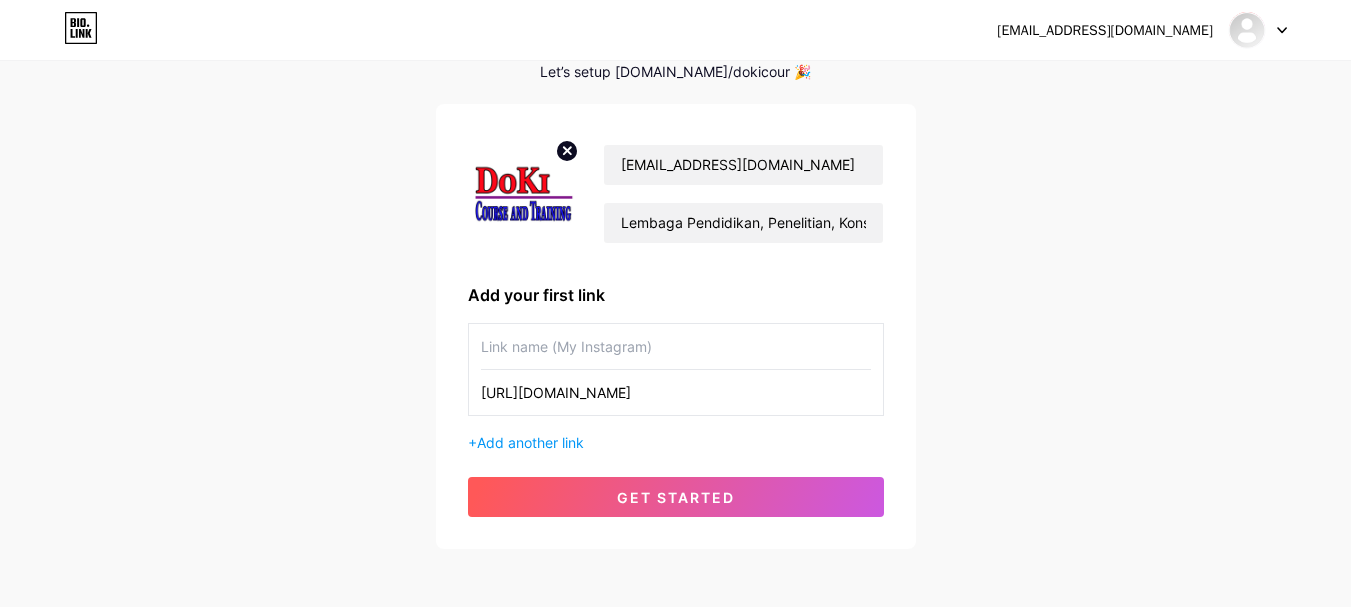 type on "[URL][DOMAIN_NAME]" 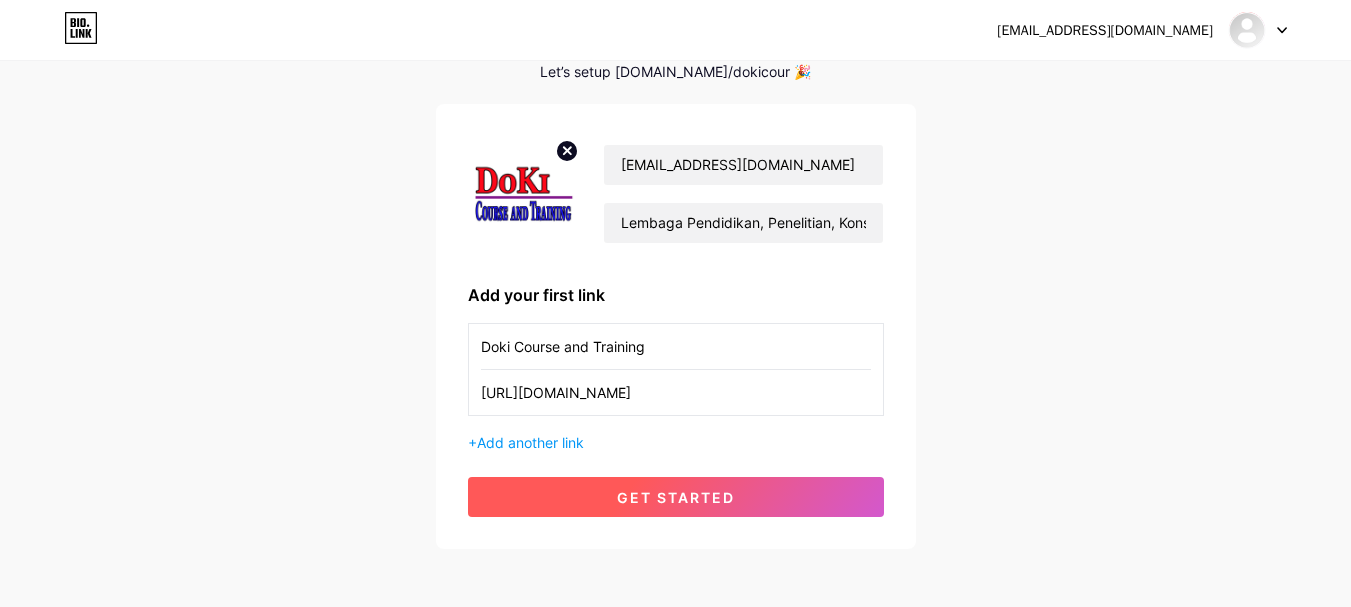 type on "Doki Course and Training" 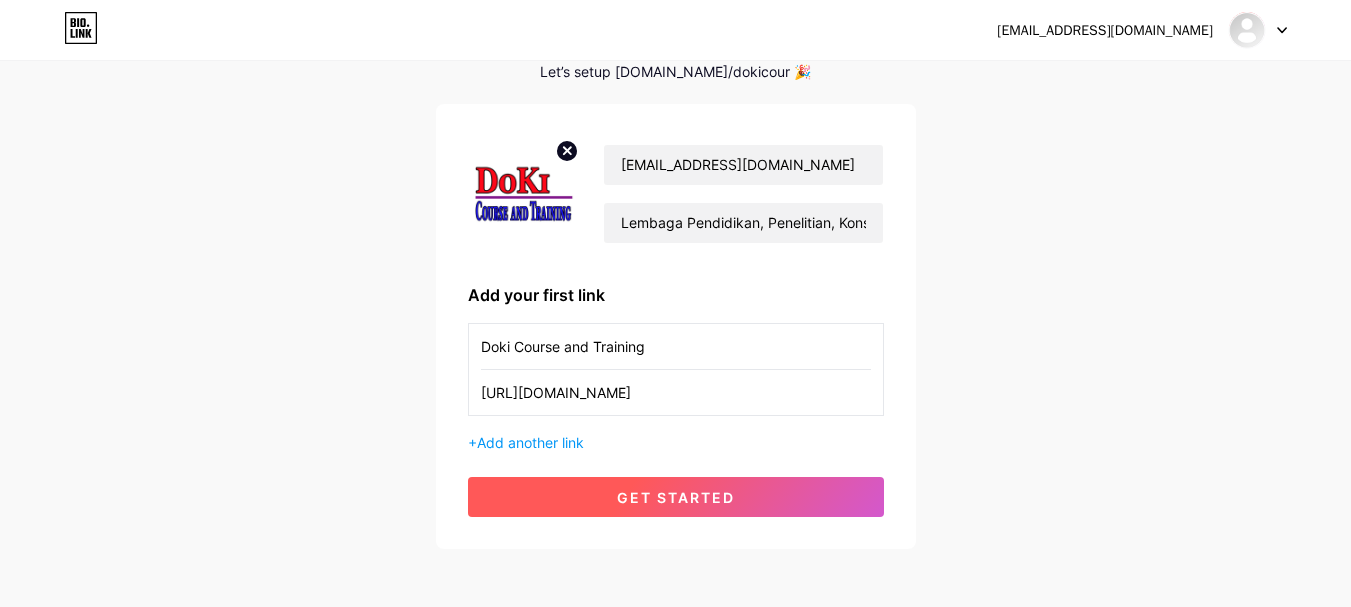 click on "get started" at bounding box center [676, 497] 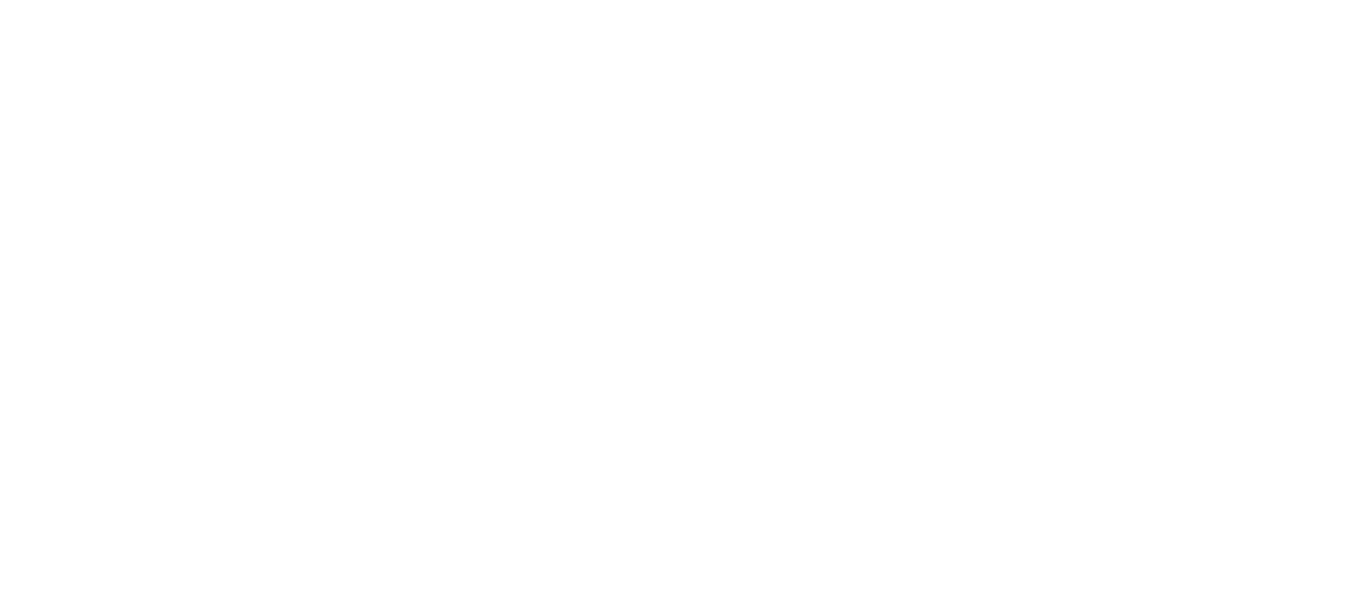 scroll, scrollTop: 0, scrollLeft: 0, axis: both 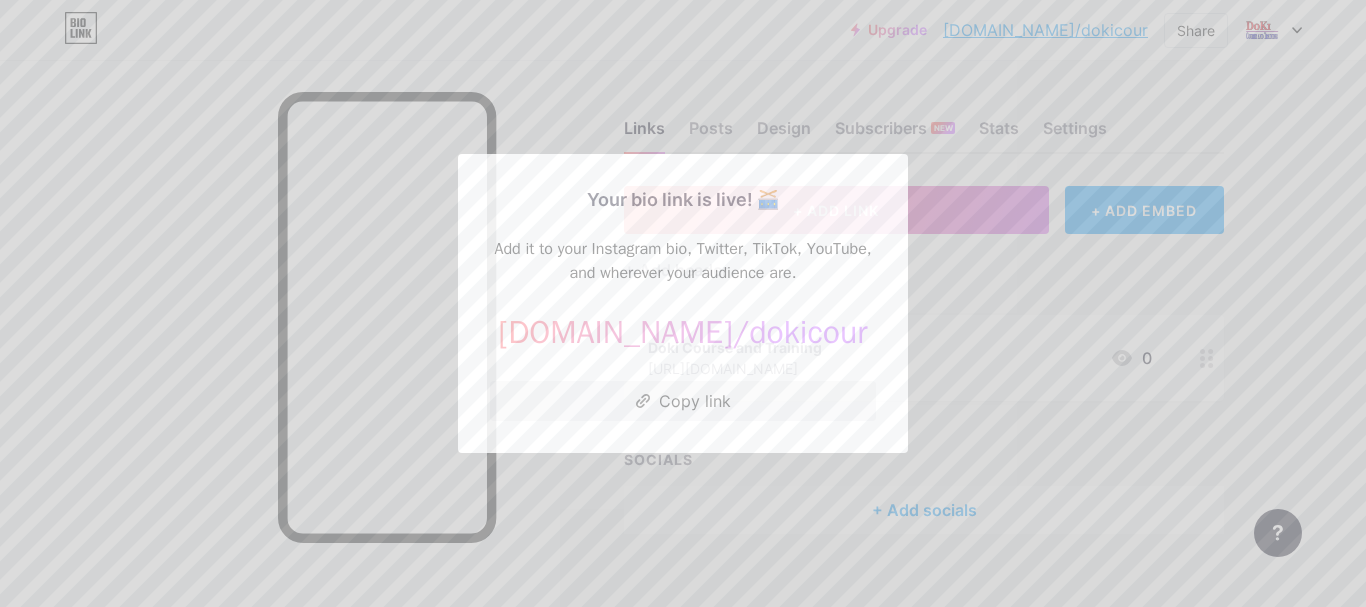 click at bounding box center [683, 303] 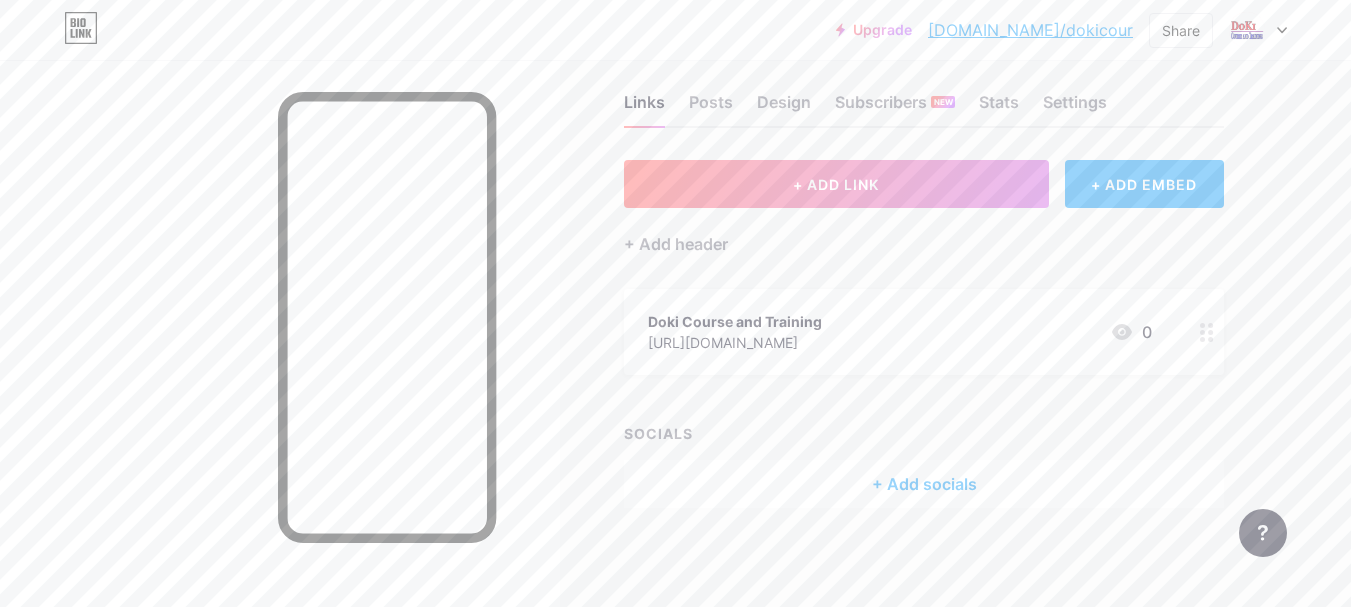 scroll, scrollTop: 0, scrollLeft: 0, axis: both 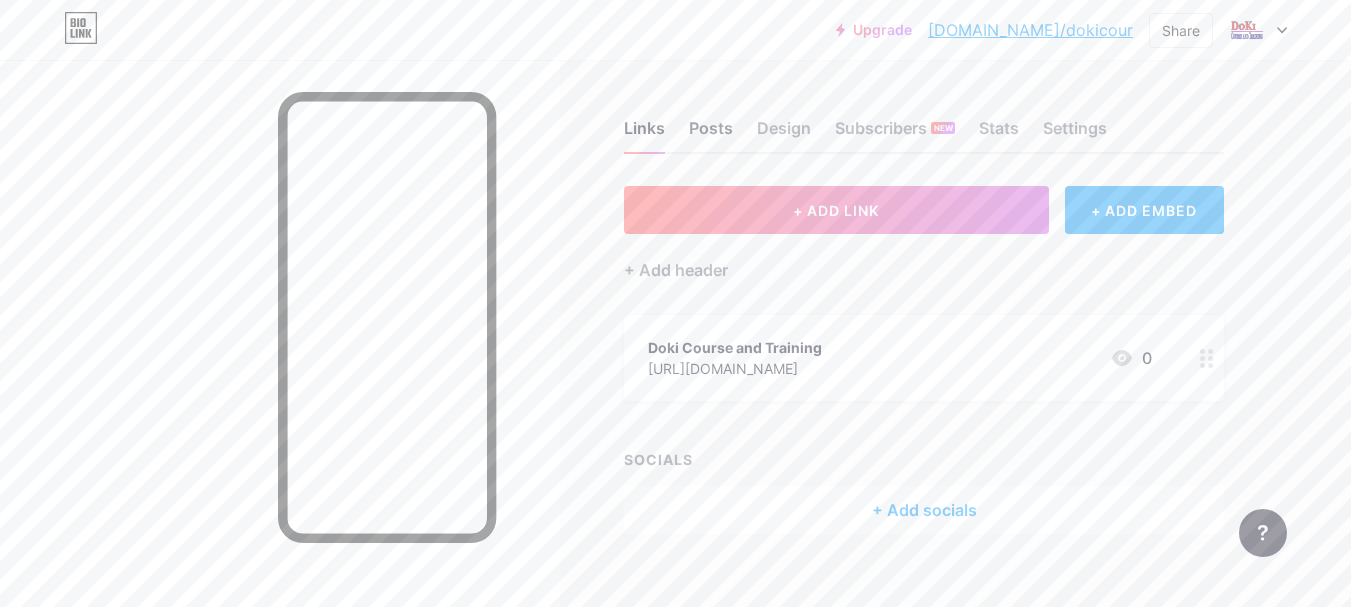 click on "Posts" at bounding box center (711, 134) 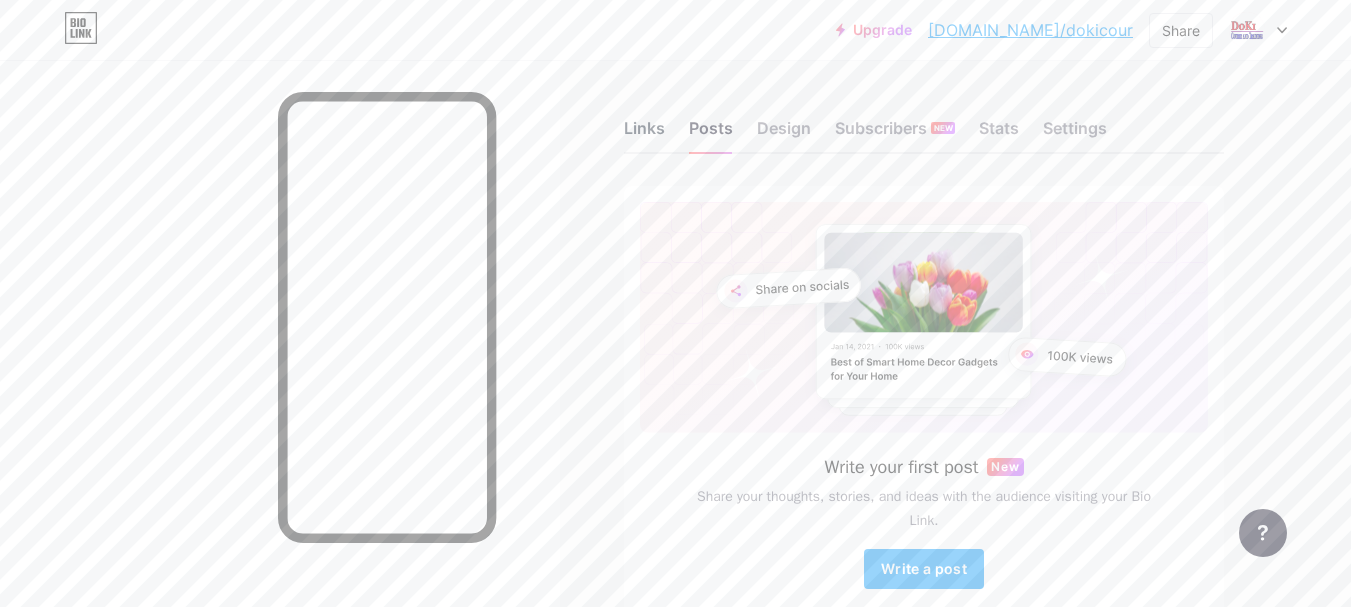 click on "Links" at bounding box center (644, 134) 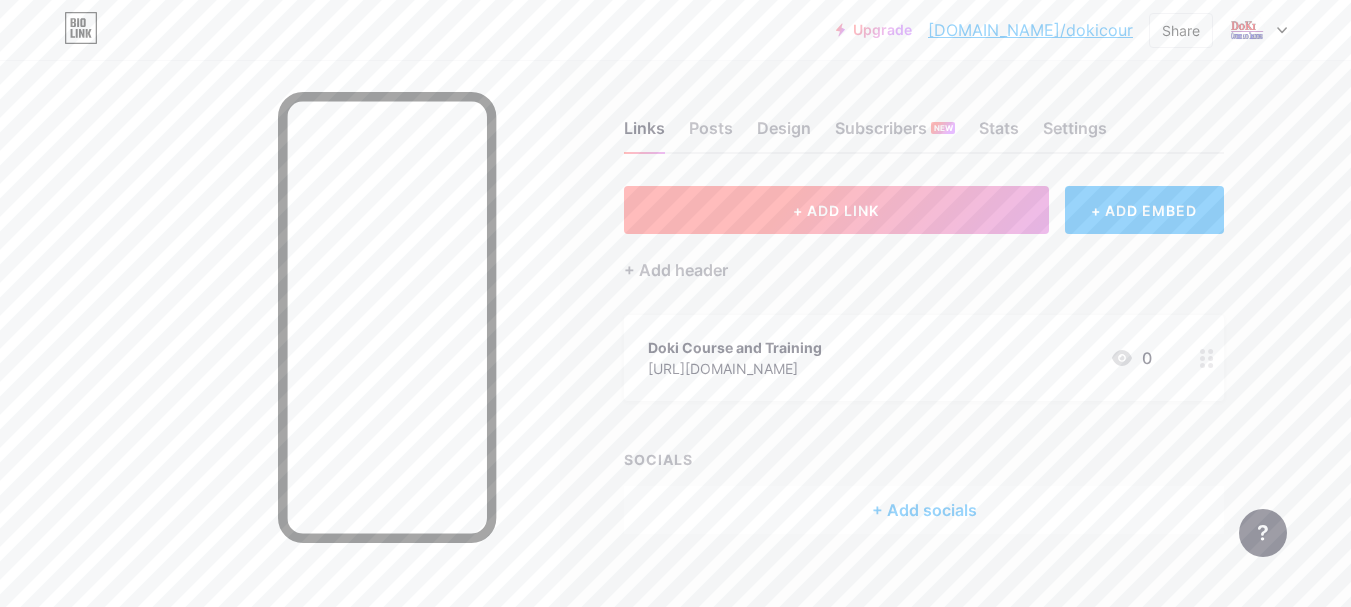click on "+ ADD LINK" at bounding box center (836, 210) 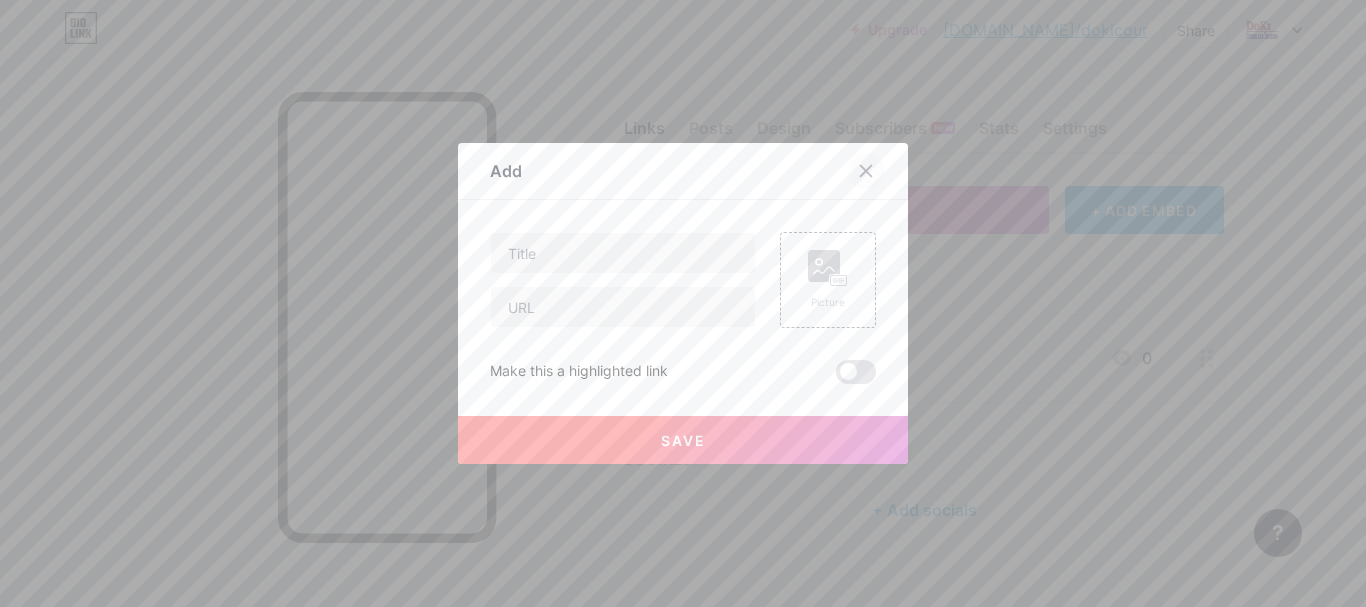 click 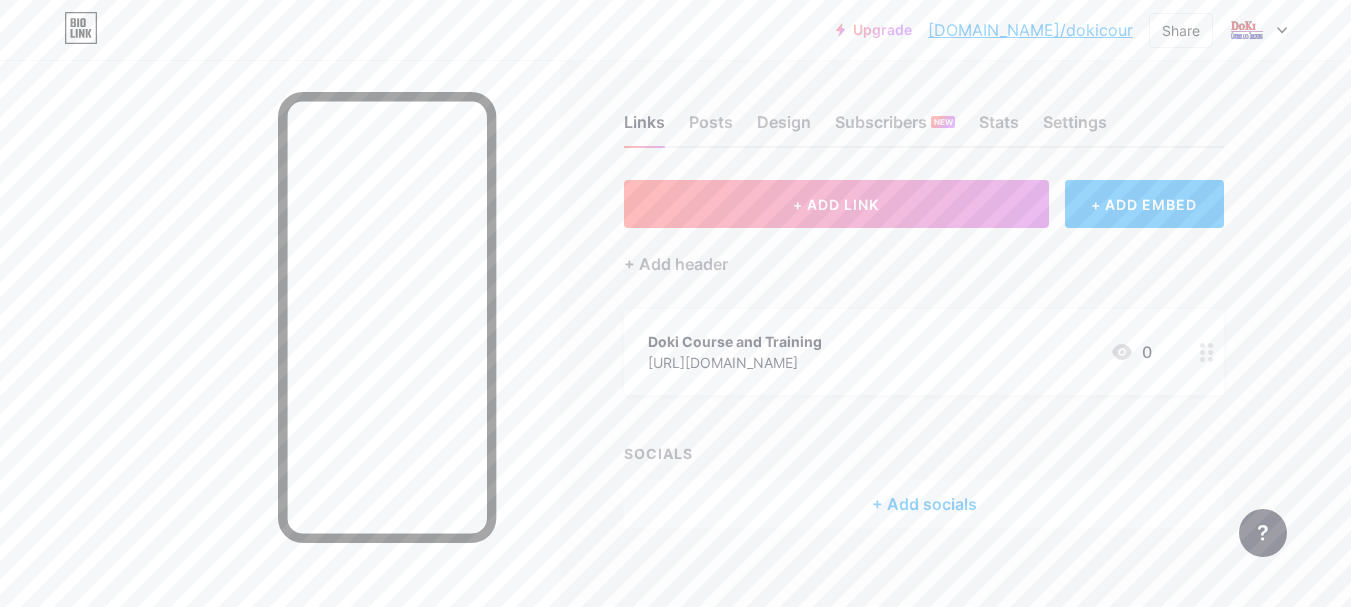scroll, scrollTop: 0, scrollLeft: 0, axis: both 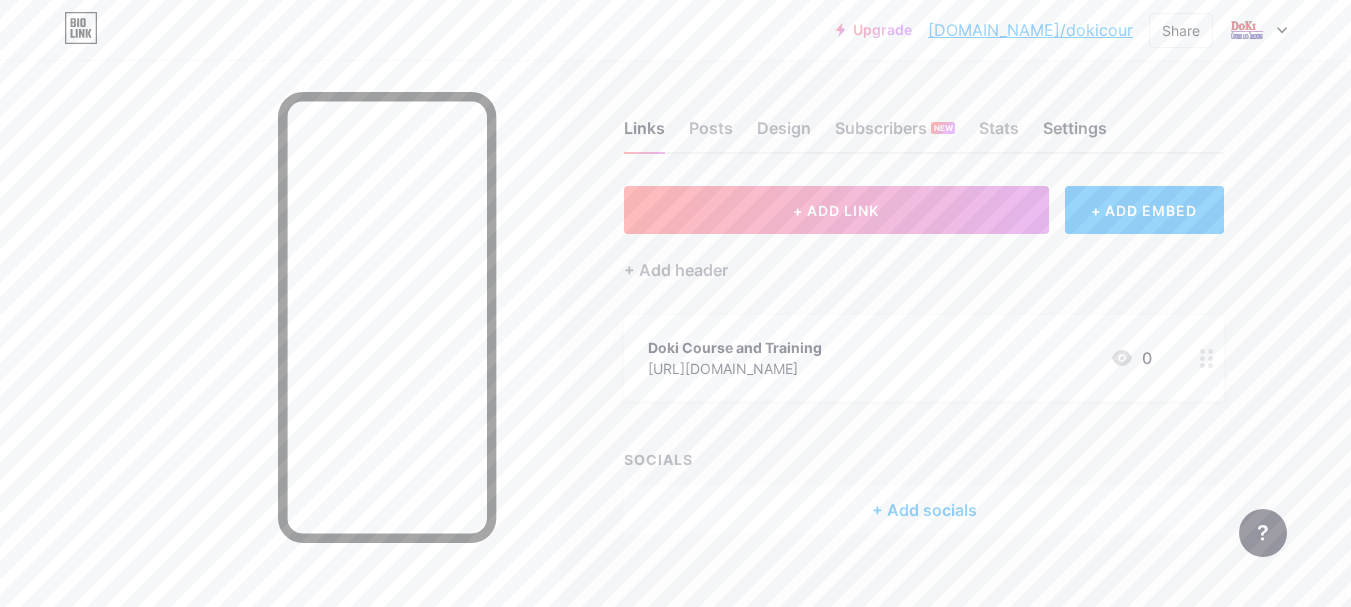click on "Settings" at bounding box center (1075, 134) 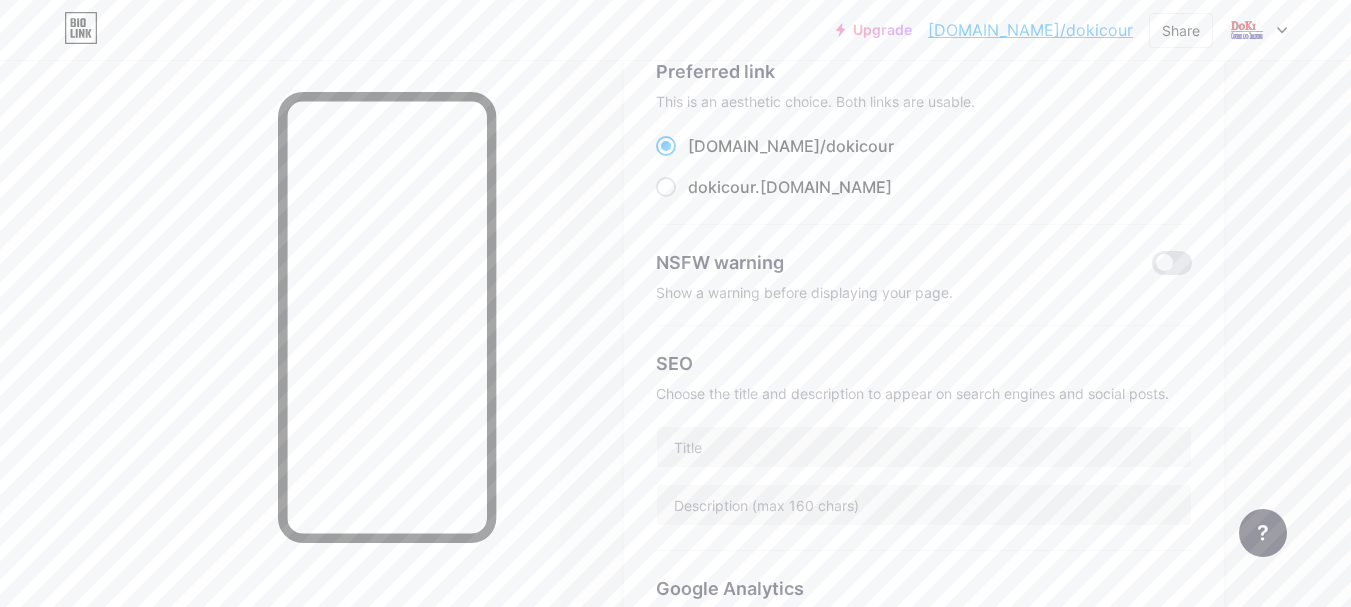 scroll, scrollTop: 0, scrollLeft: 0, axis: both 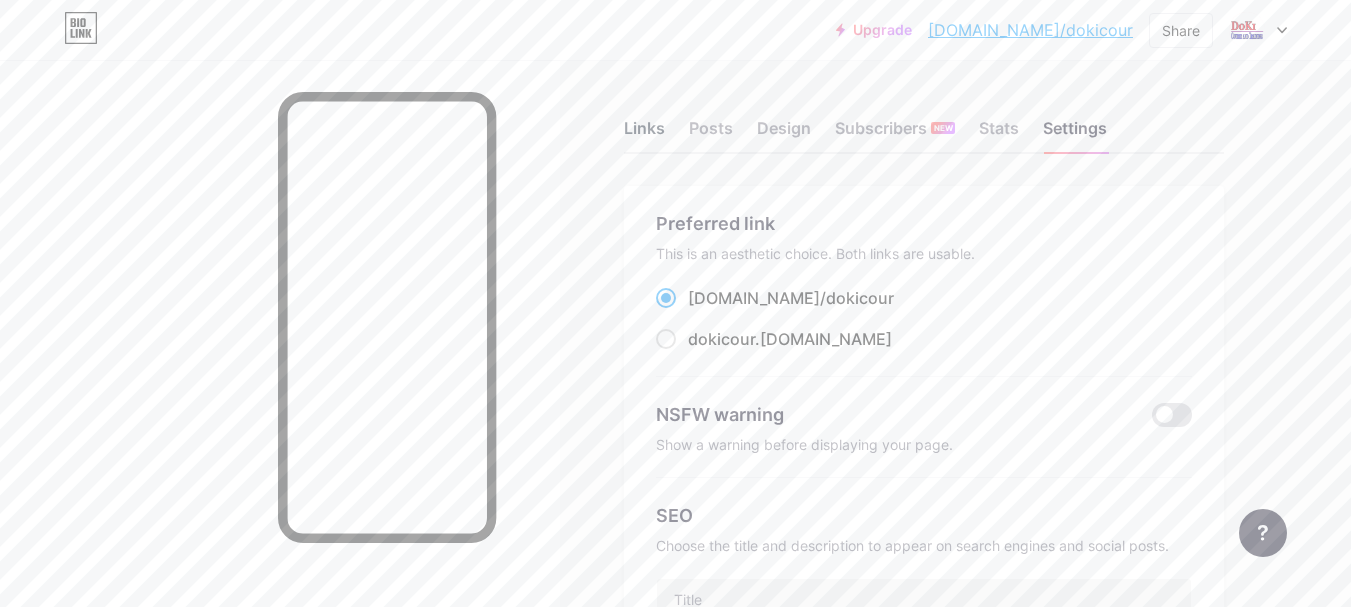 click on "Links" at bounding box center (644, 134) 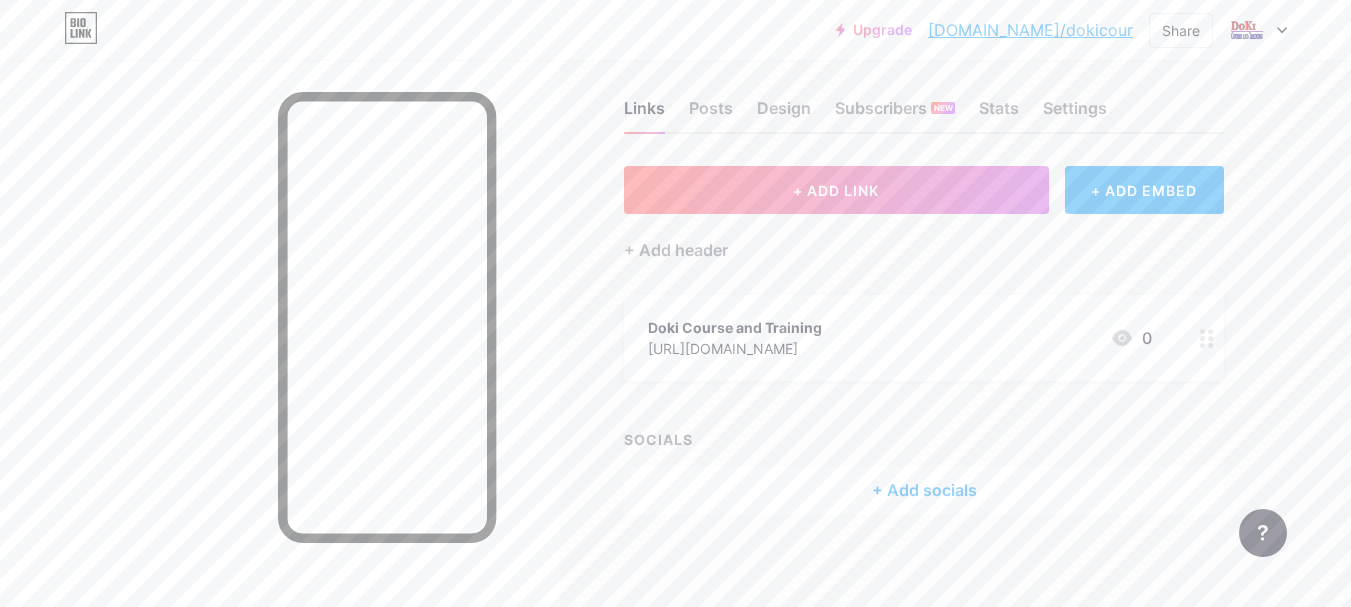 scroll, scrollTop: 26, scrollLeft: 0, axis: vertical 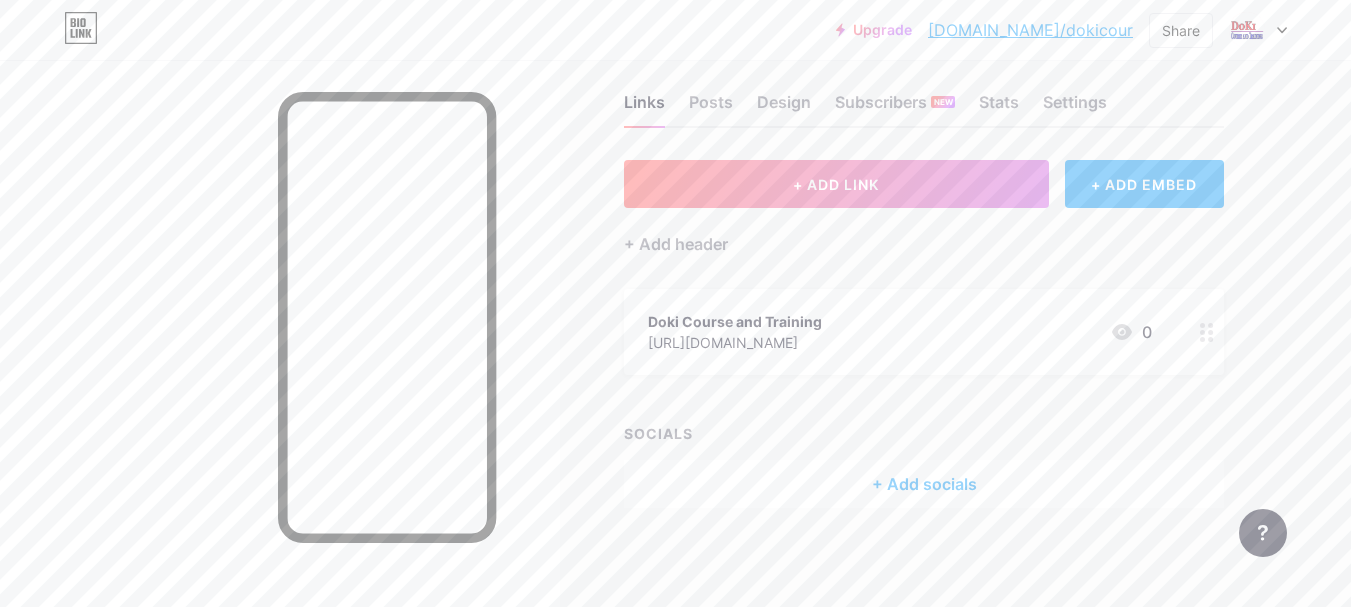 click on "[DOMAIN_NAME]/dokicour" at bounding box center [1030, 30] 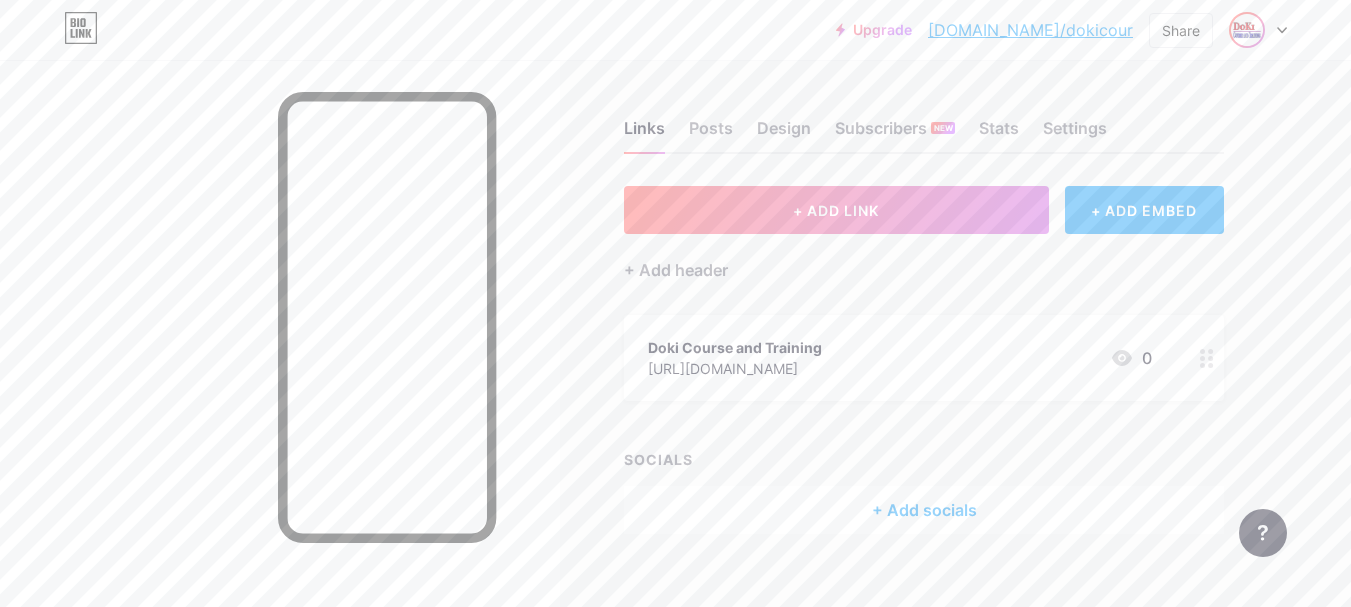 click at bounding box center [1247, 30] 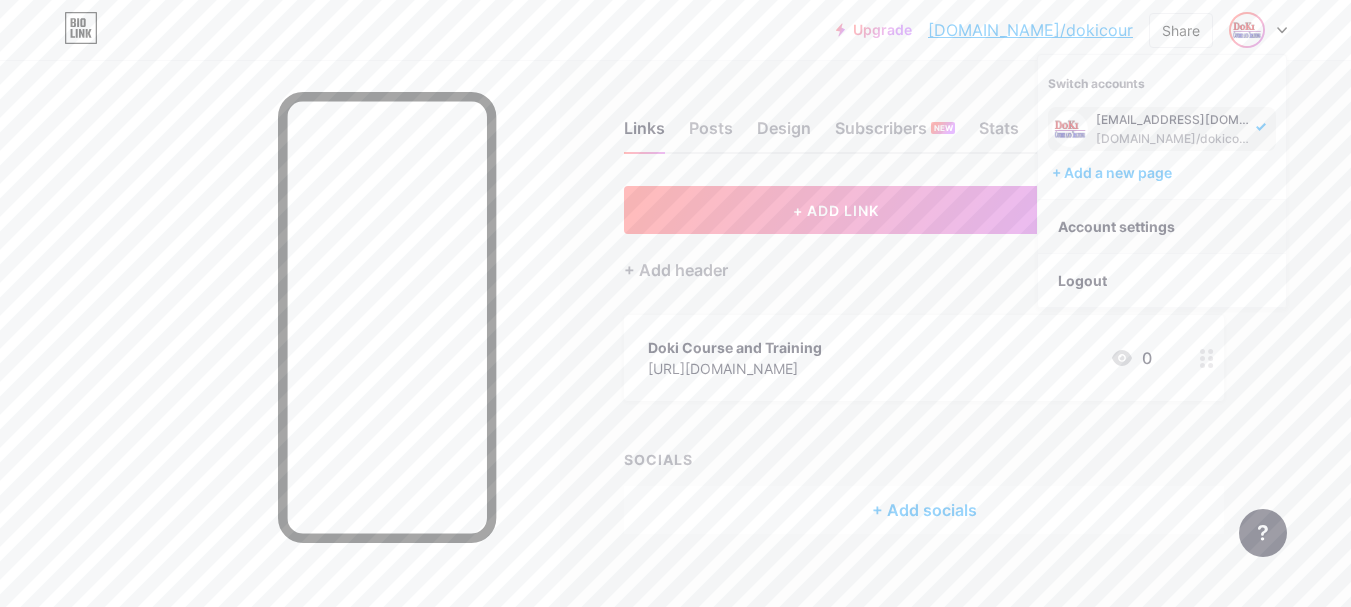 click on "Account settings" at bounding box center [1162, 227] 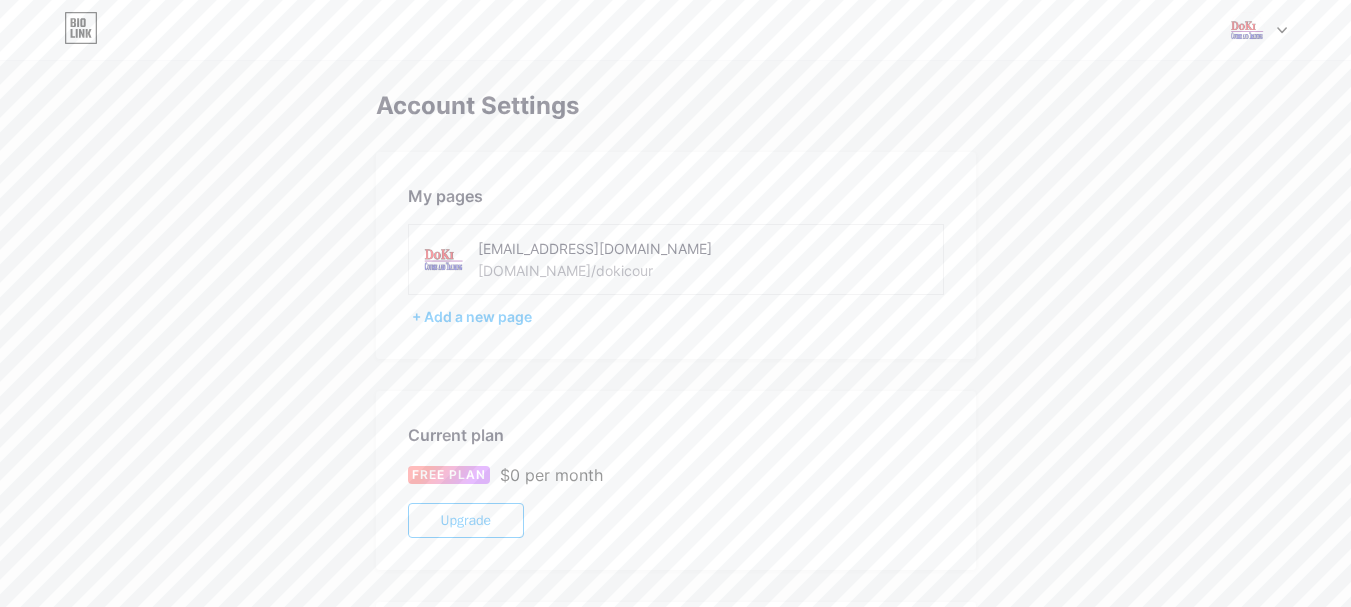 click on "[DOMAIN_NAME]/dokicour" at bounding box center [565, 270] 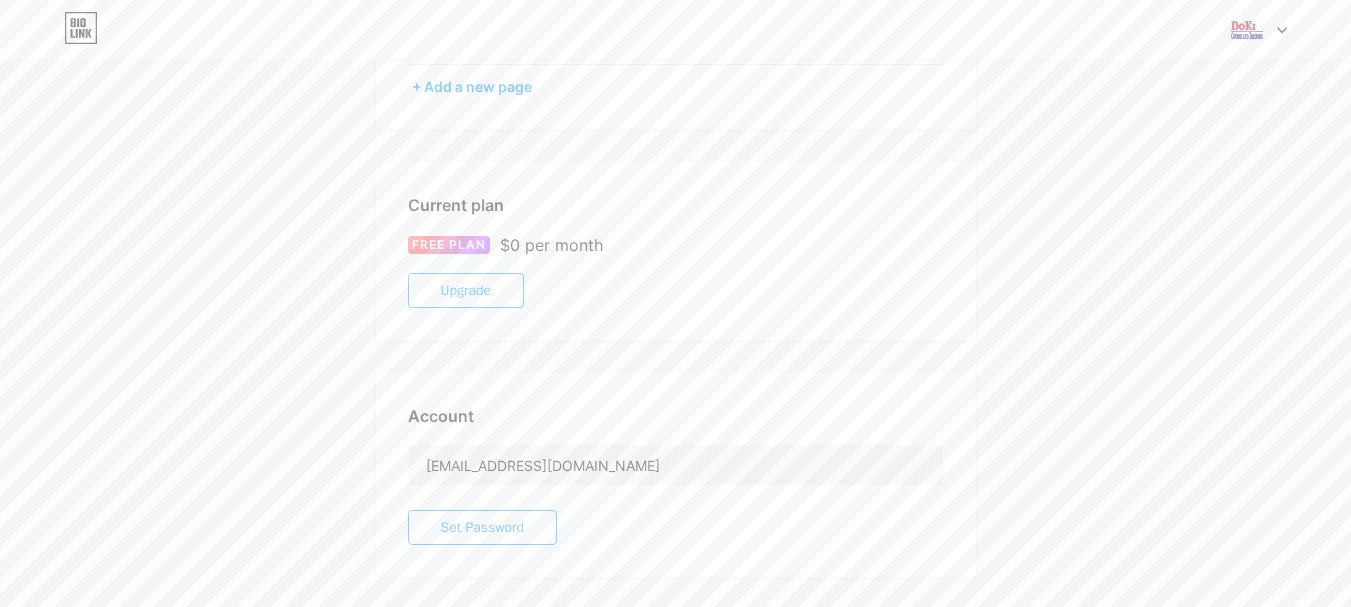 scroll, scrollTop: 500, scrollLeft: 0, axis: vertical 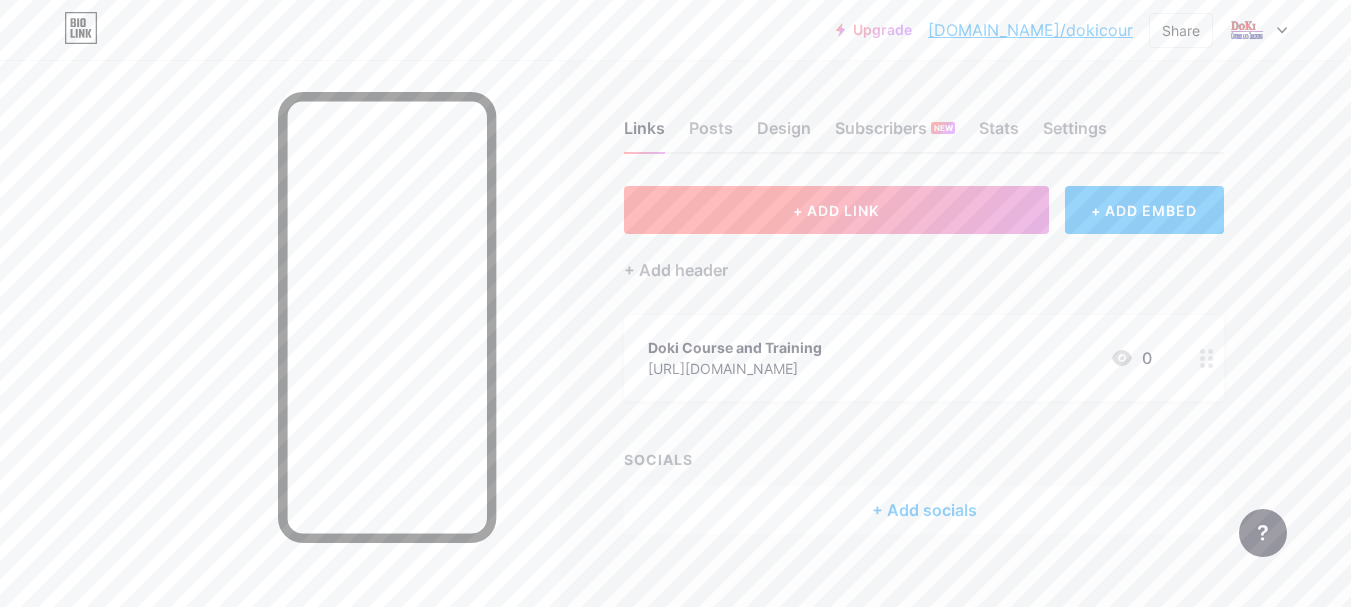 click on "+ ADD LINK" at bounding box center [836, 210] 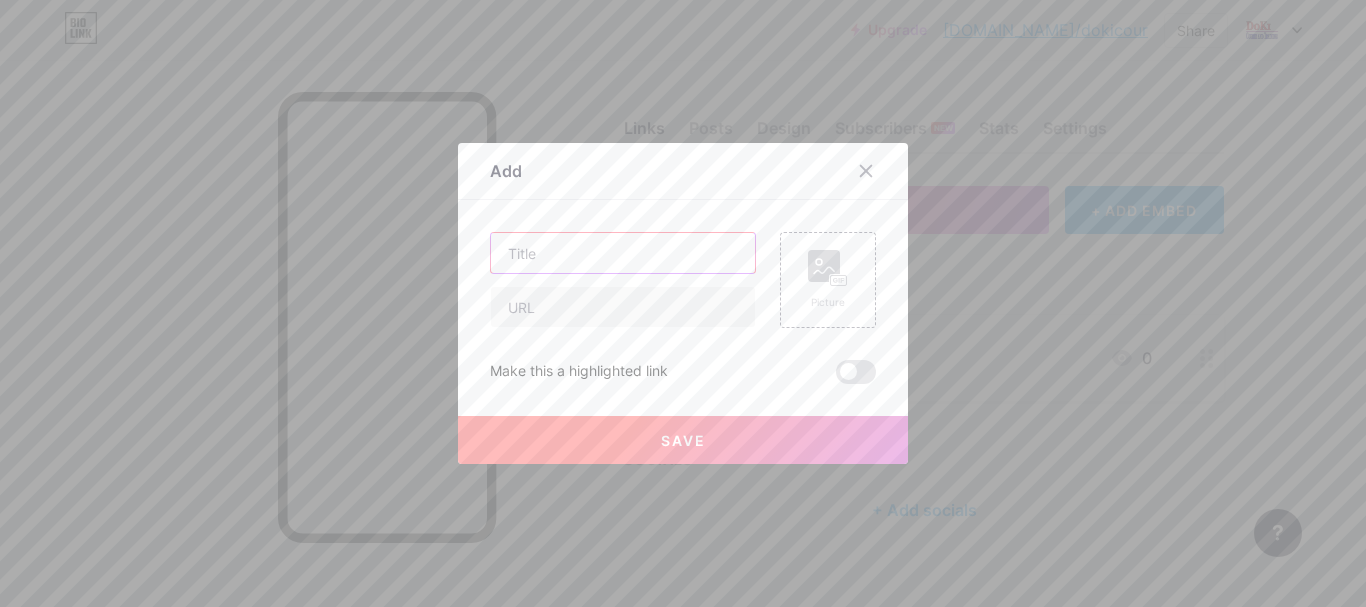 click at bounding box center (623, 253) 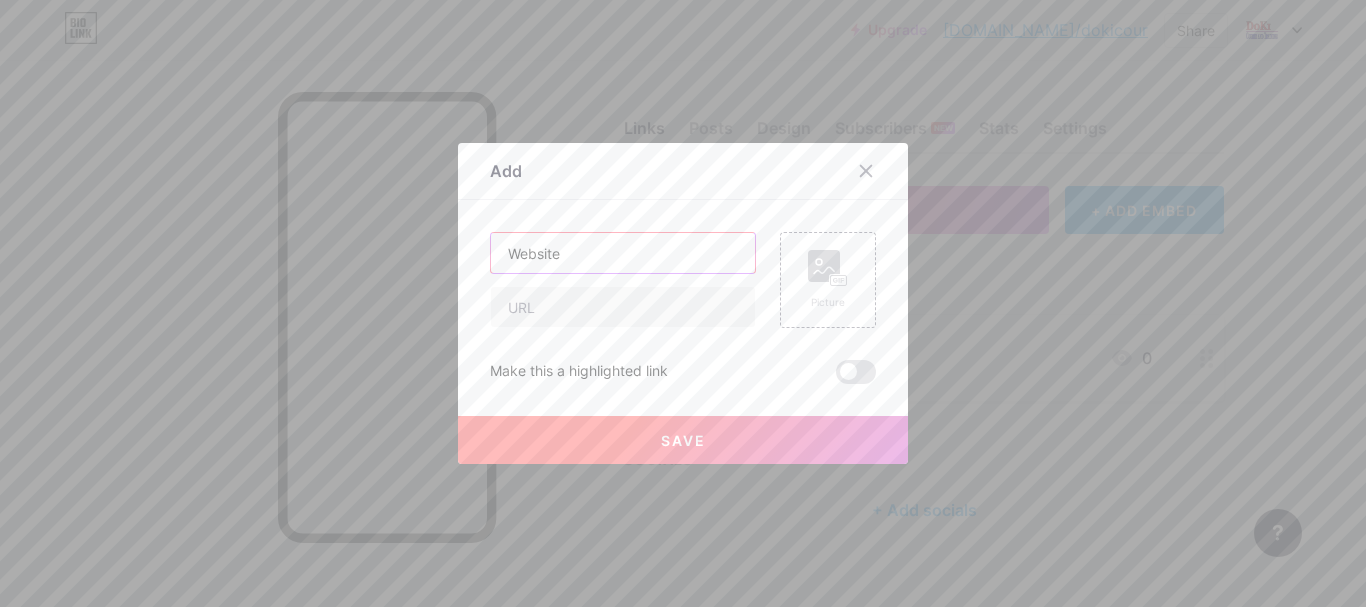 type on "Website" 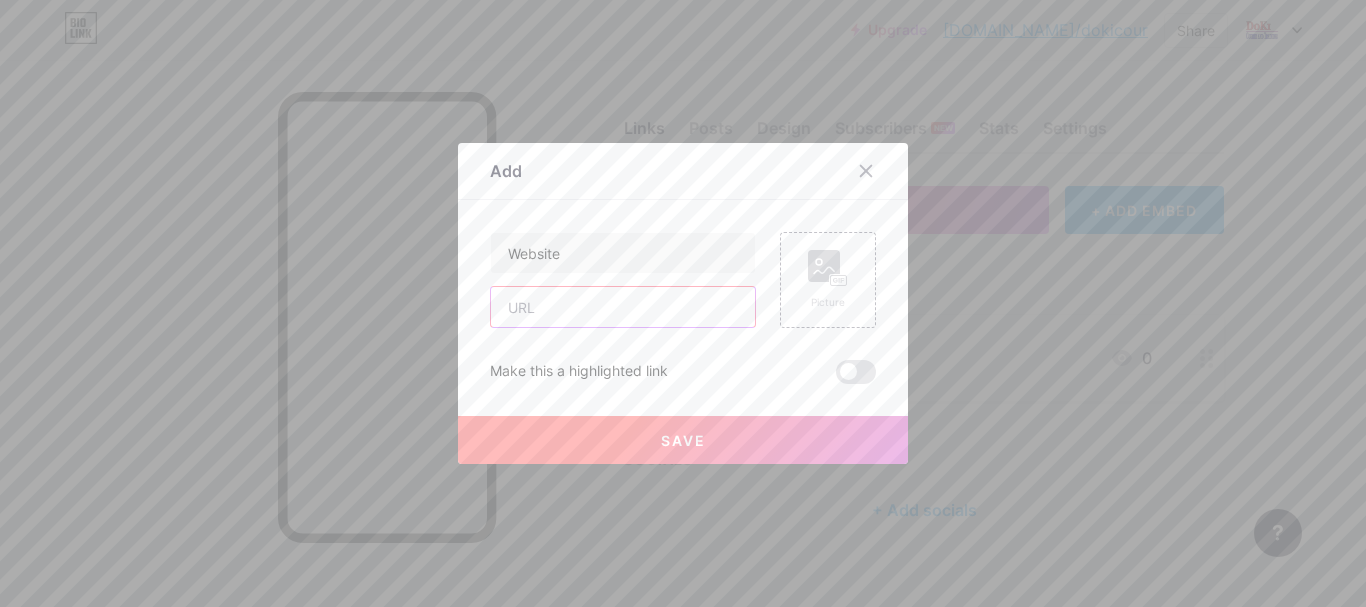click at bounding box center (623, 307) 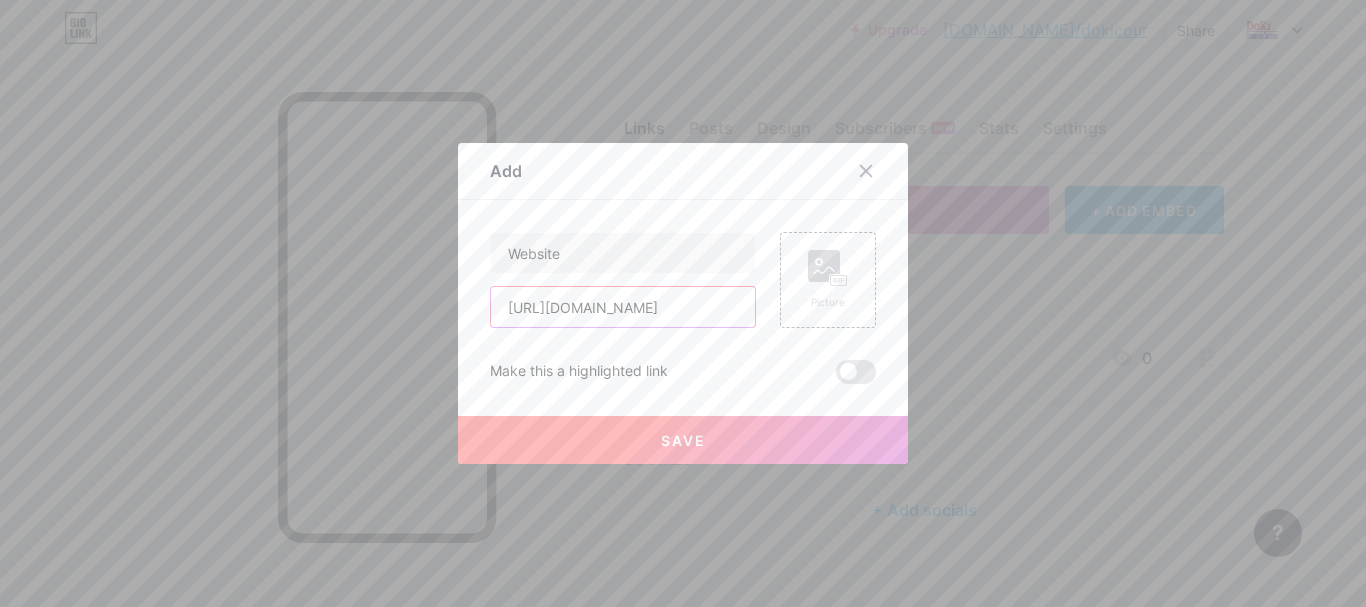 type on "[URL][DOMAIN_NAME]" 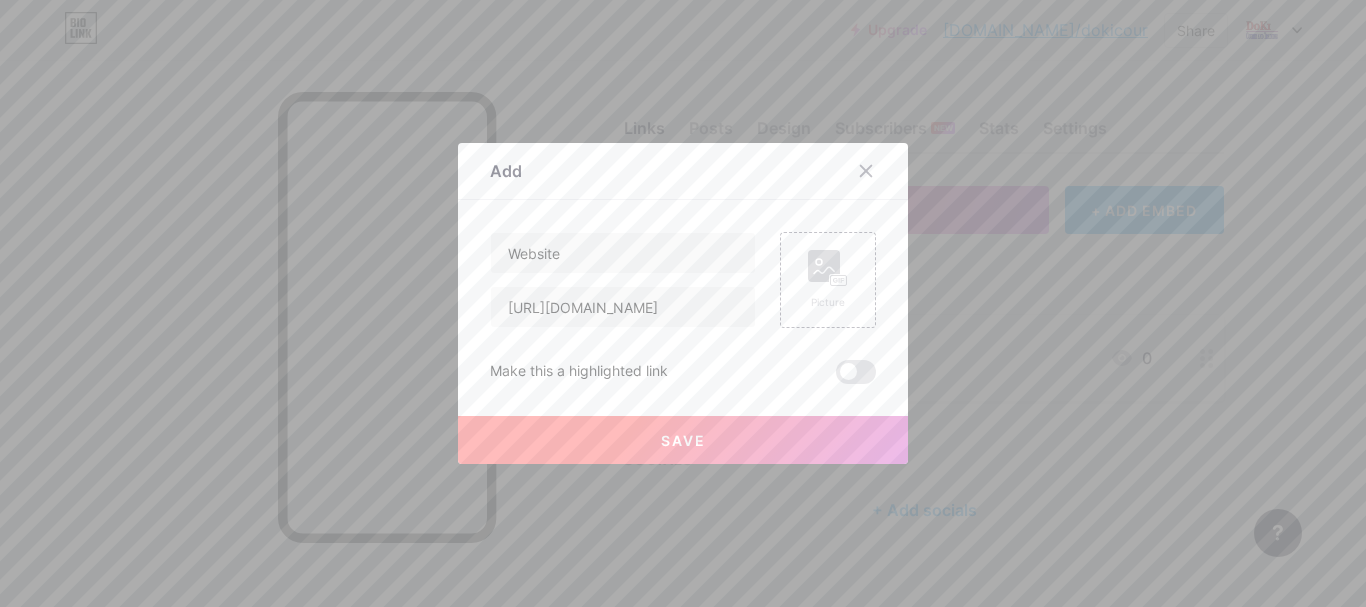 click on "Save" at bounding box center [683, 440] 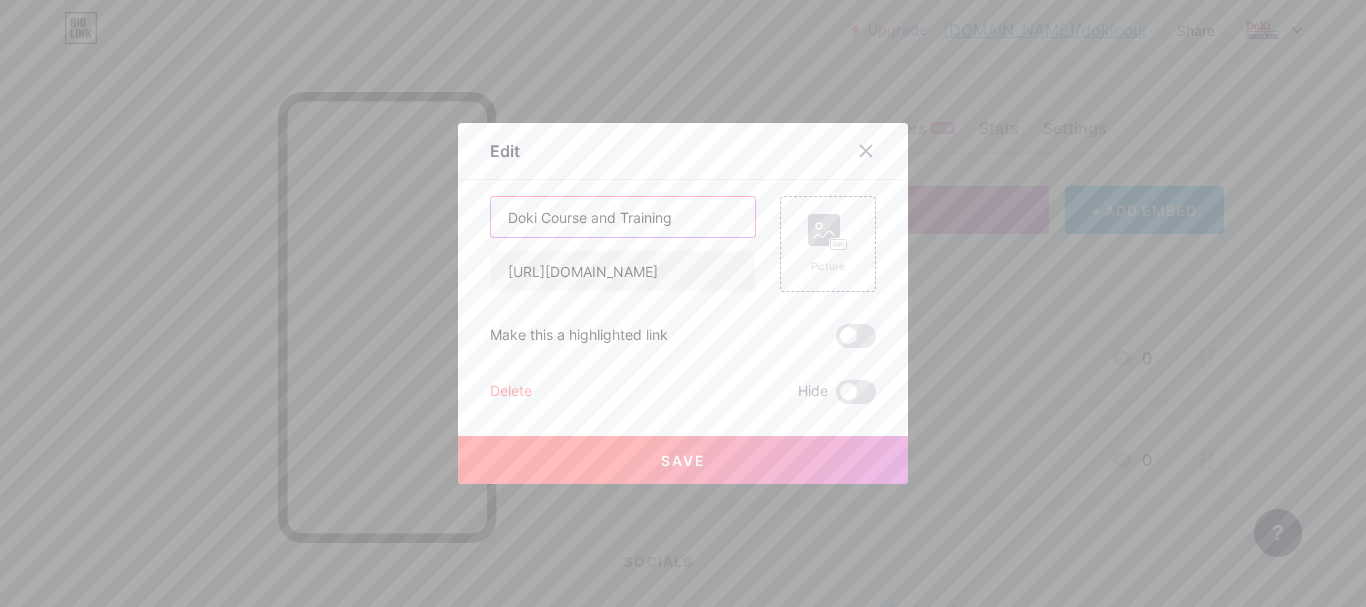 click on "Doki Course and Training" at bounding box center (623, 217) 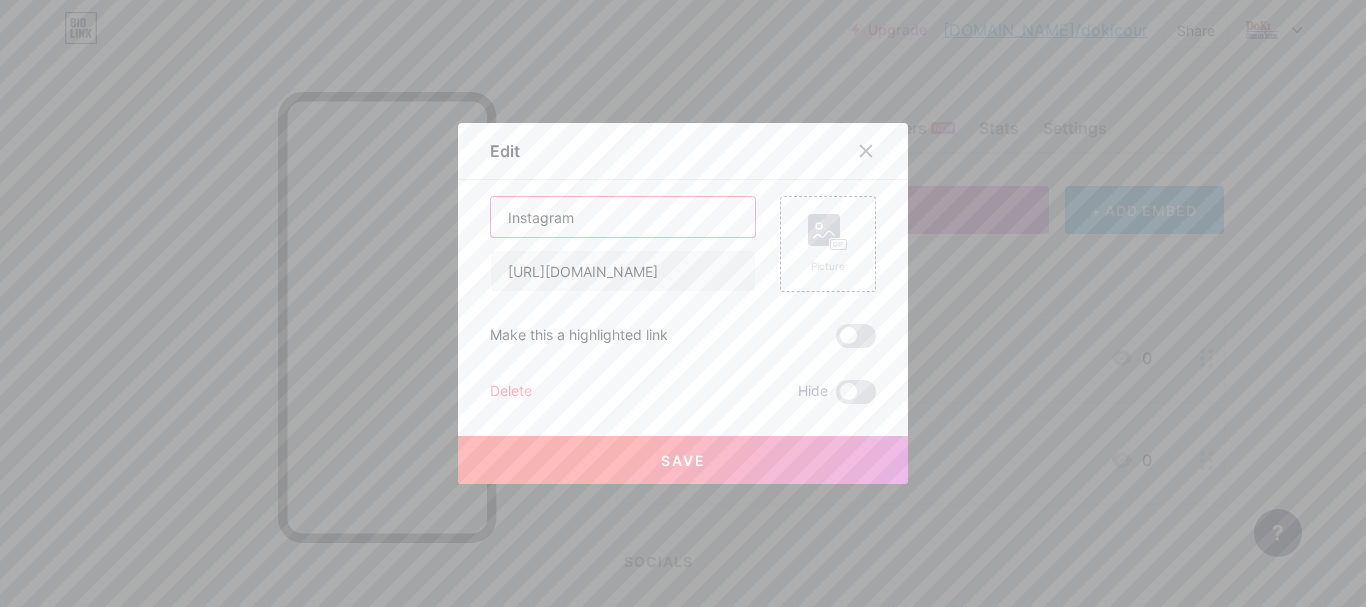 type on "Instagram" 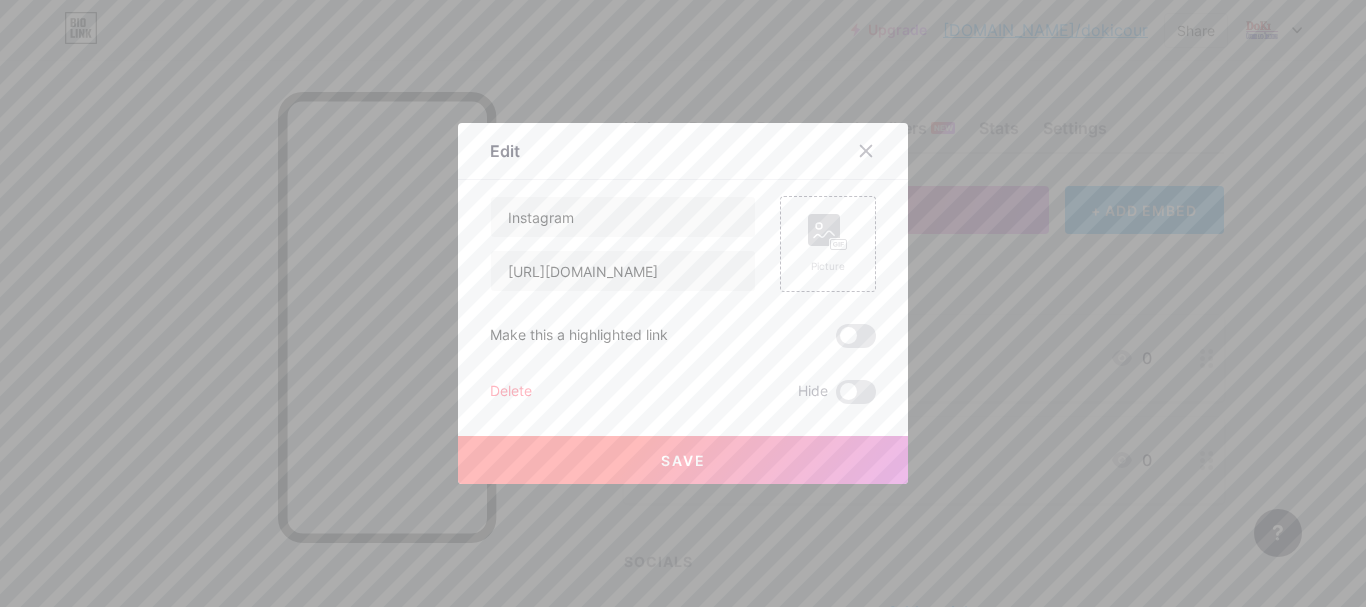 click on "Save" at bounding box center (683, 460) 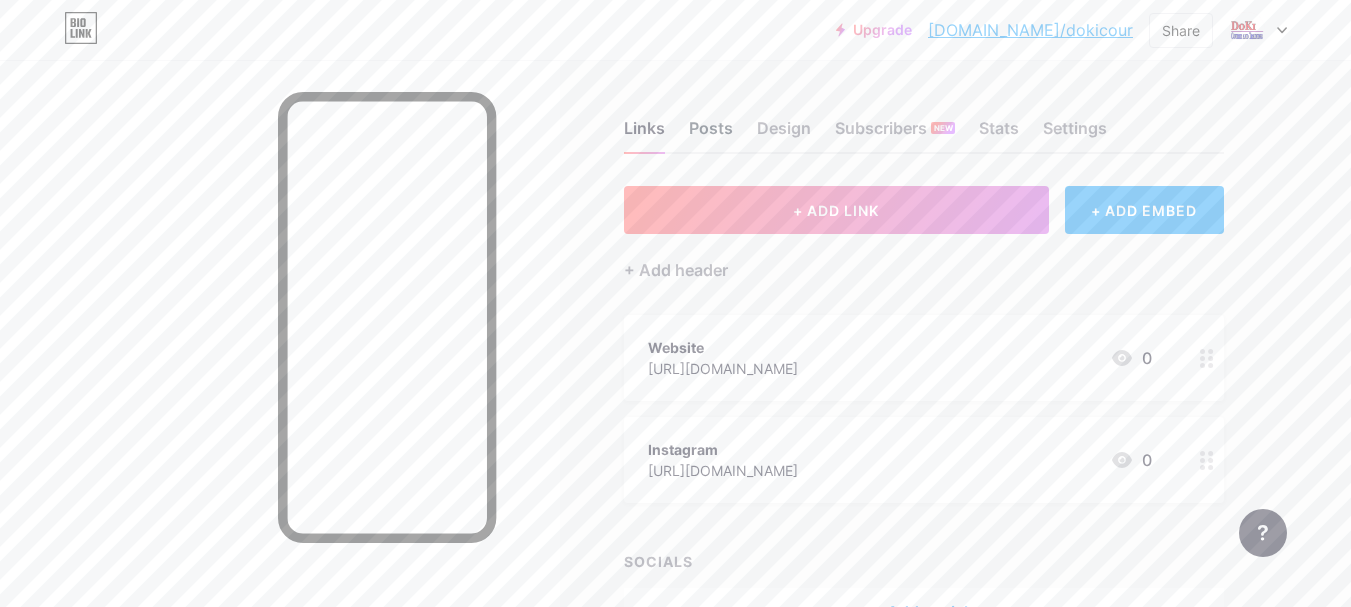 click on "Posts" at bounding box center [711, 134] 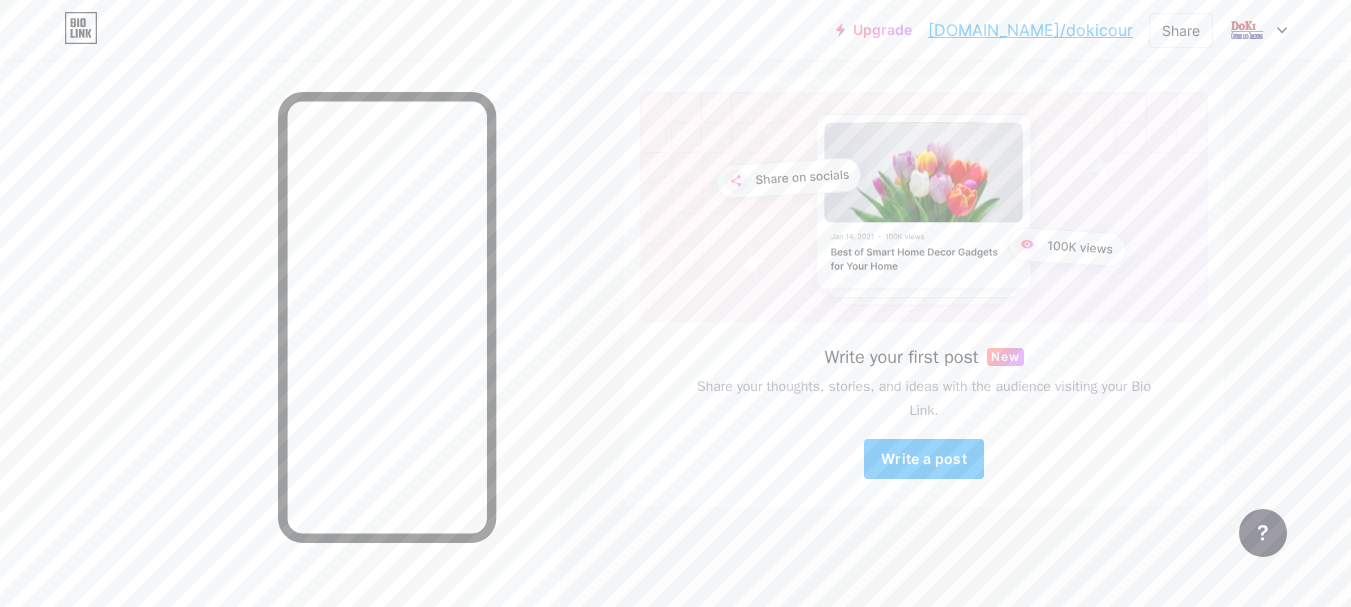 scroll, scrollTop: 0, scrollLeft: 0, axis: both 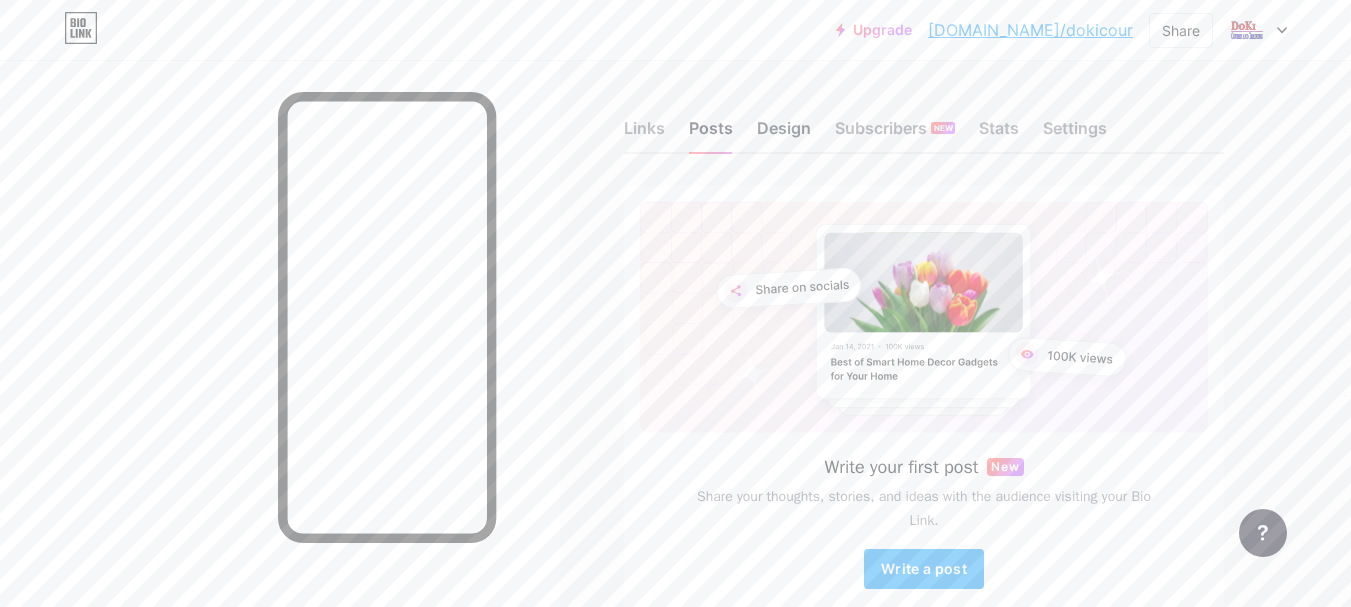 click on "Design" at bounding box center [784, 134] 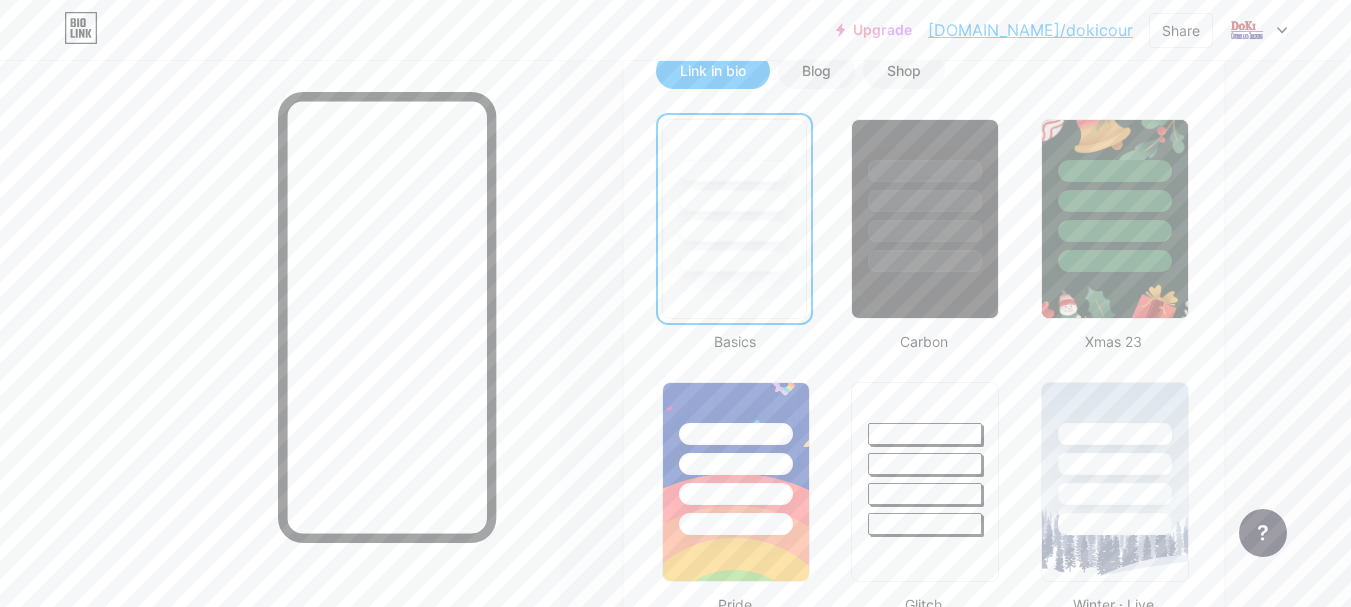 scroll, scrollTop: 500, scrollLeft: 0, axis: vertical 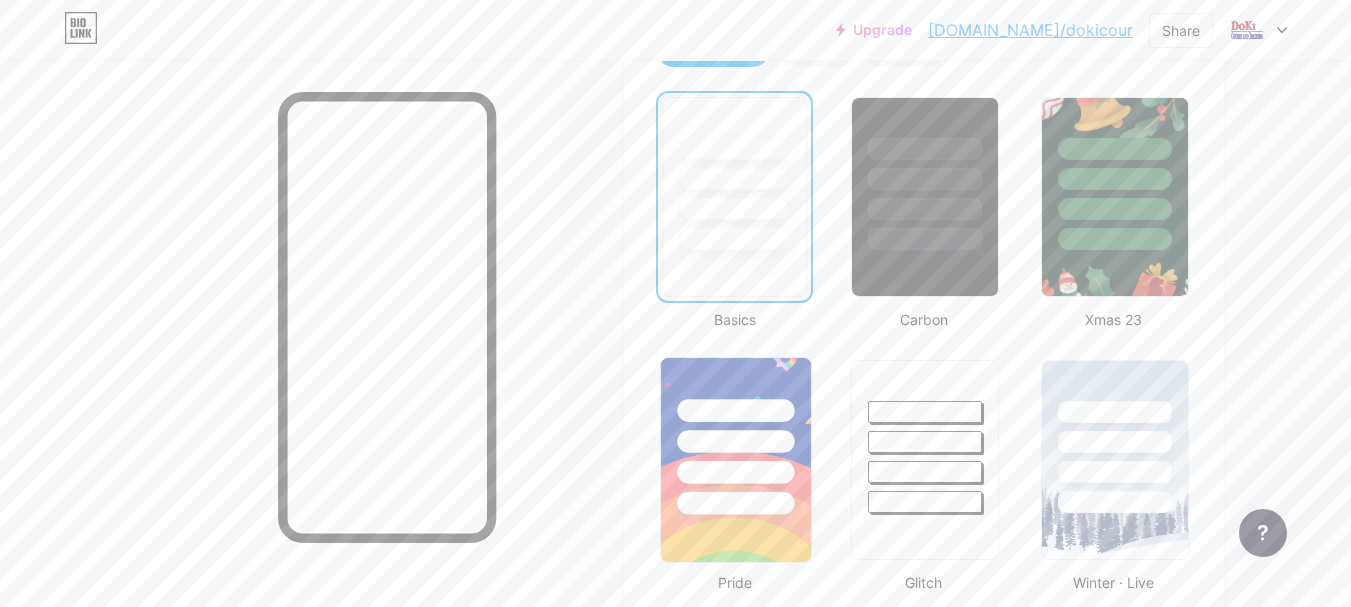 click at bounding box center (736, 436) 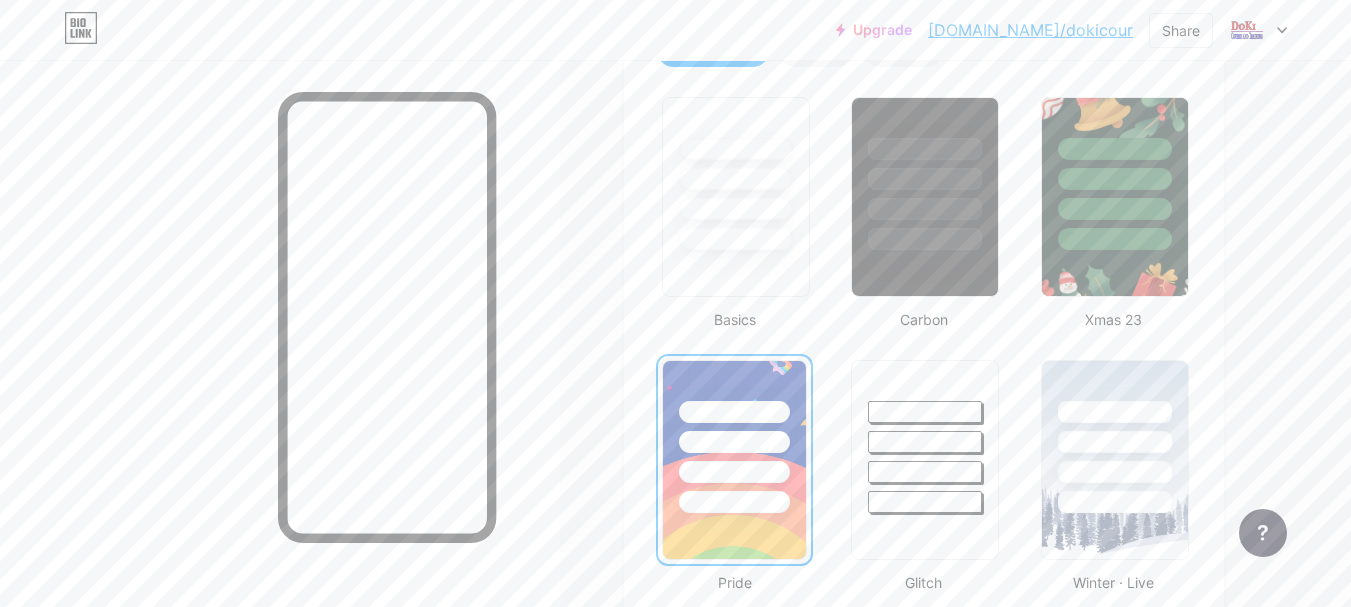 scroll, scrollTop: 800, scrollLeft: 0, axis: vertical 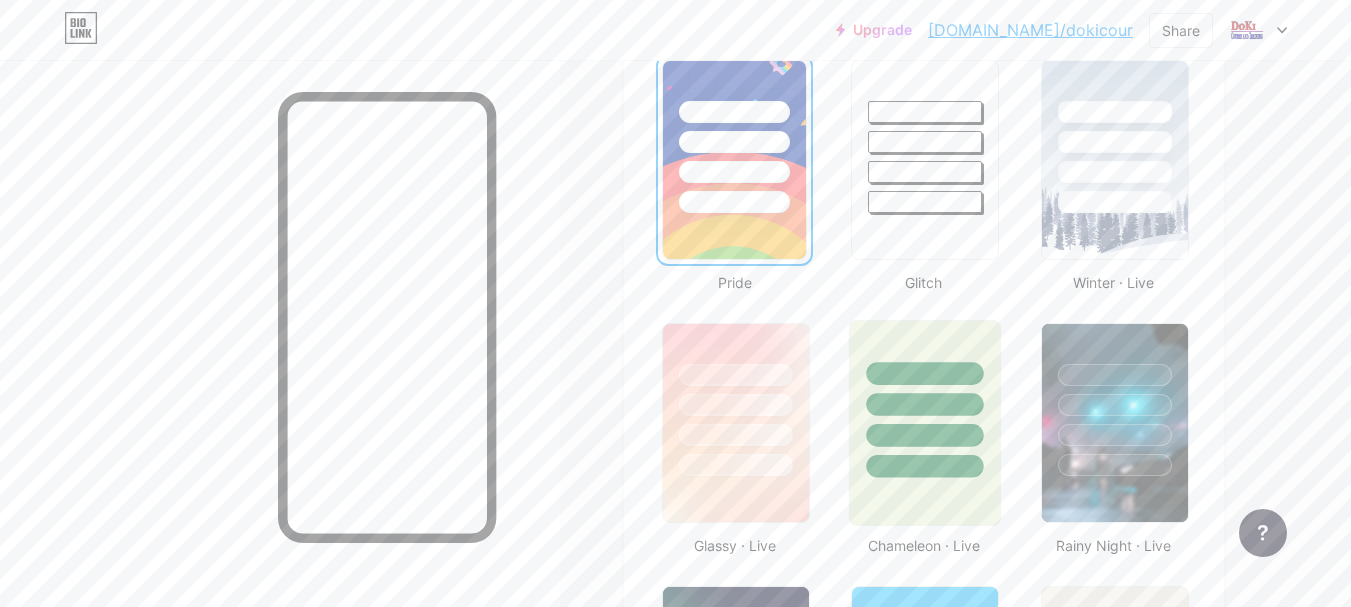 click at bounding box center [925, 399] 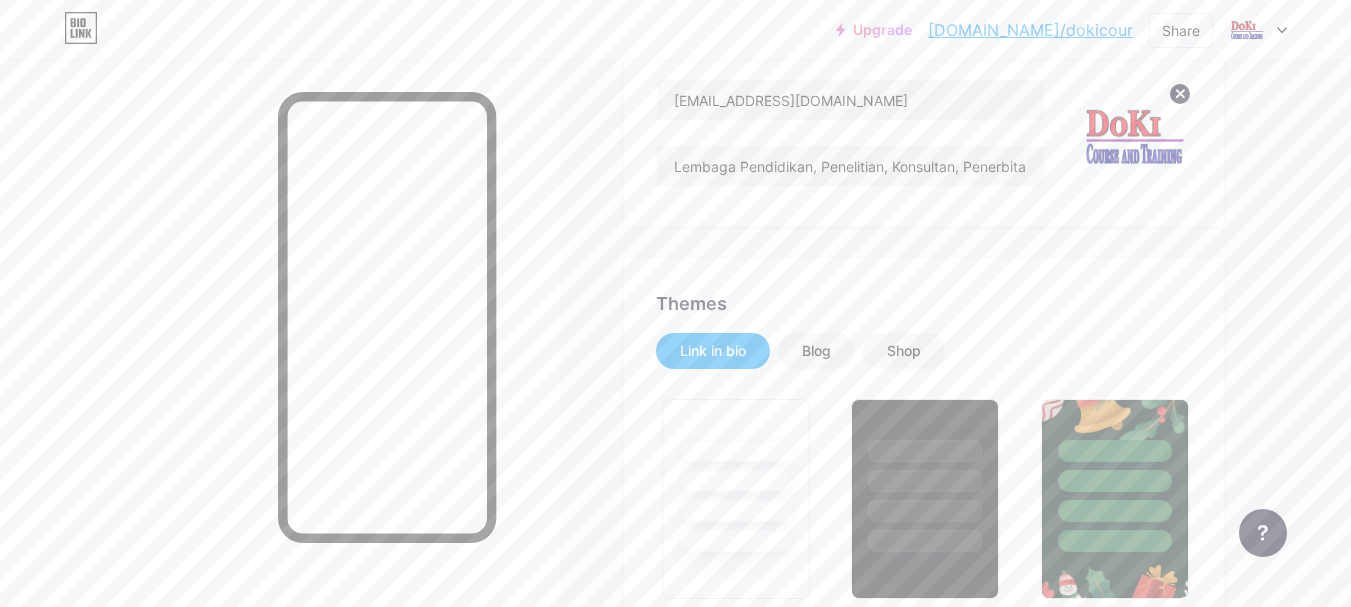 scroll, scrollTop: 200, scrollLeft: 0, axis: vertical 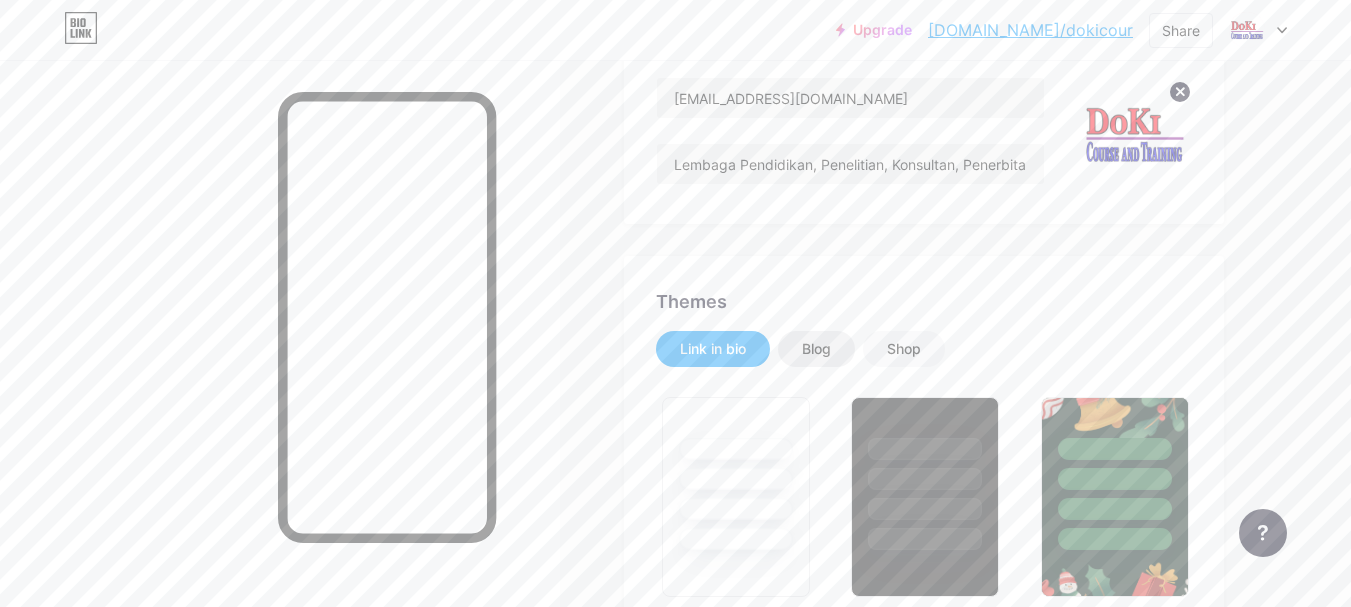 click on "Blog" at bounding box center (816, 349) 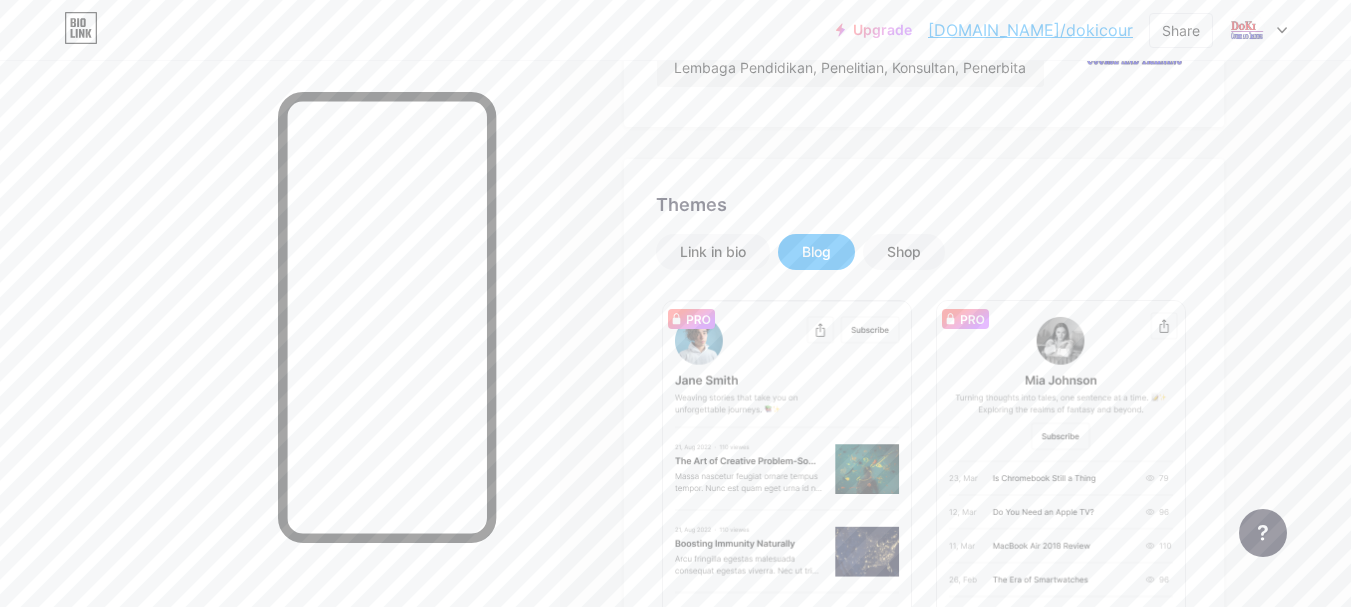 scroll, scrollTop: 400, scrollLeft: 0, axis: vertical 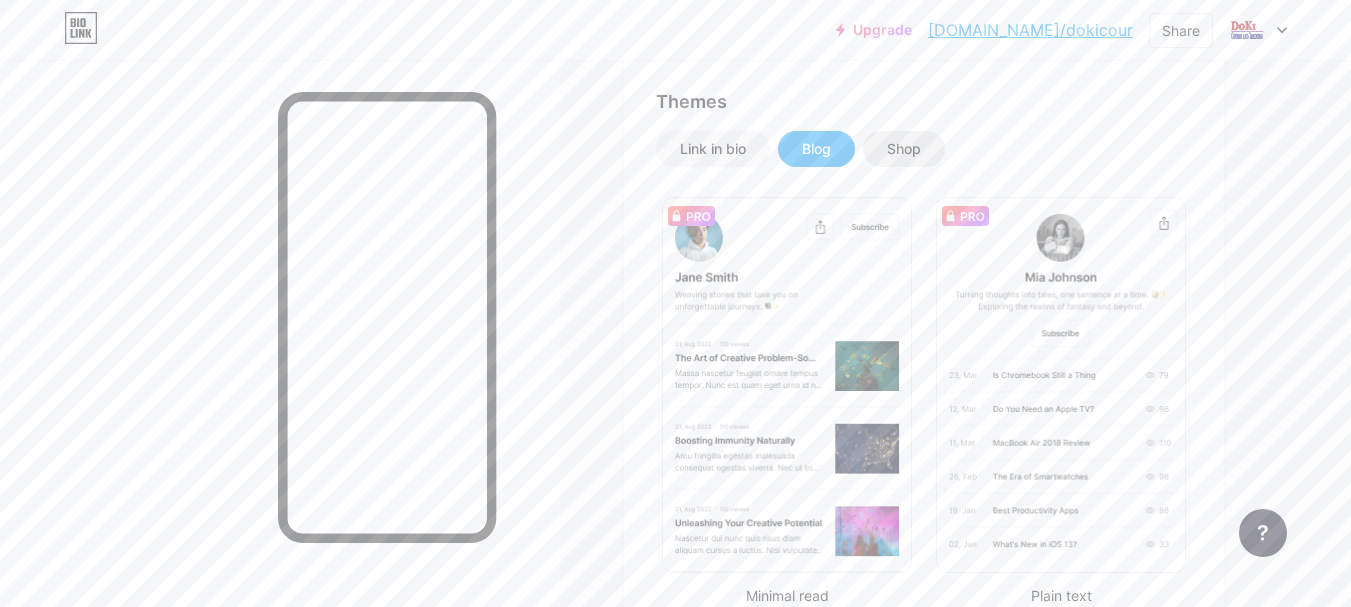 click on "Shop" at bounding box center [904, 149] 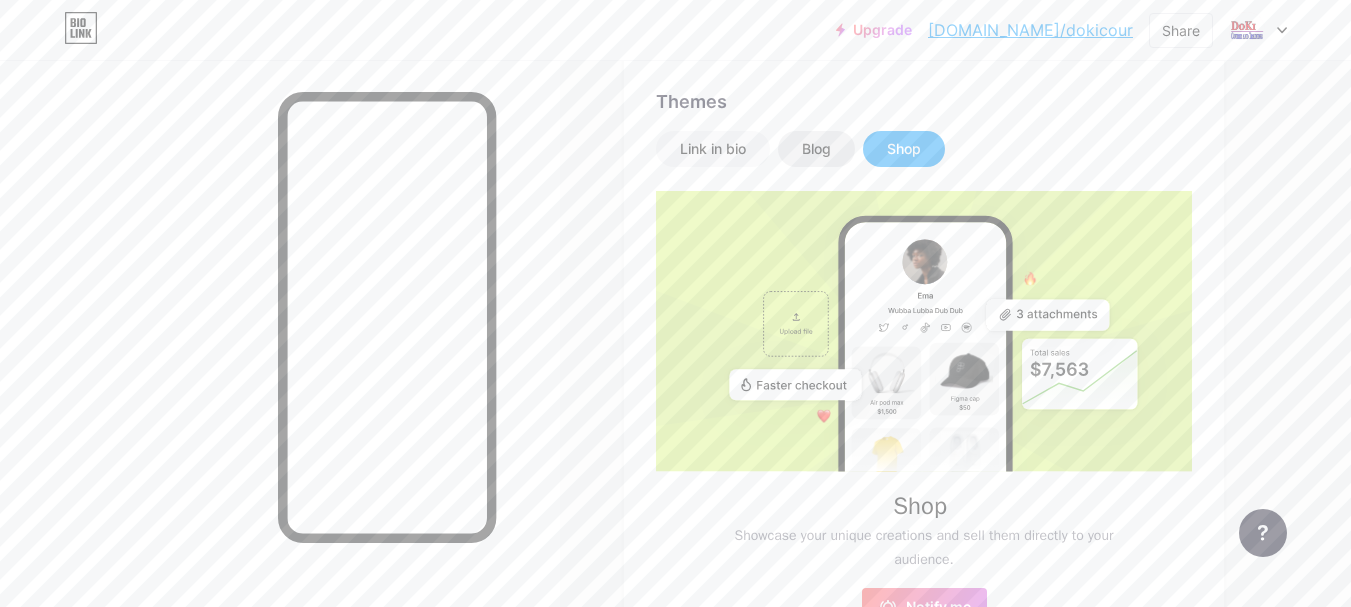 click on "Blog" at bounding box center (816, 149) 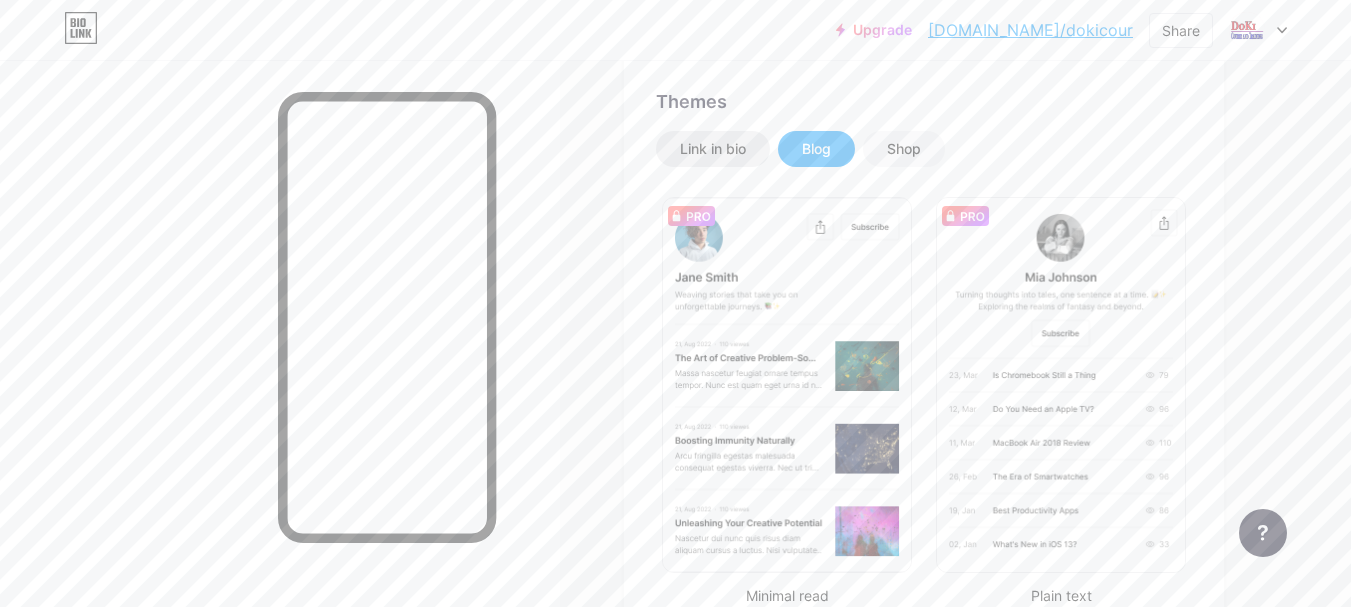 click on "Link in bio" at bounding box center (713, 149) 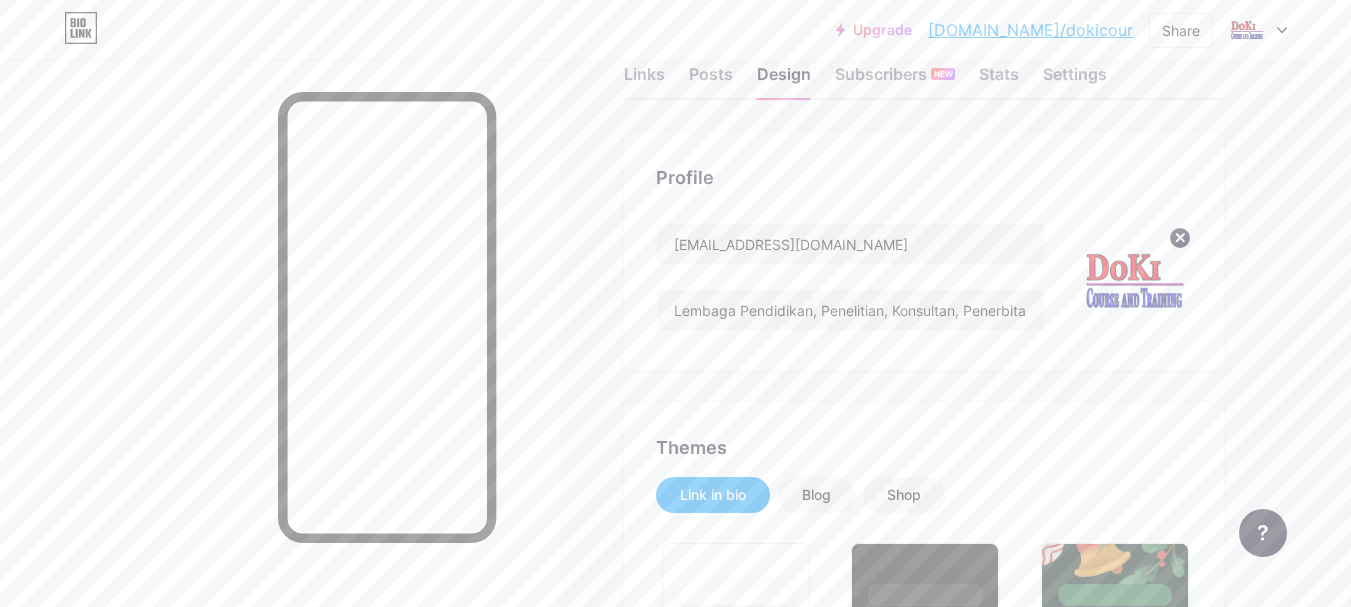 scroll, scrollTop: 0, scrollLeft: 0, axis: both 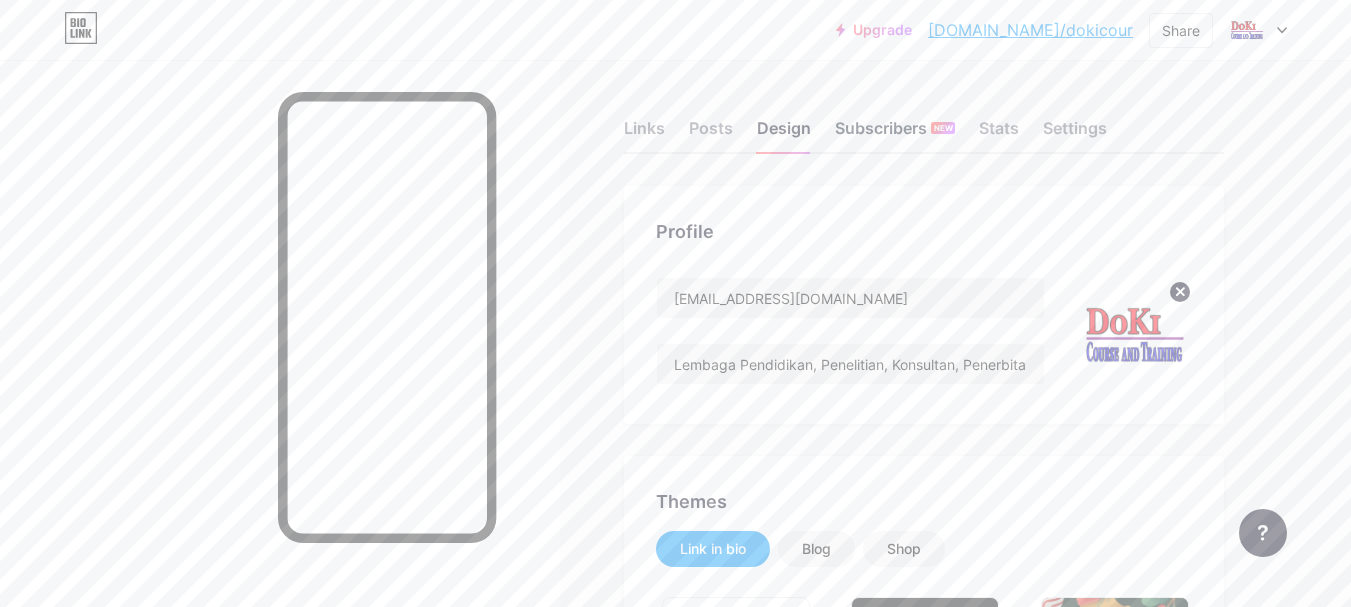 click on "Subscribers
NEW" at bounding box center (895, 134) 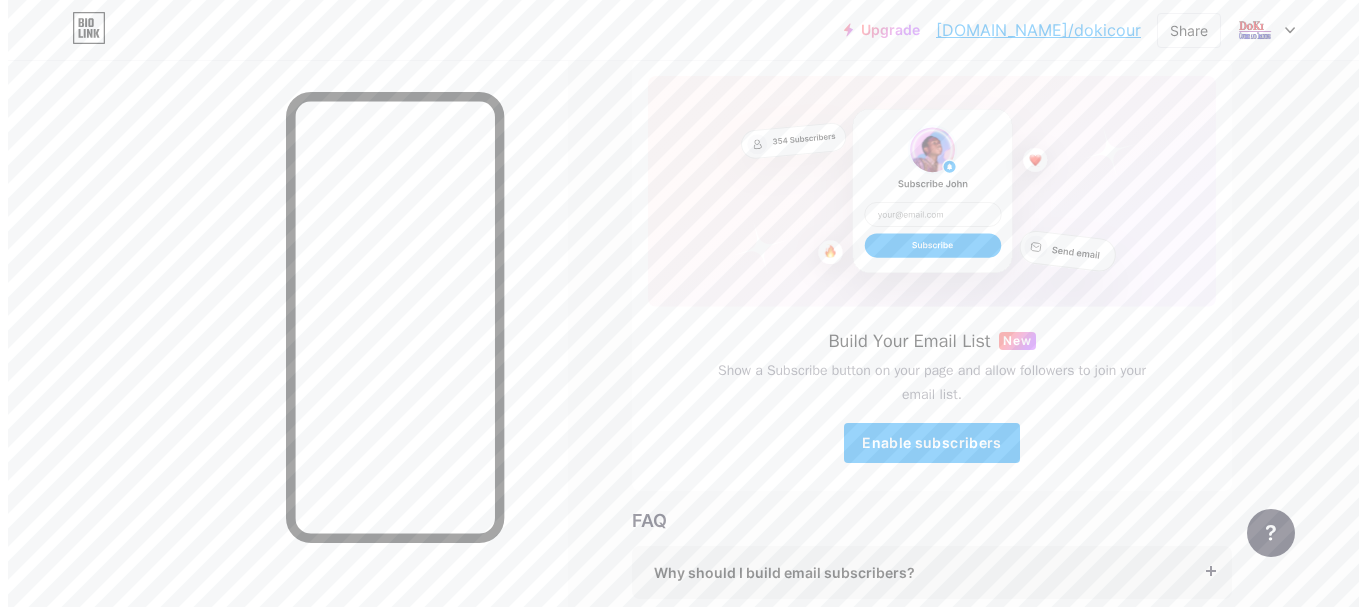 scroll, scrollTop: 0, scrollLeft: 0, axis: both 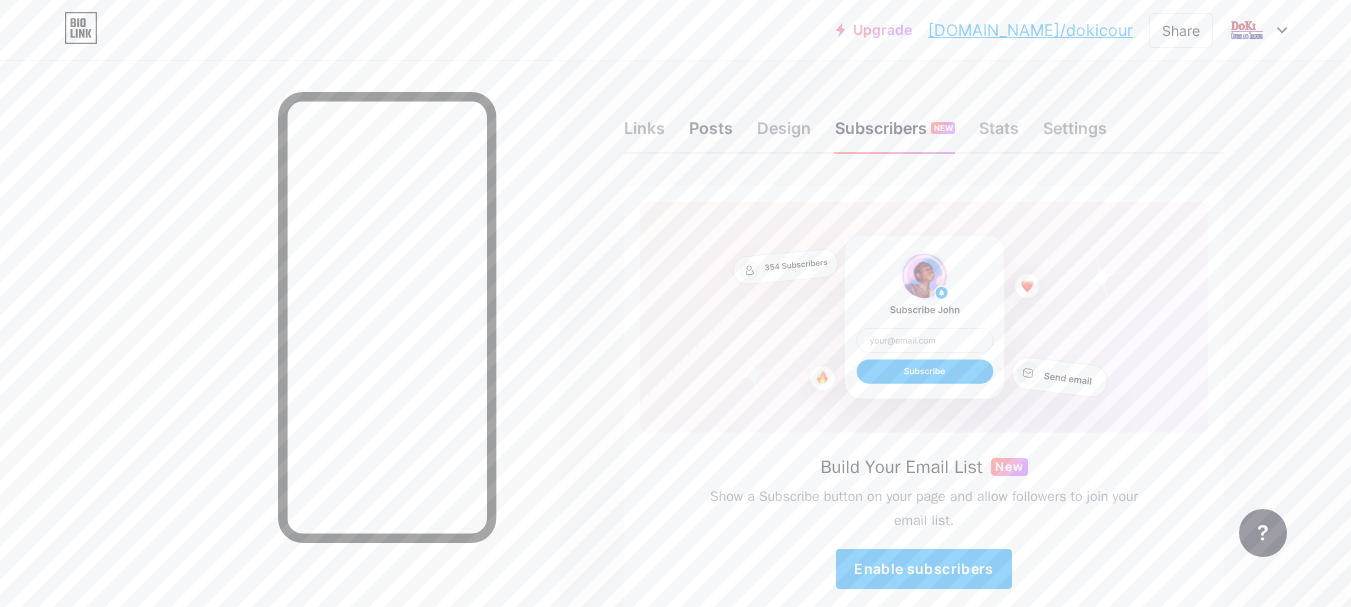 click on "Posts" at bounding box center (711, 134) 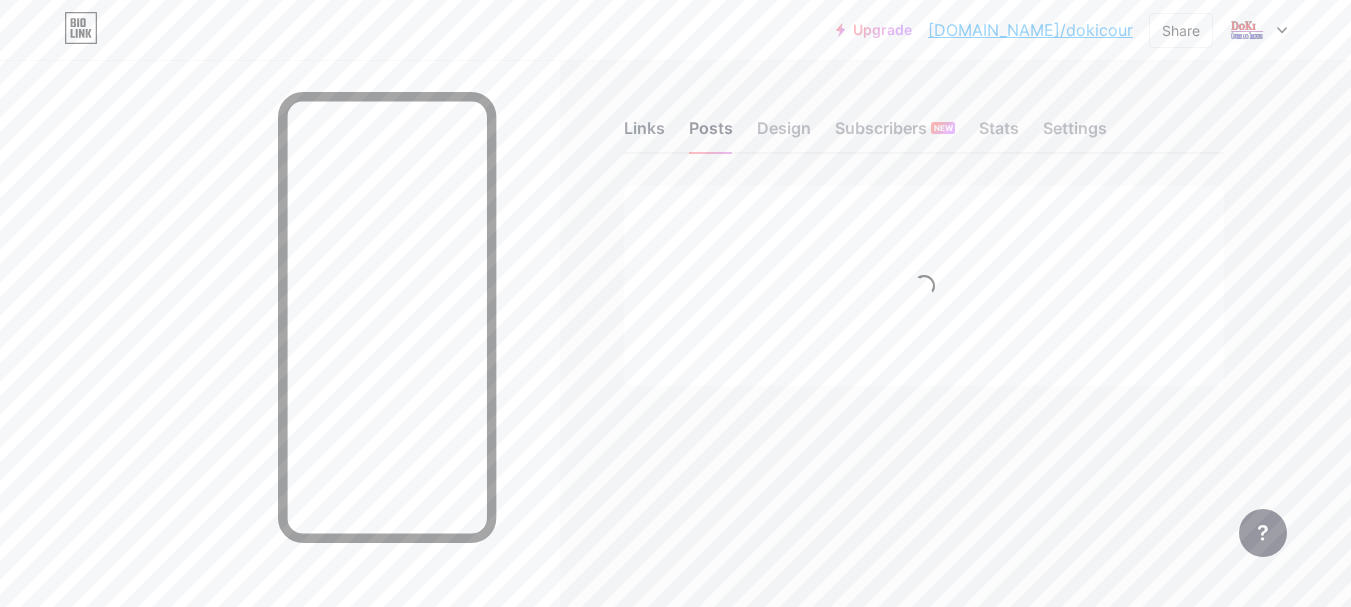 click on "Links" at bounding box center [644, 134] 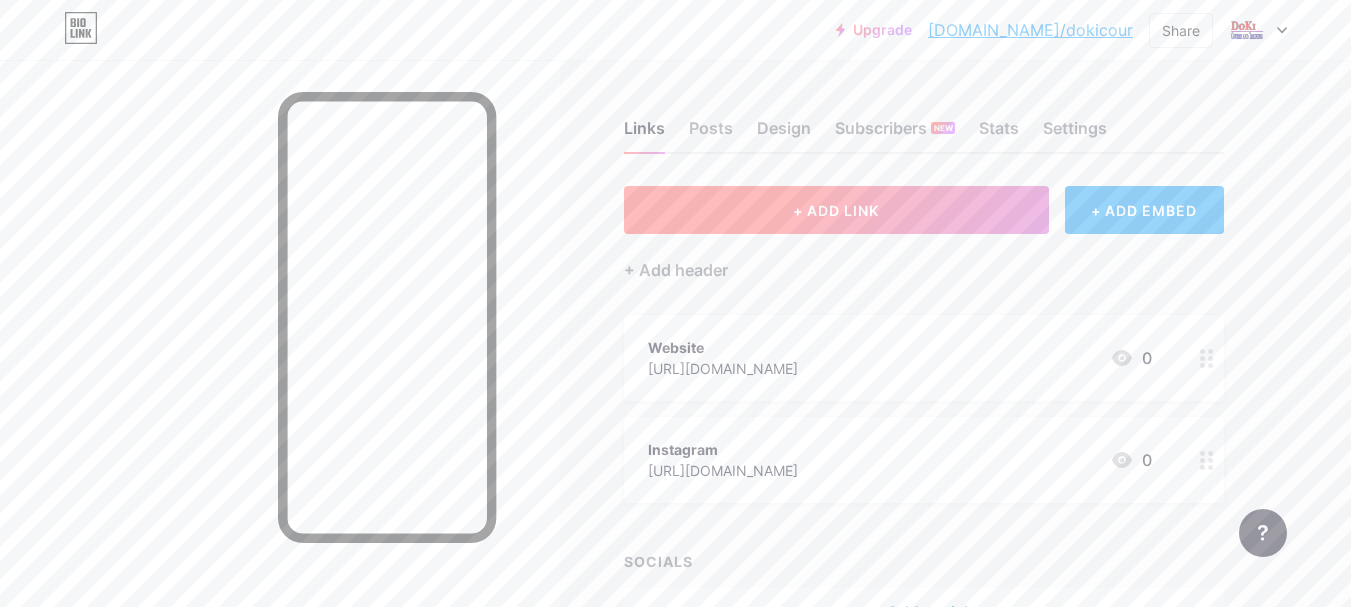 click on "+ ADD LINK" at bounding box center (836, 210) 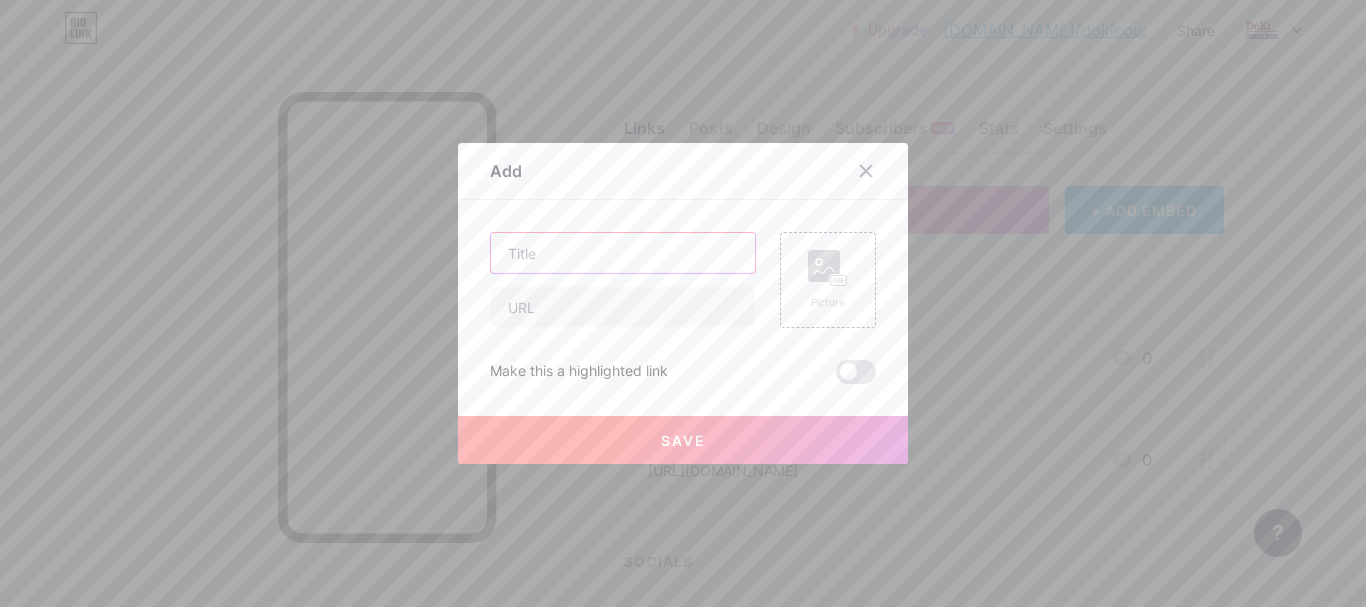 click at bounding box center (623, 253) 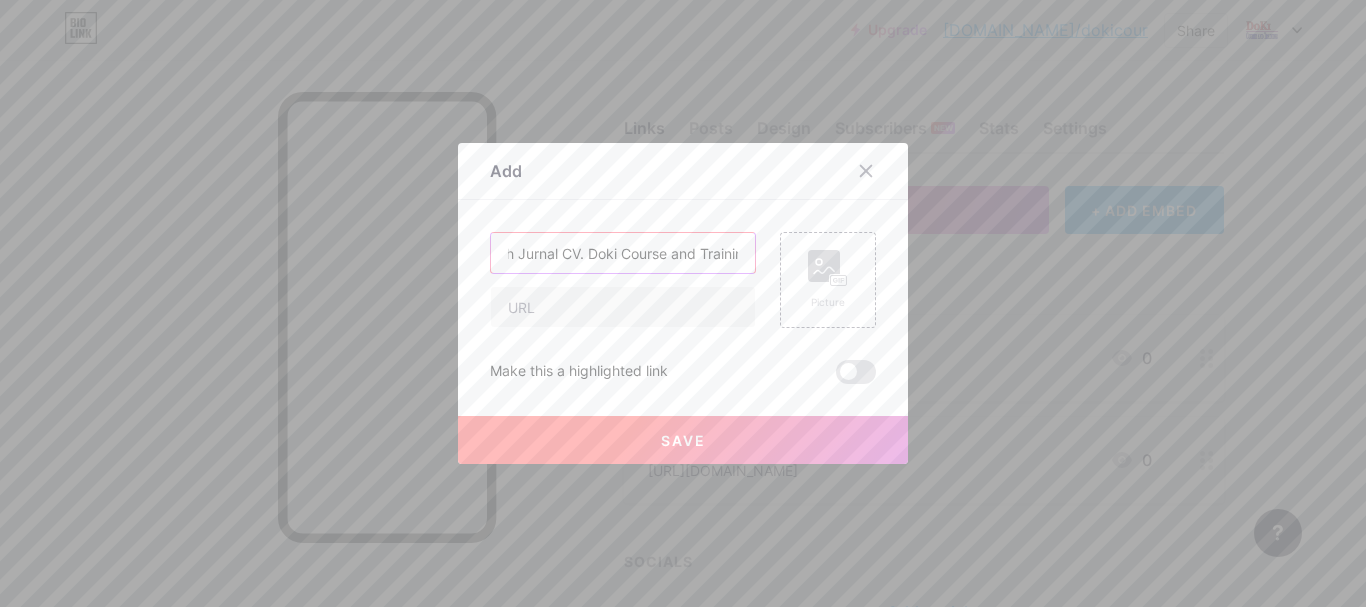 scroll, scrollTop: 0, scrollLeft: 56, axis: horizontal 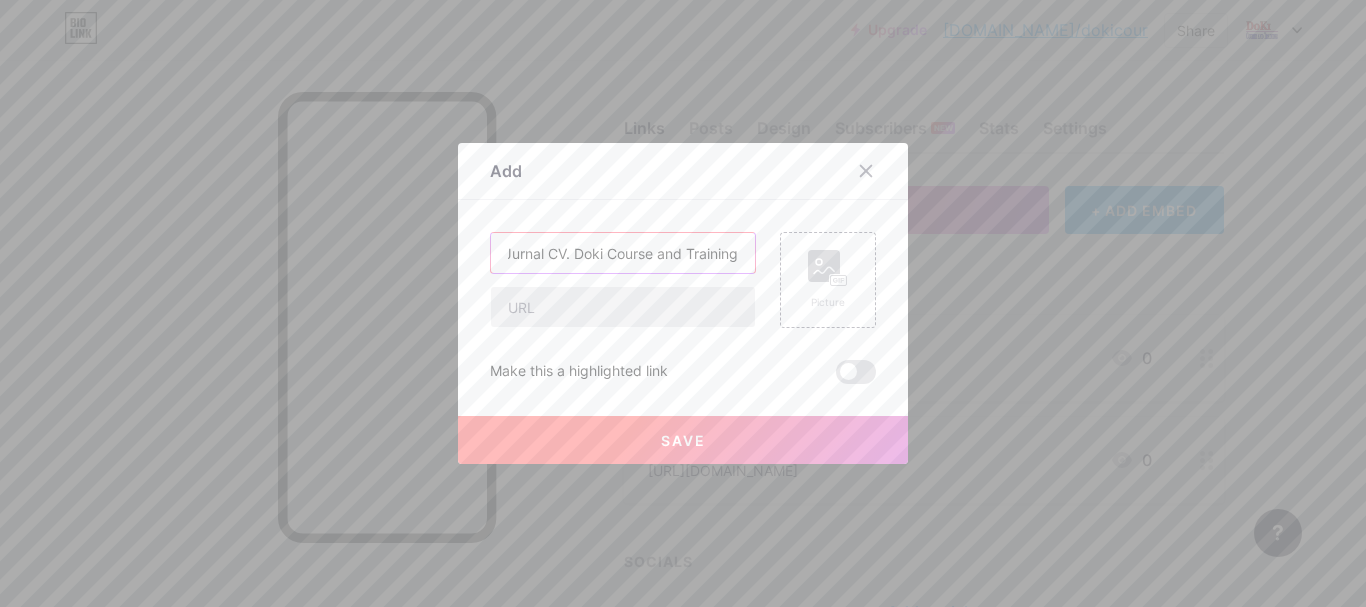 type on "Rumah Jurnal CV. Doki Course and Training" 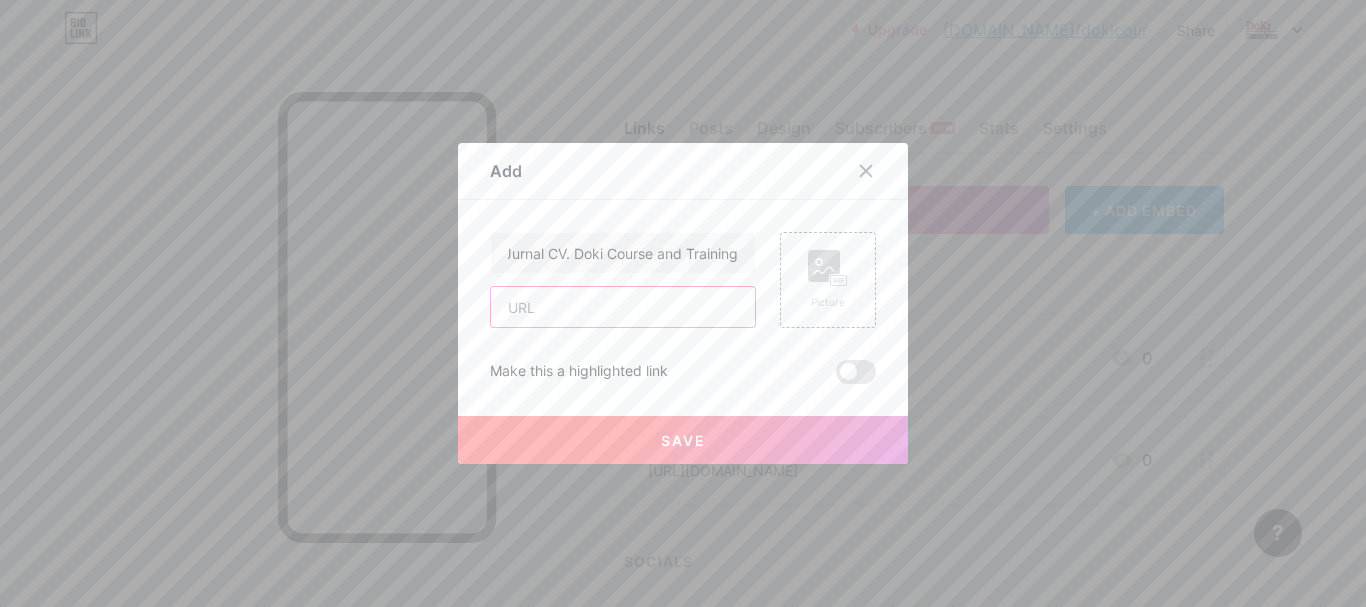 click at bounding box center (623, 307) 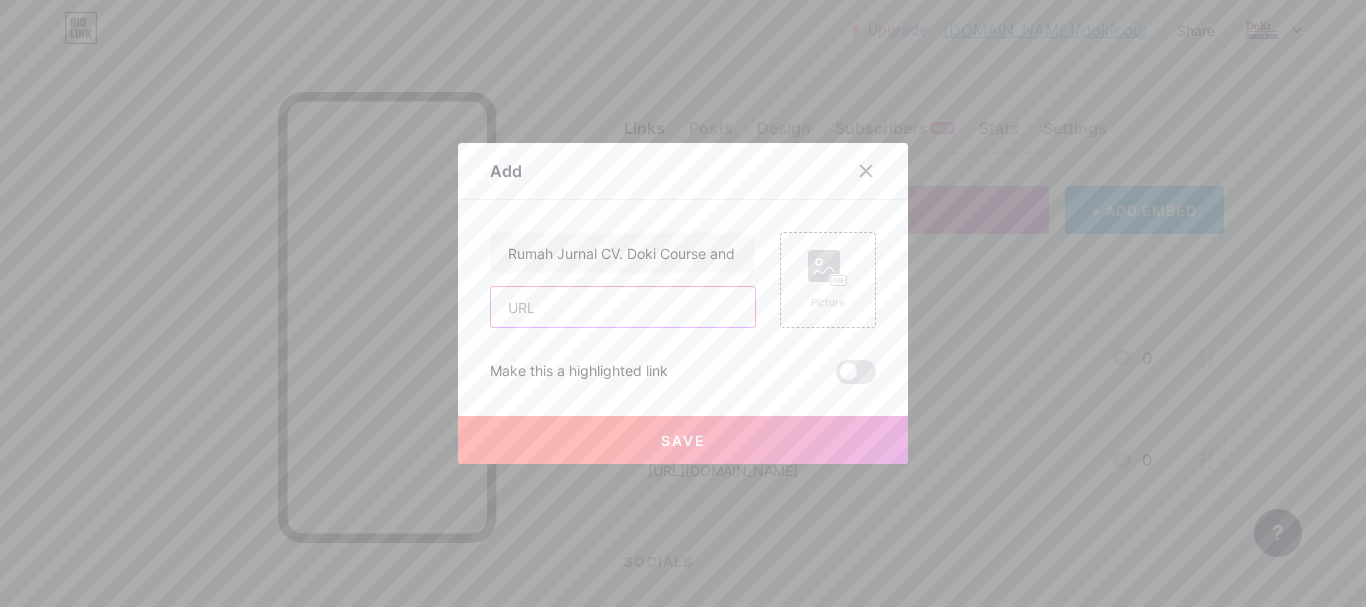 paste on "[URL][DOMAIN_NAME]" 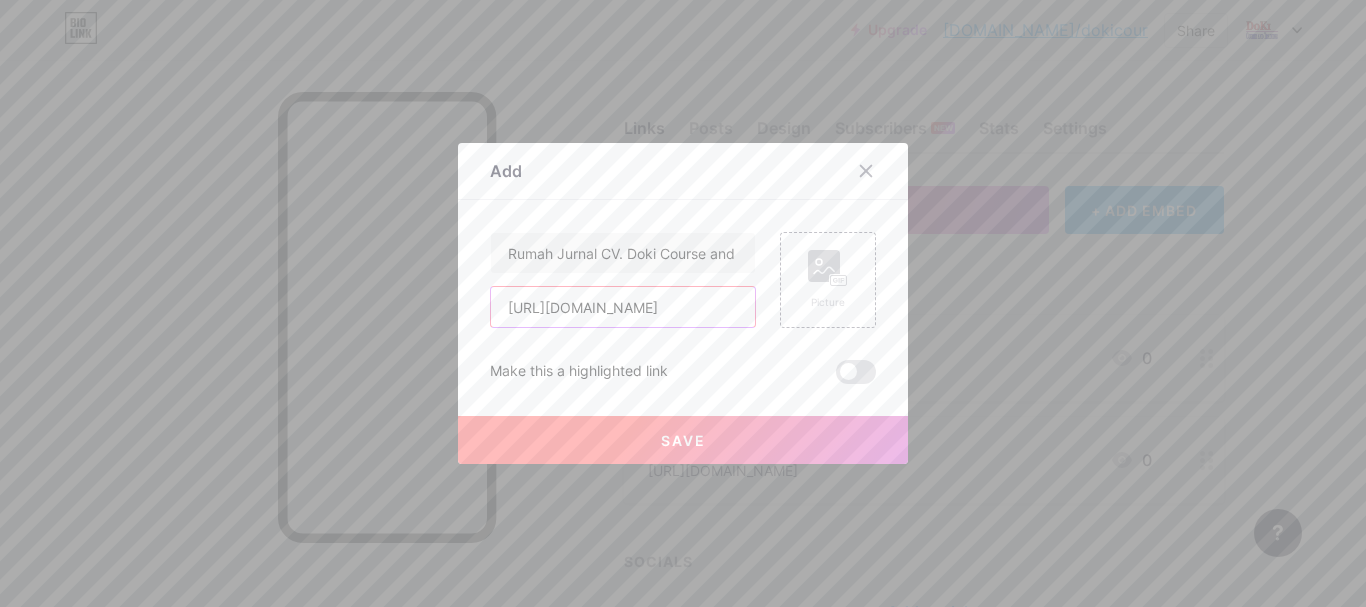 type on "[URL][DOMAIN_NAME]" 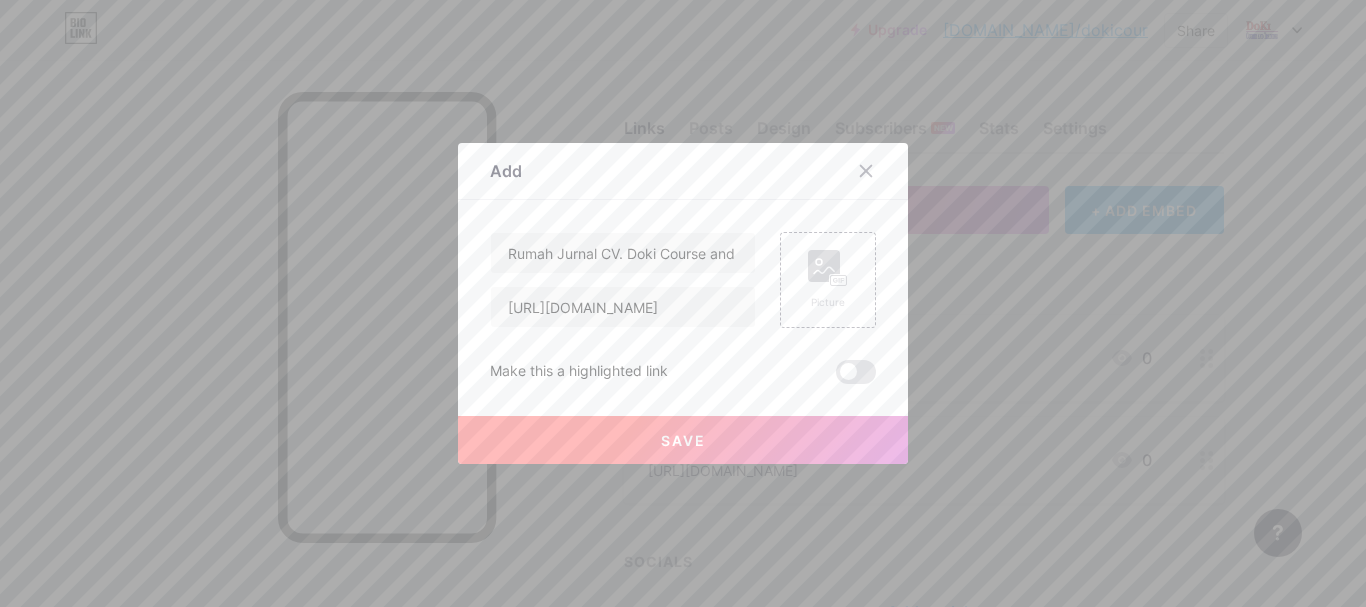click on "Save" at bounding box center [683, 440] 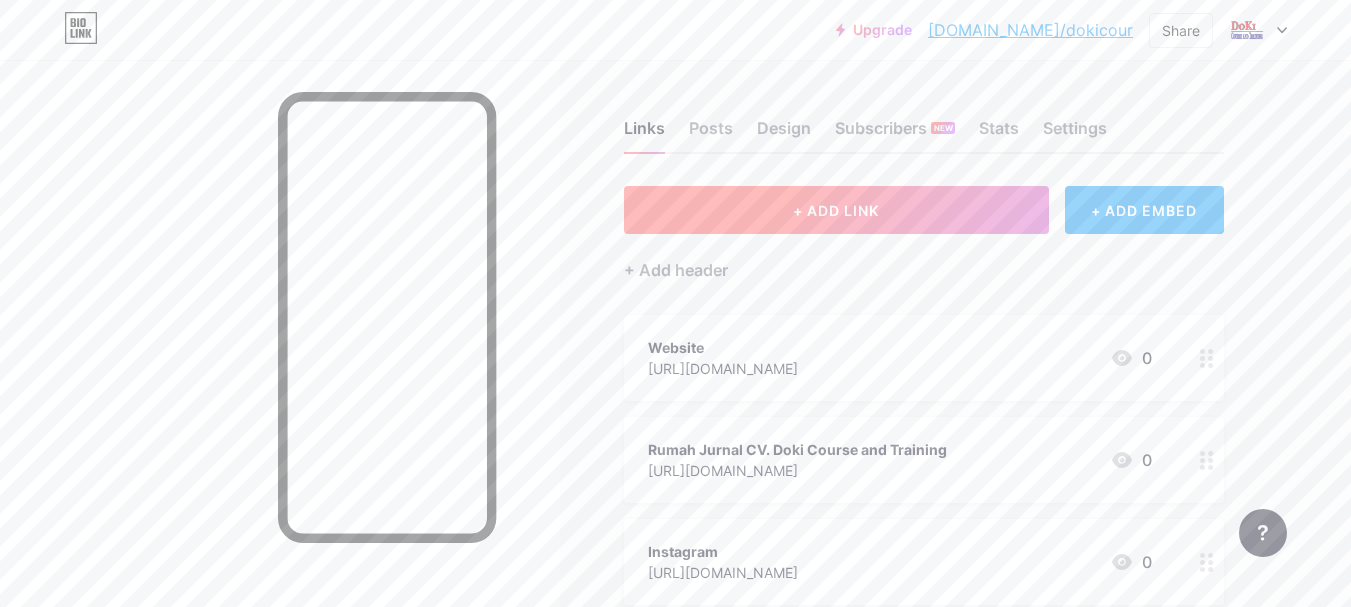 click on "+ ADD LINK" at bounding box center (836, 210) 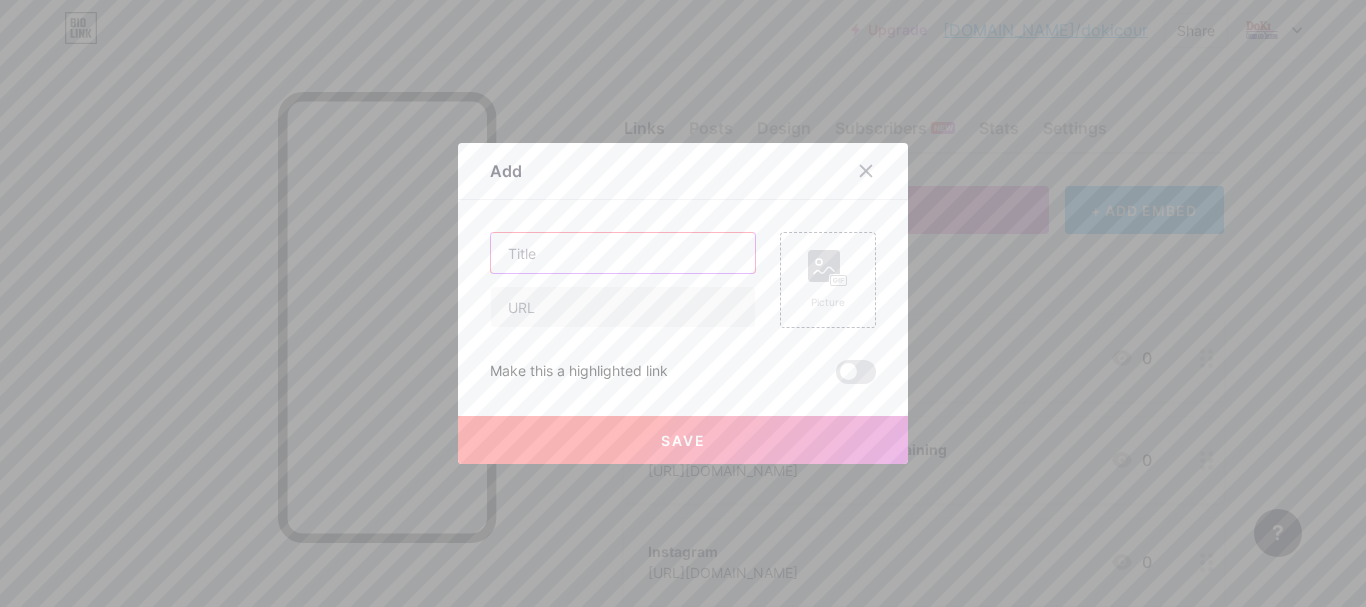 click at bounding box center [623, 253] 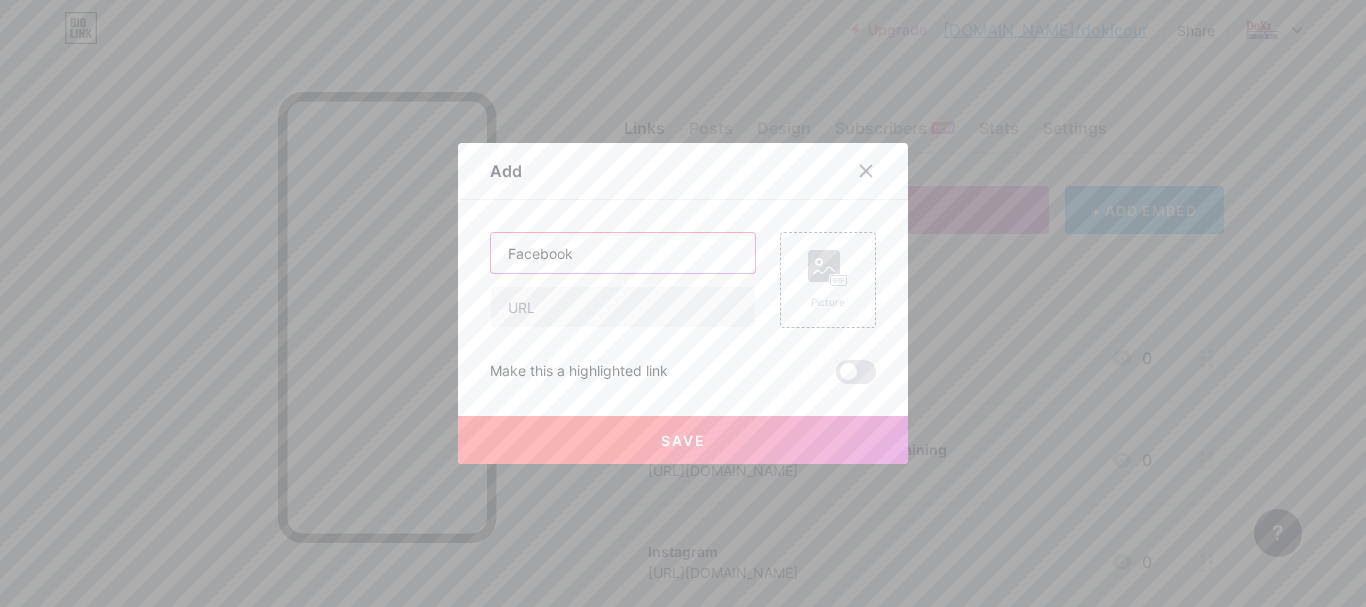 type on "Facebook" 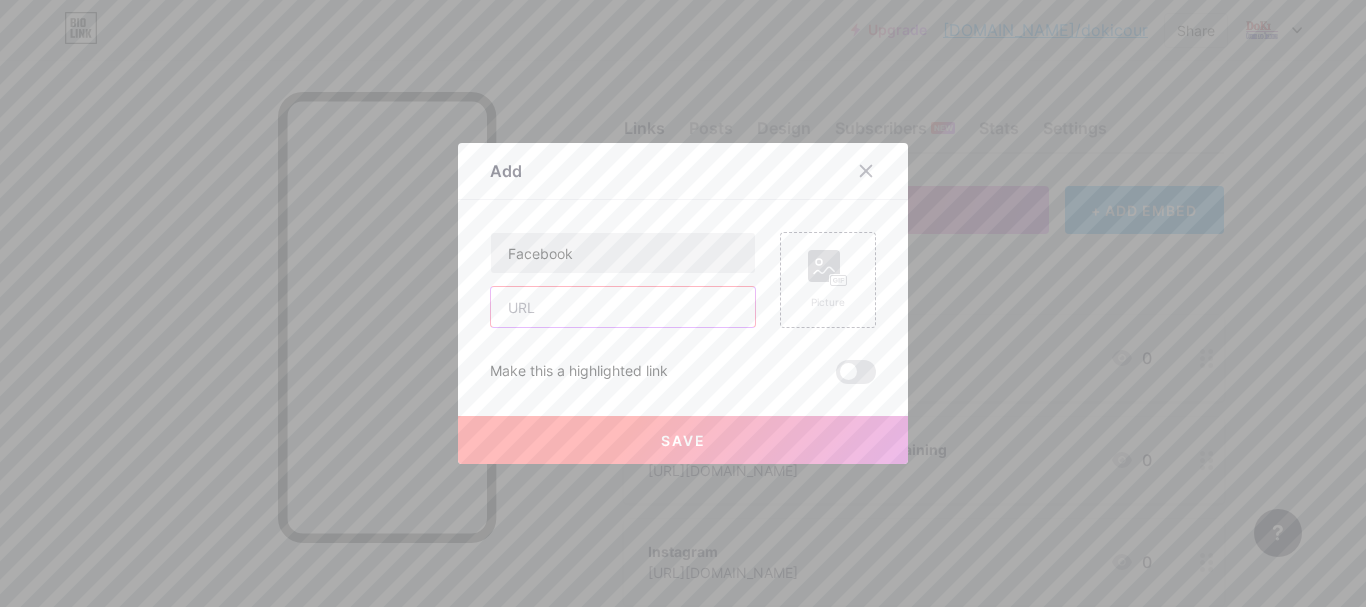 paste on "[URL][DOMAIN_NAME]" 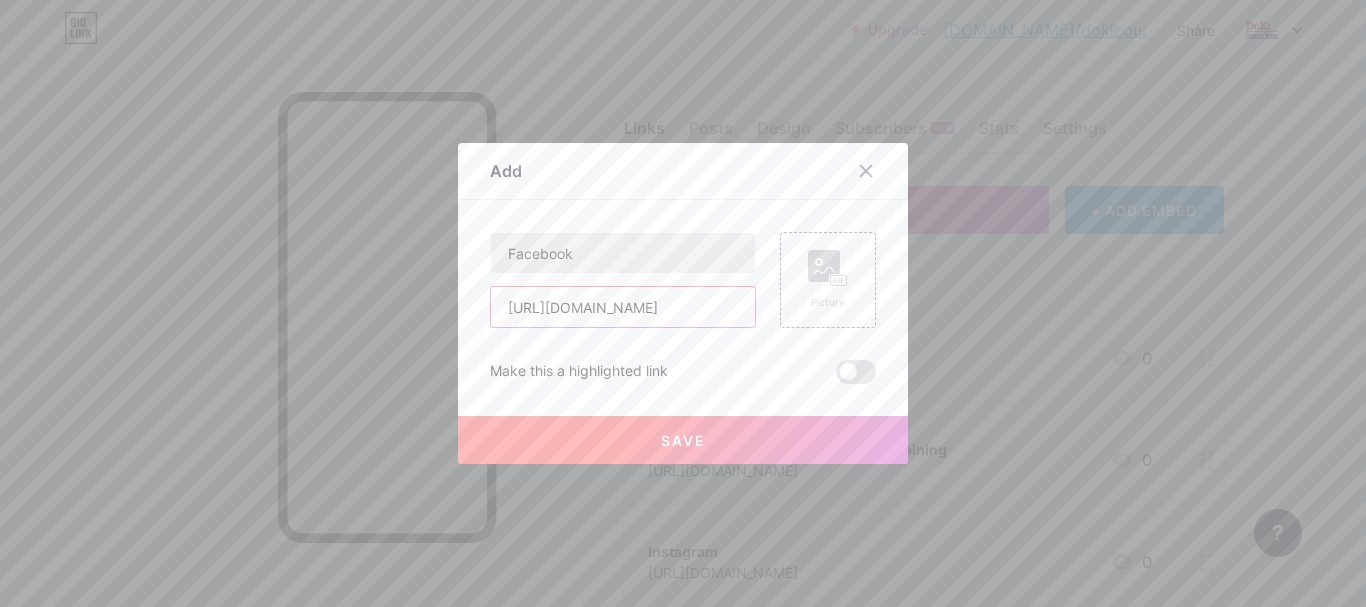 scroll, scrollTop: 0, scrollLeft: 84, axis: horizontal 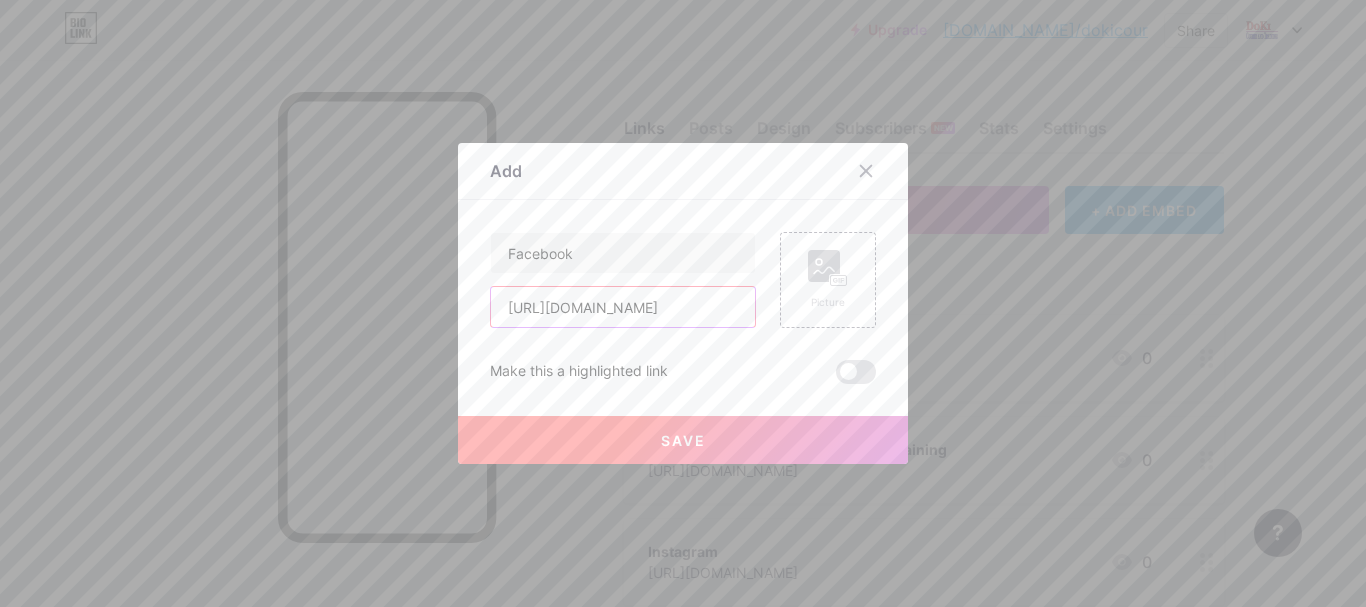 type on "[URL][DOMAIN_NAME]" 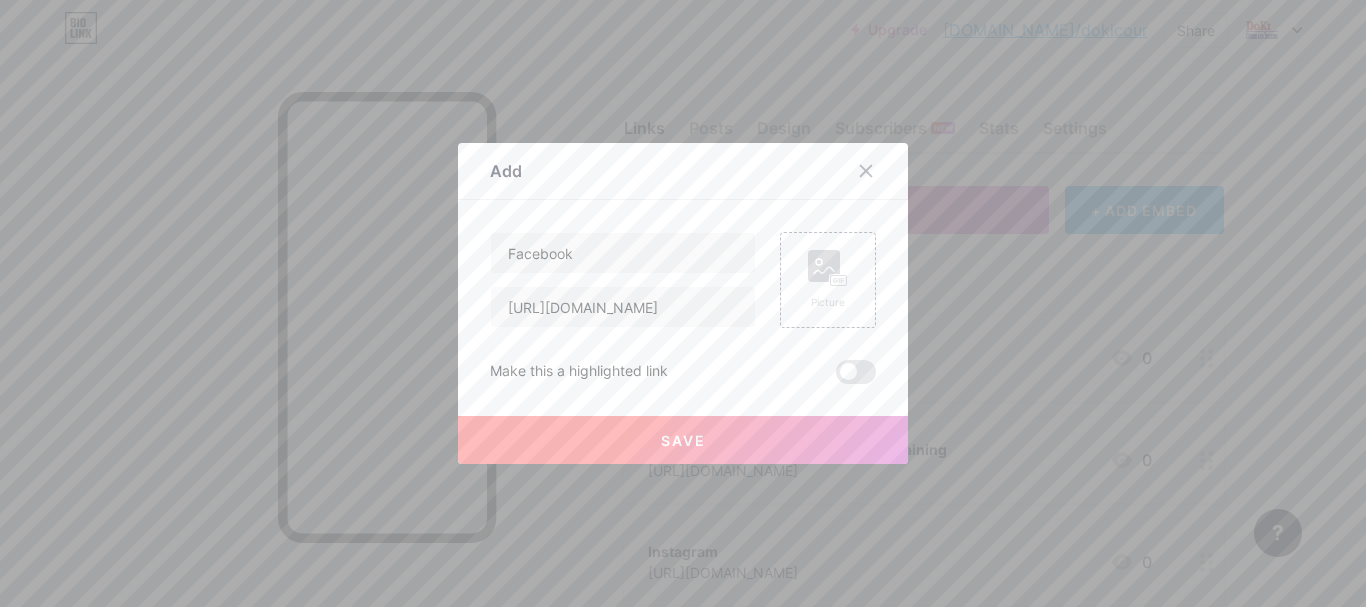 click on "Save" at bounding box center [683, 440] 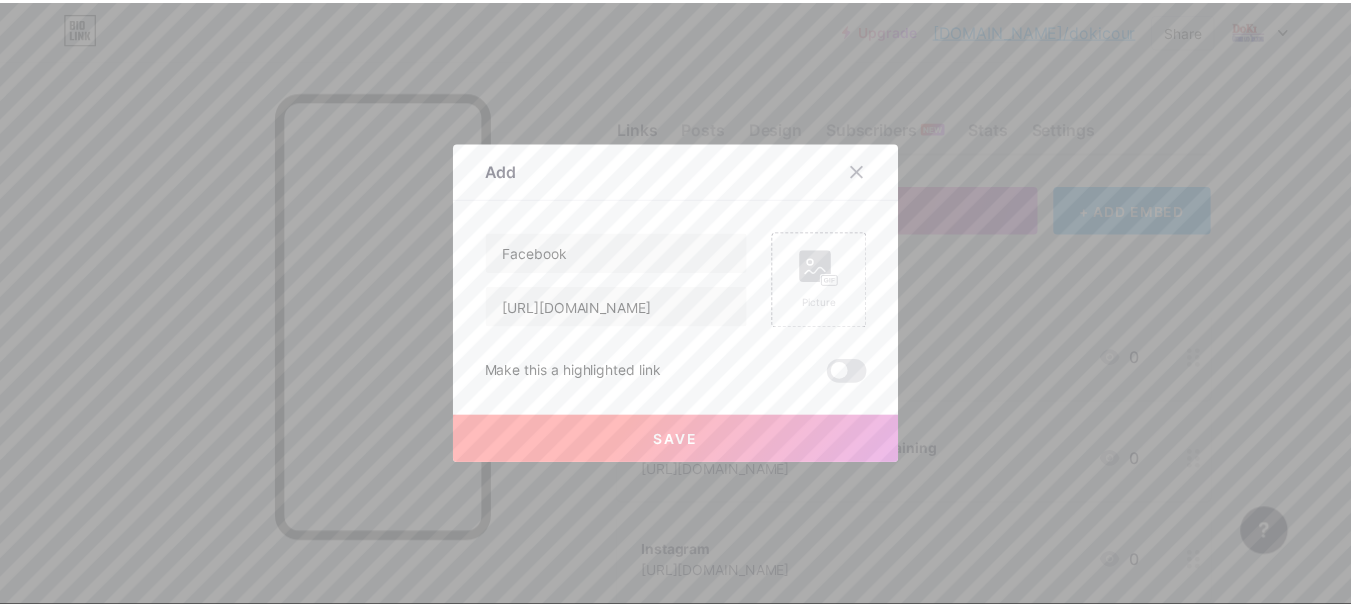 scroll, scrollTop: 0, scrollLeft: 0, axis: both 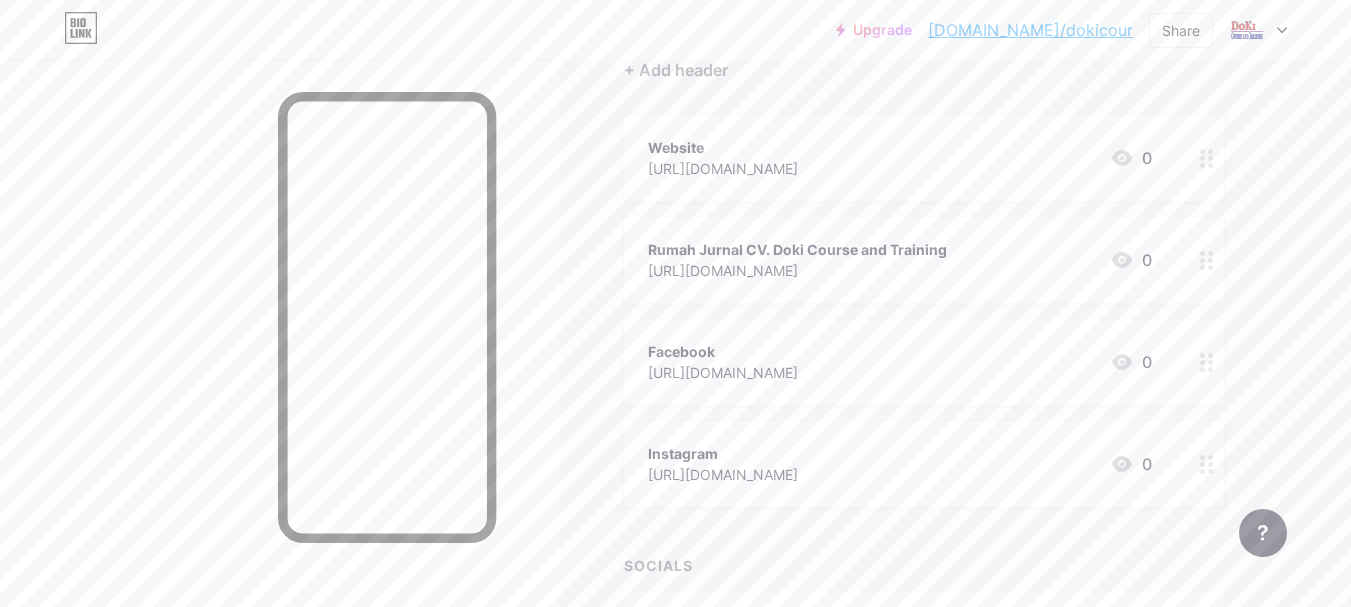 type 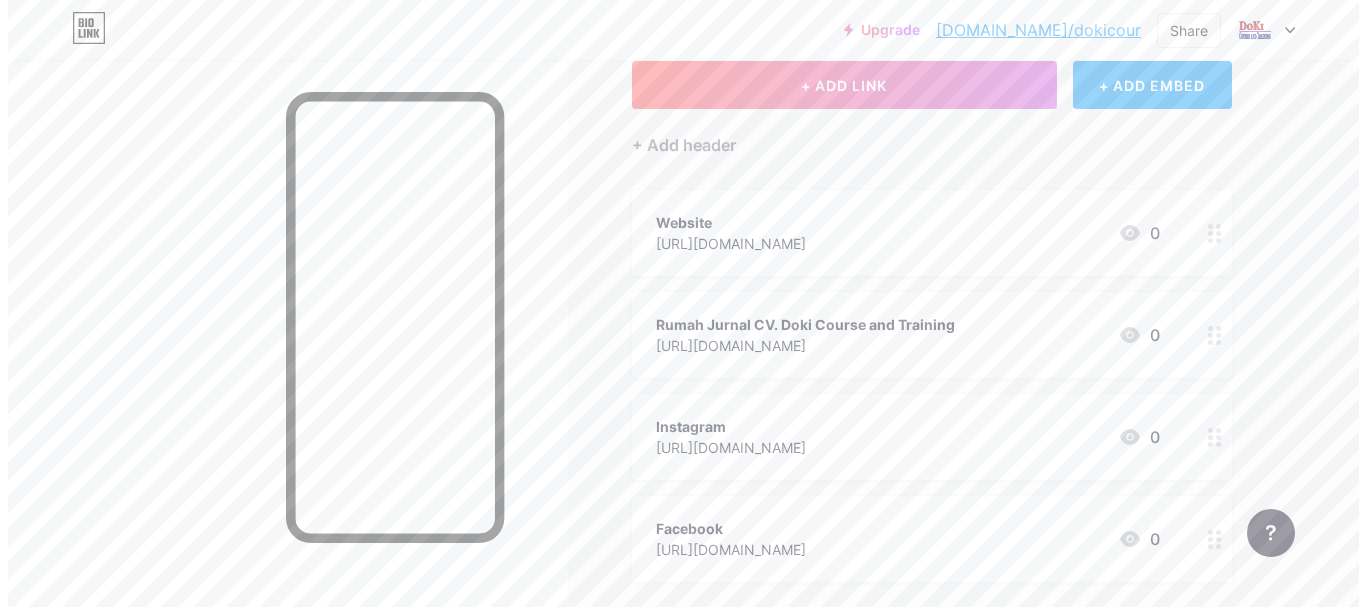 scroll, scrollTop: 0, scrollLeft: 0, axis: both 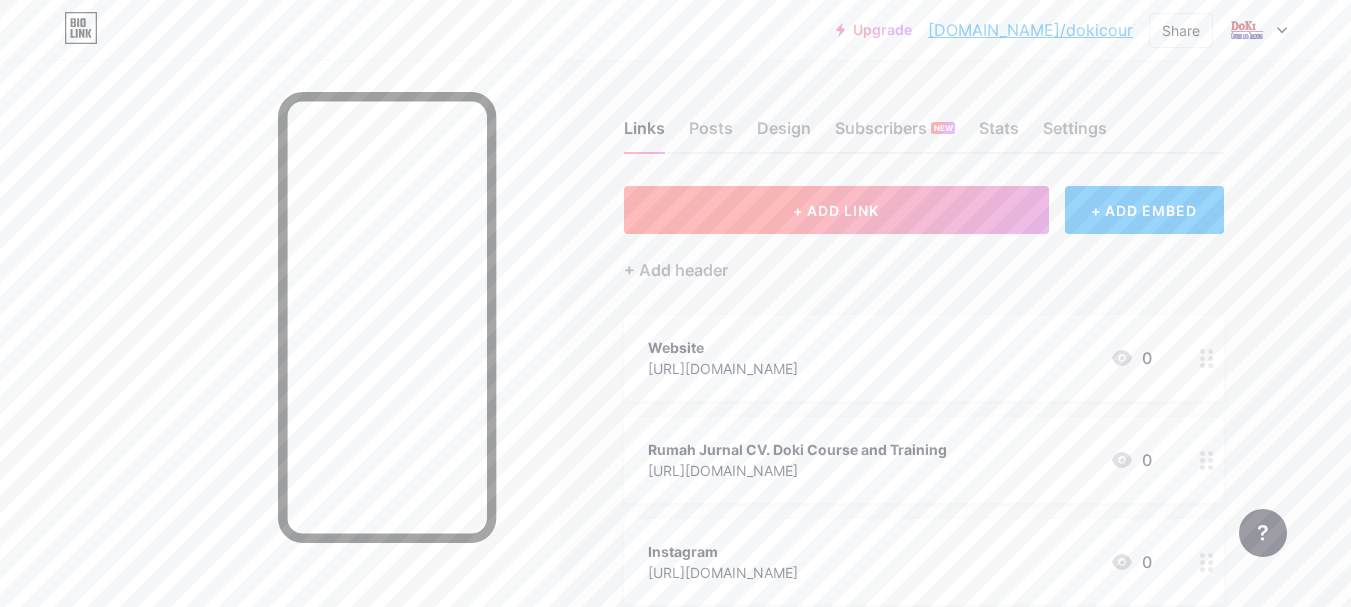 click on "+ ADD LINK" at bounding box center [836, 210] 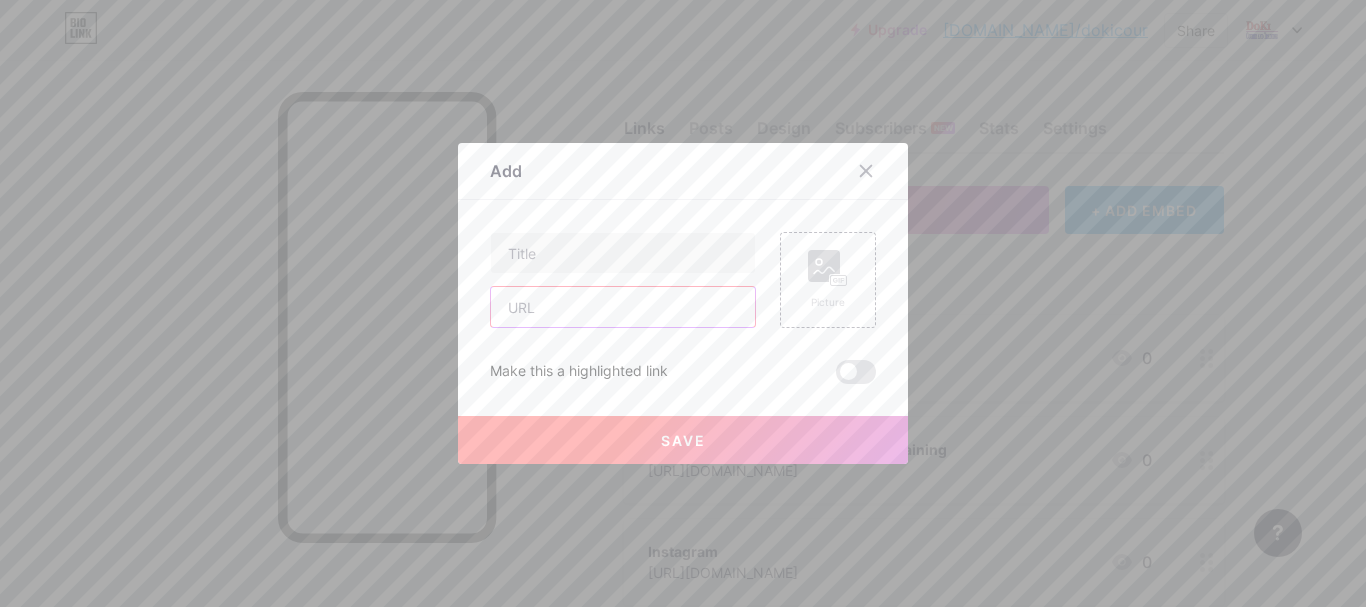 click at bounding box center (623, 307) 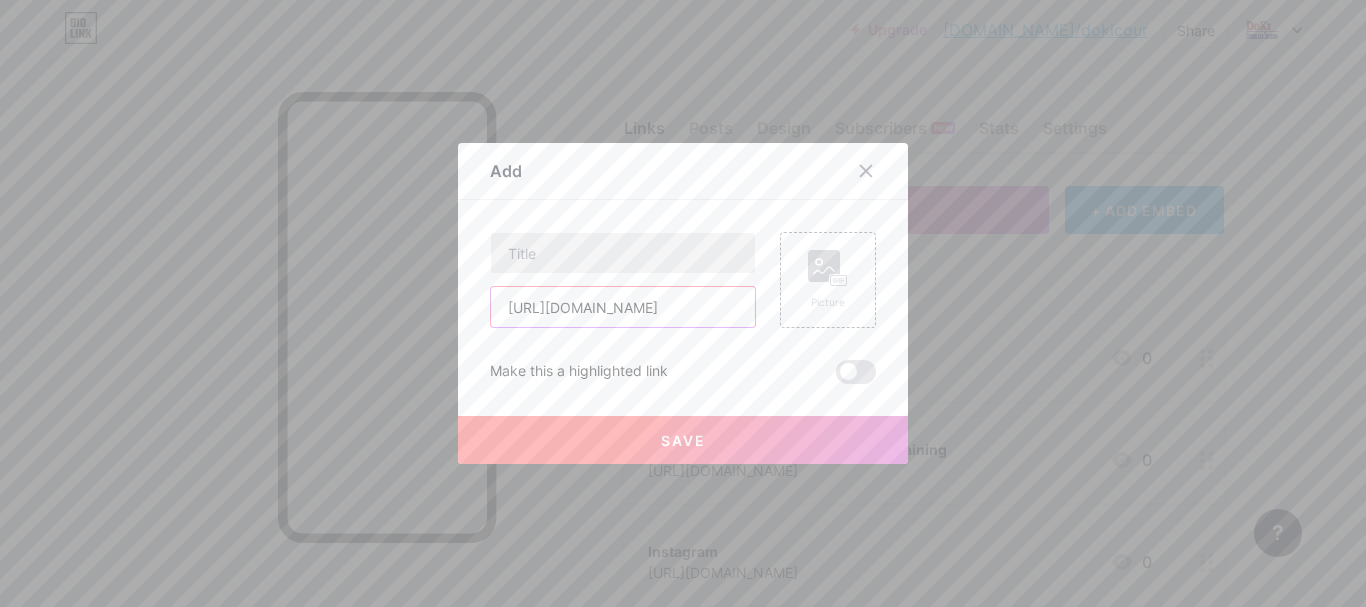 type on "[URL][DOMAIN_NAME]" 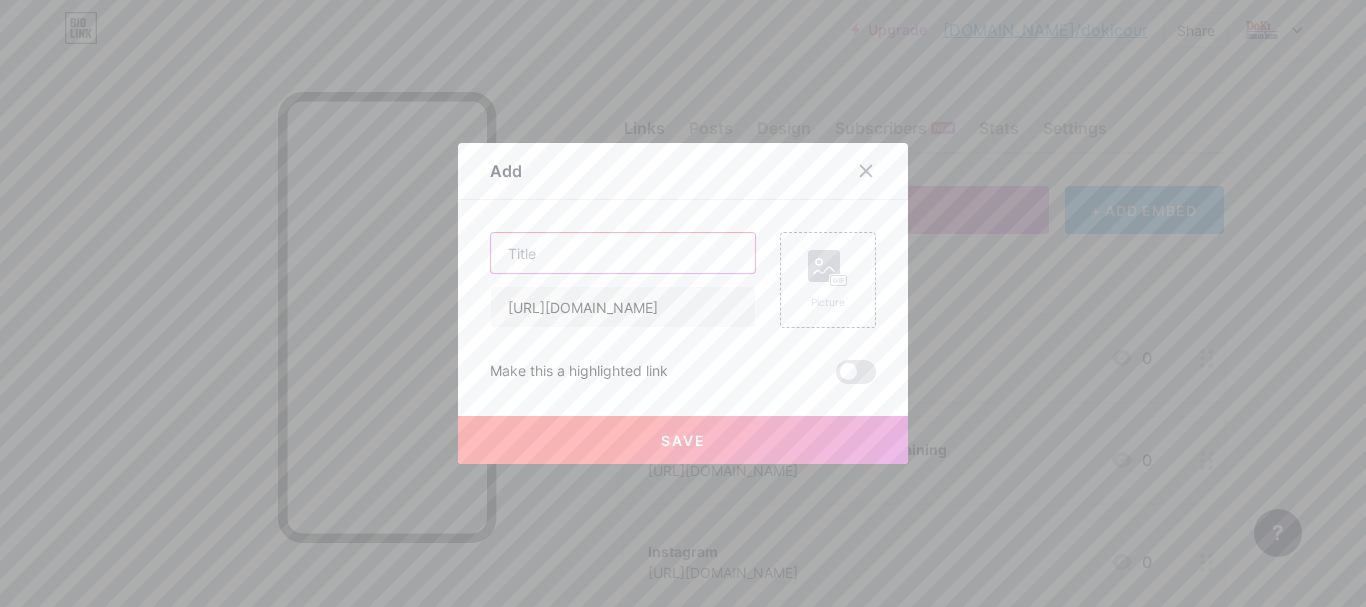 click at bounding box center [623, 253] 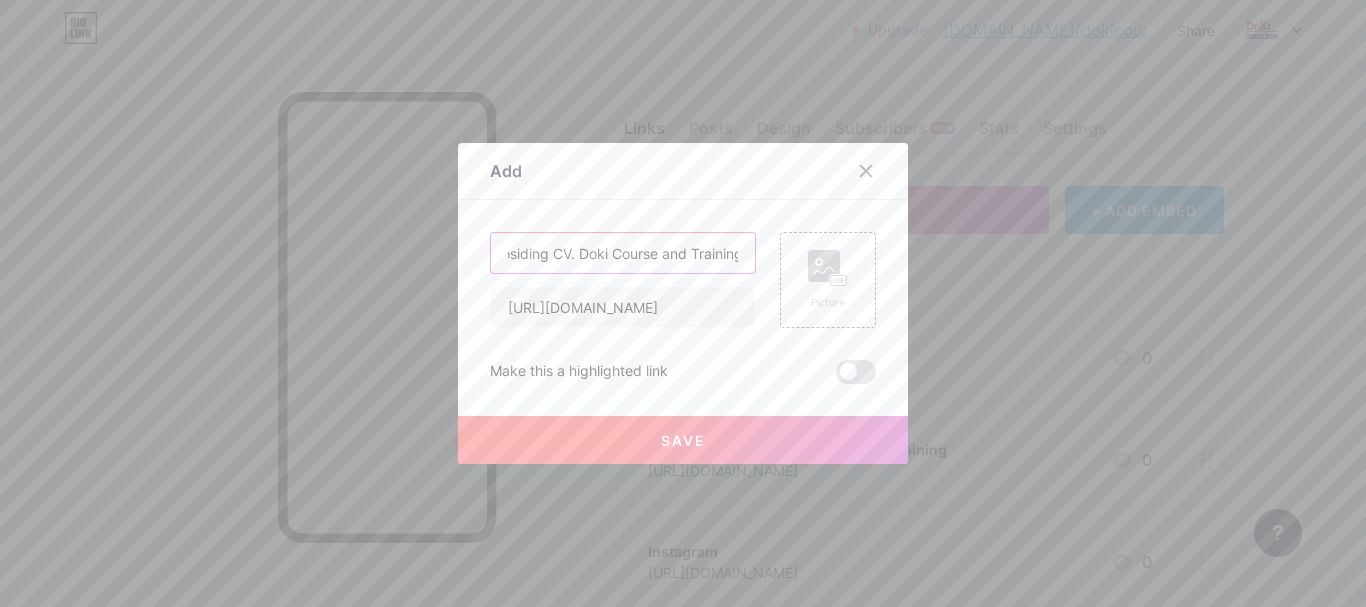 scroll, scrollTop: 0, scrollLeft: 77, axis: horizontal 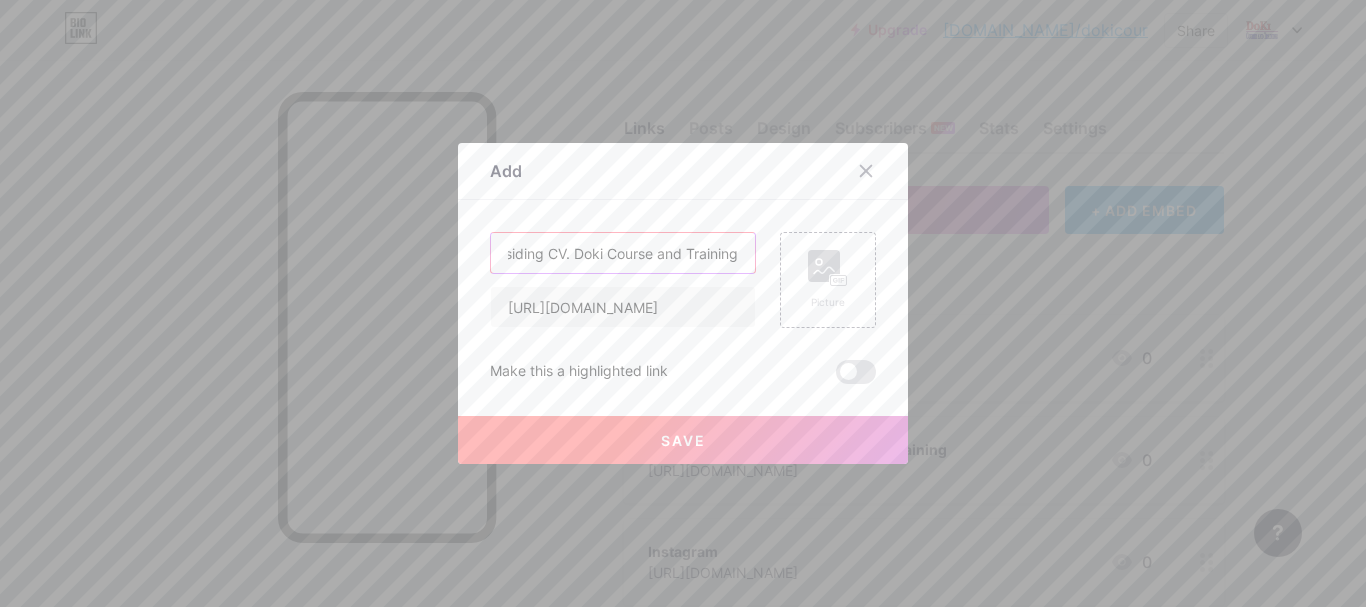 type on "Rumah Prosiding CV. Doki Course and Training" 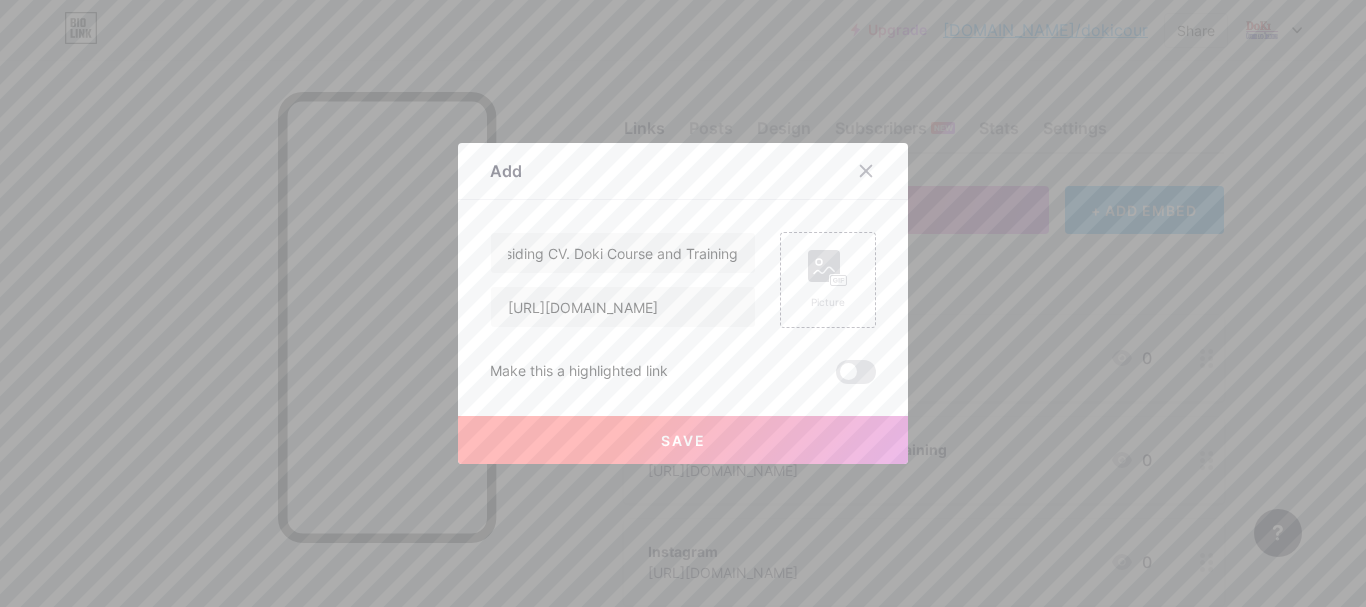 click on "Save" at bounding box center (683, 440) 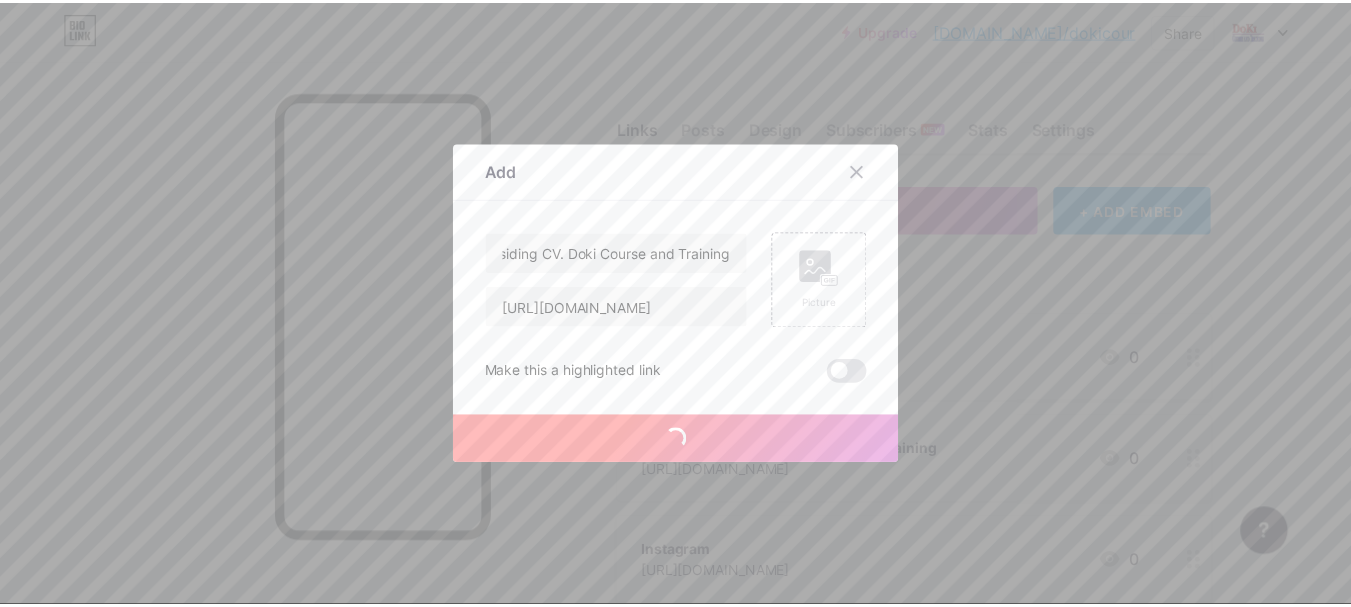 scroll, scrollTop: 0, scrollLeft: 0, axis: both 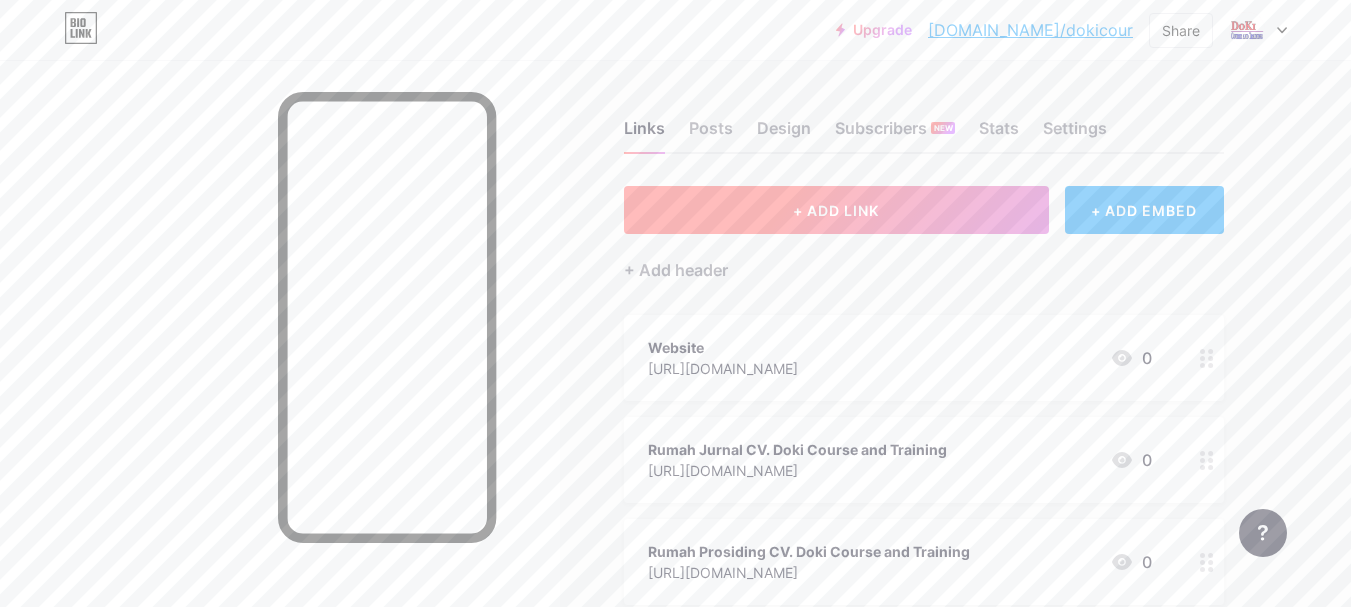 click on "+ ADD LINK" at bounding box center (836, 210) 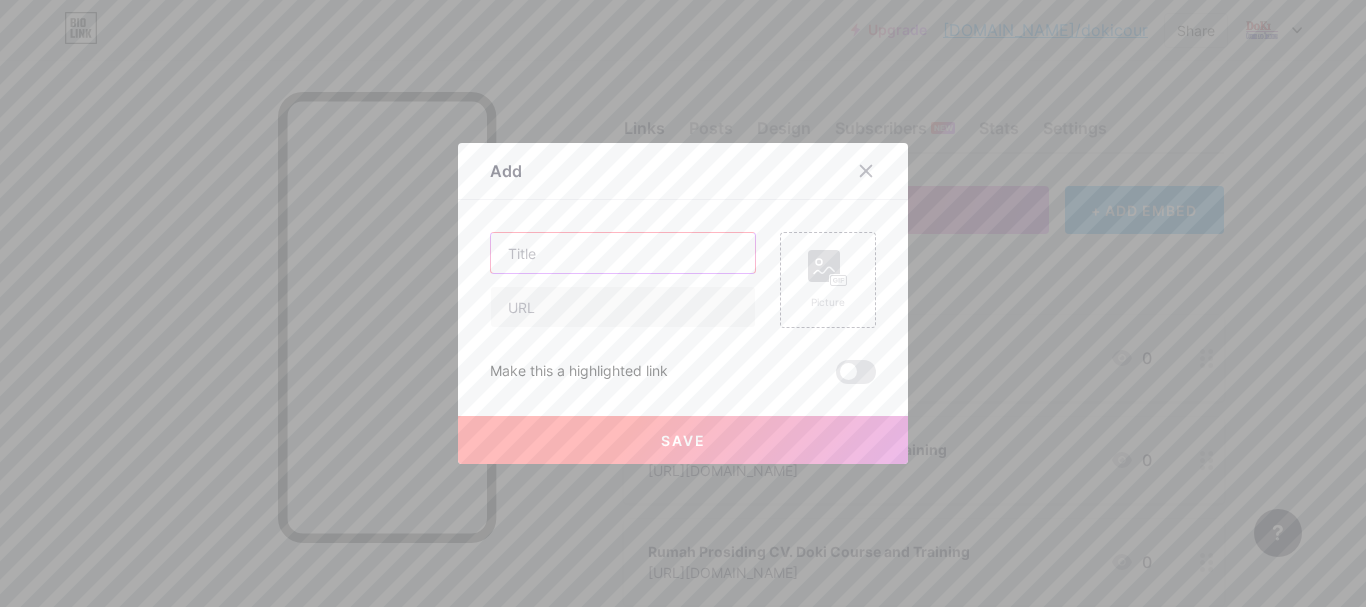 click at bounding box center (623, 253) 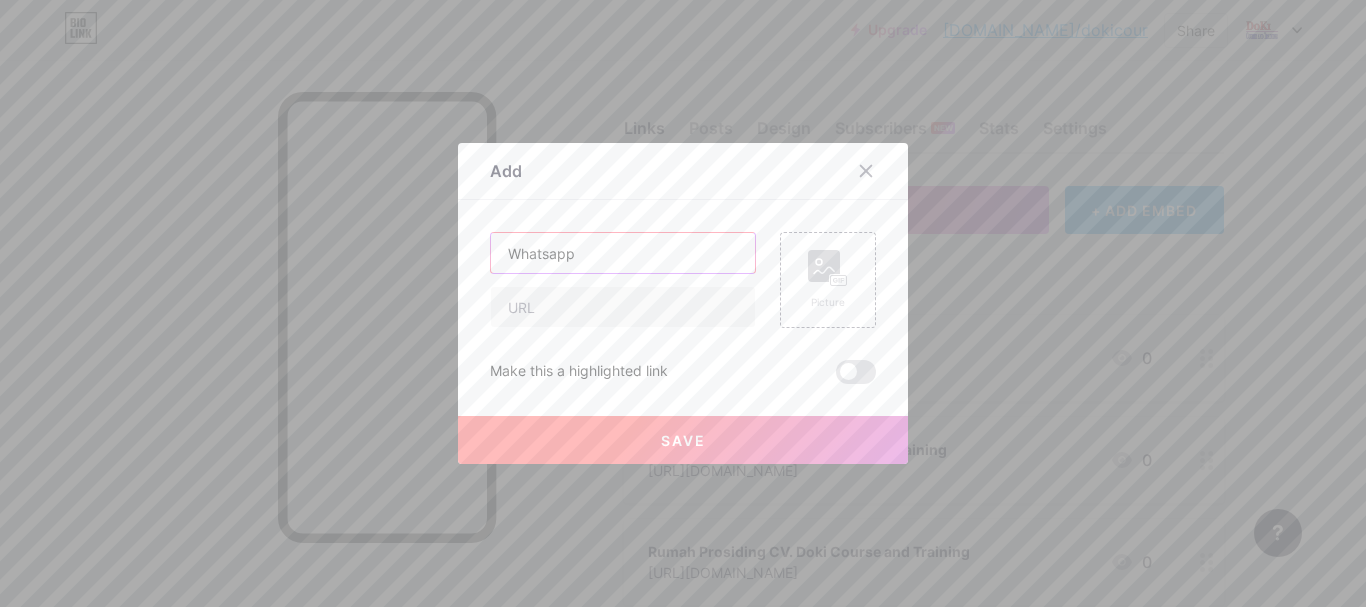 type on "Whatsapp" 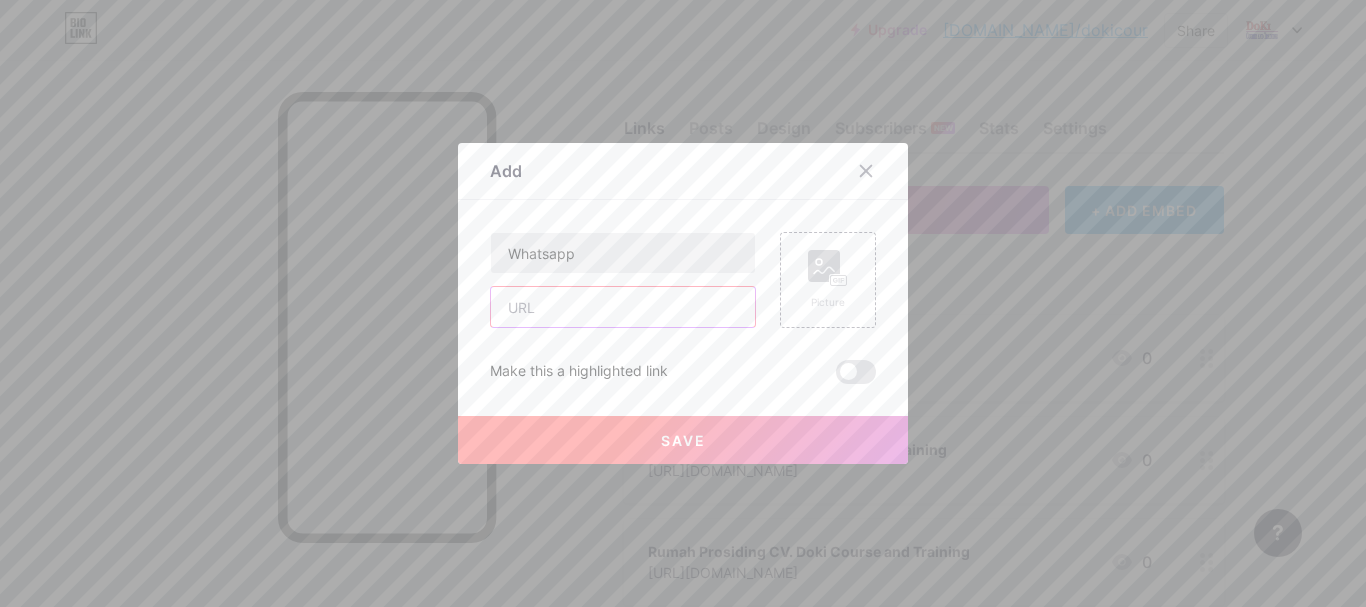 paste on "[URL][DOMAIN_NAME]" 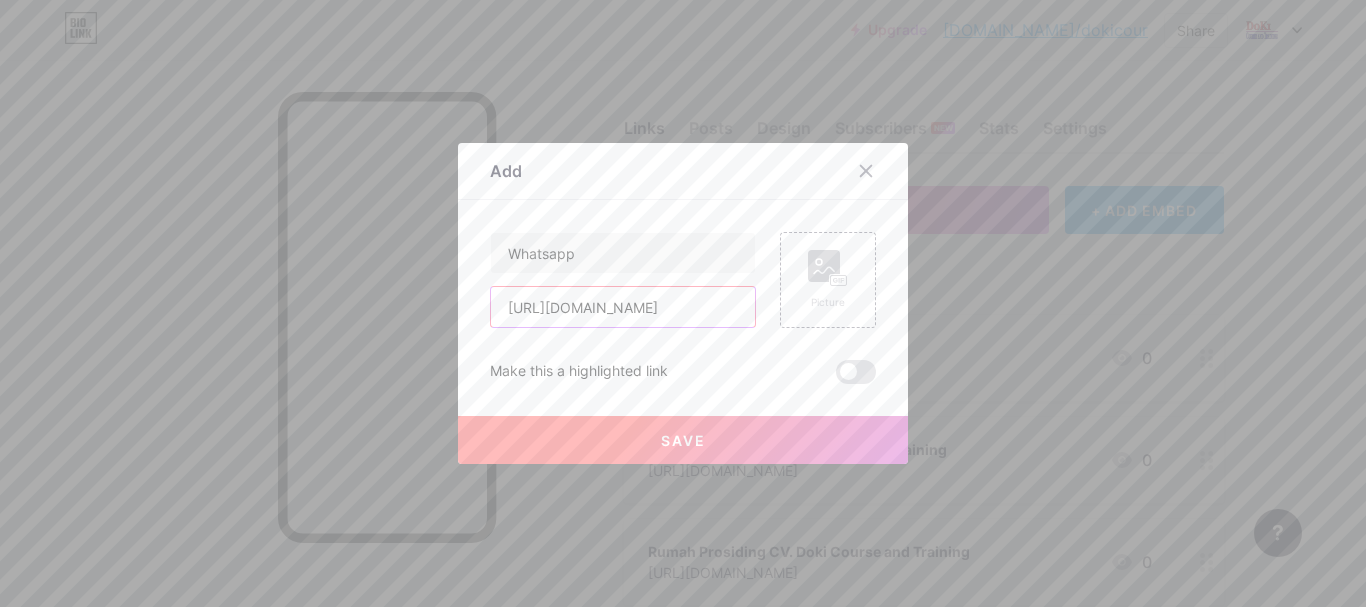type on "[URL][DOMAIN_NAME]" 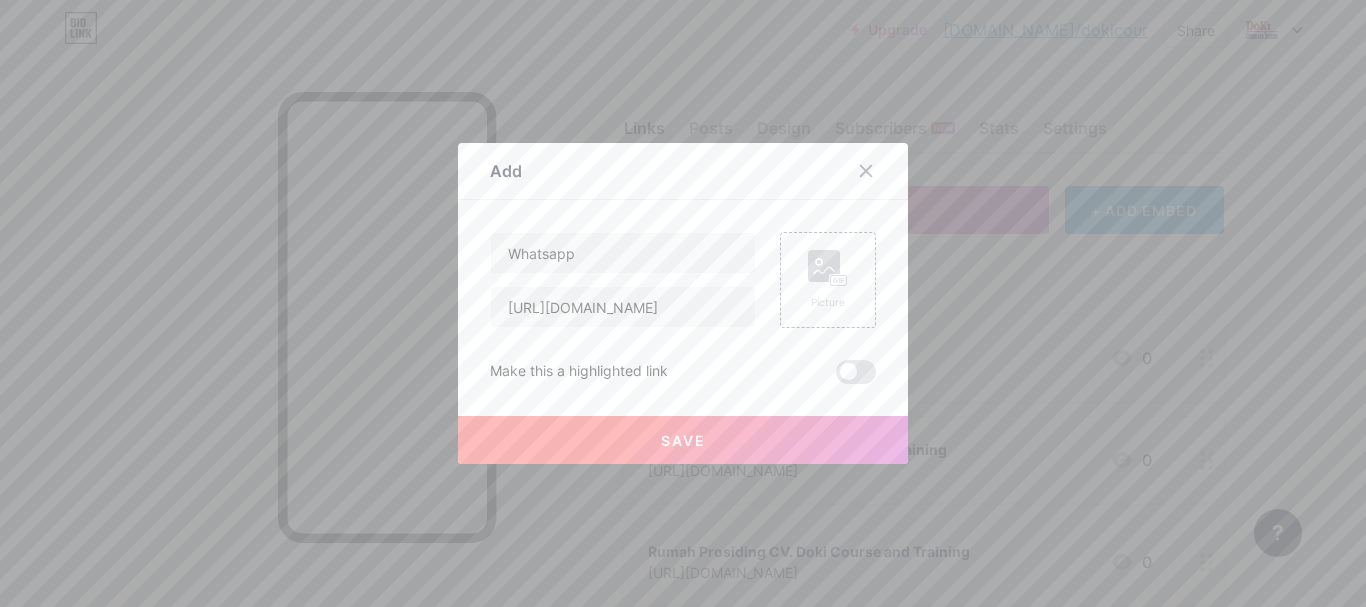 click on "Save" at bounding box center [683, 440] 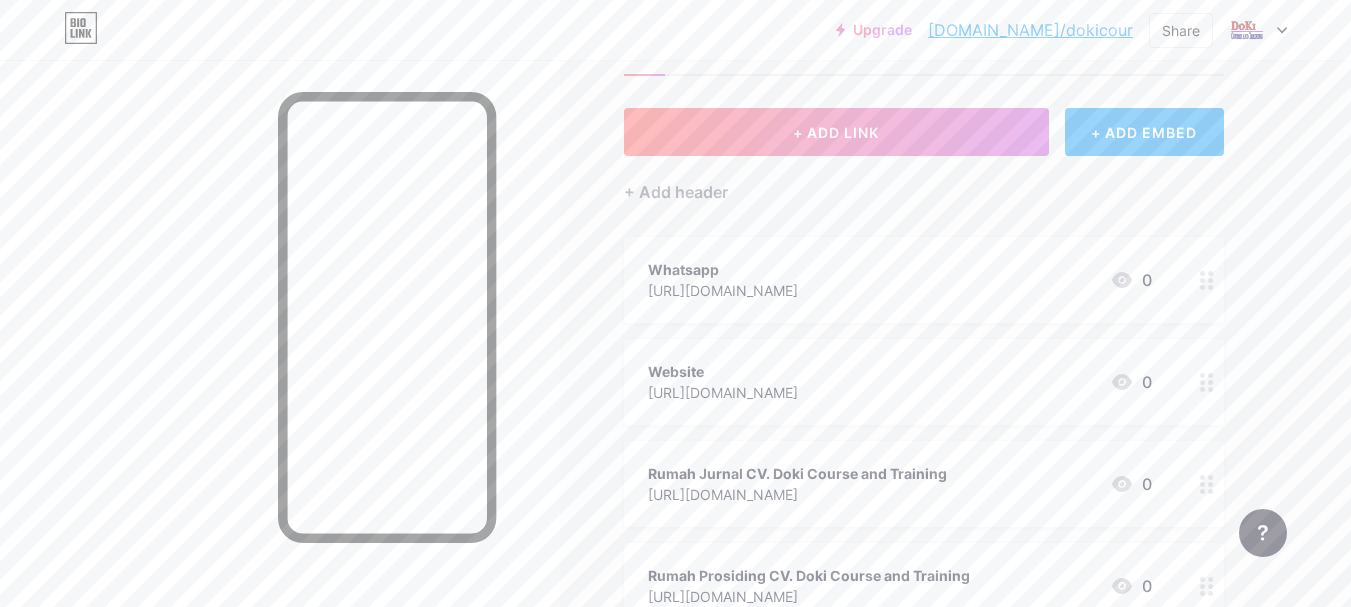 scroll, scrollTop: 200, scrollLeft: 0, axis: vertical 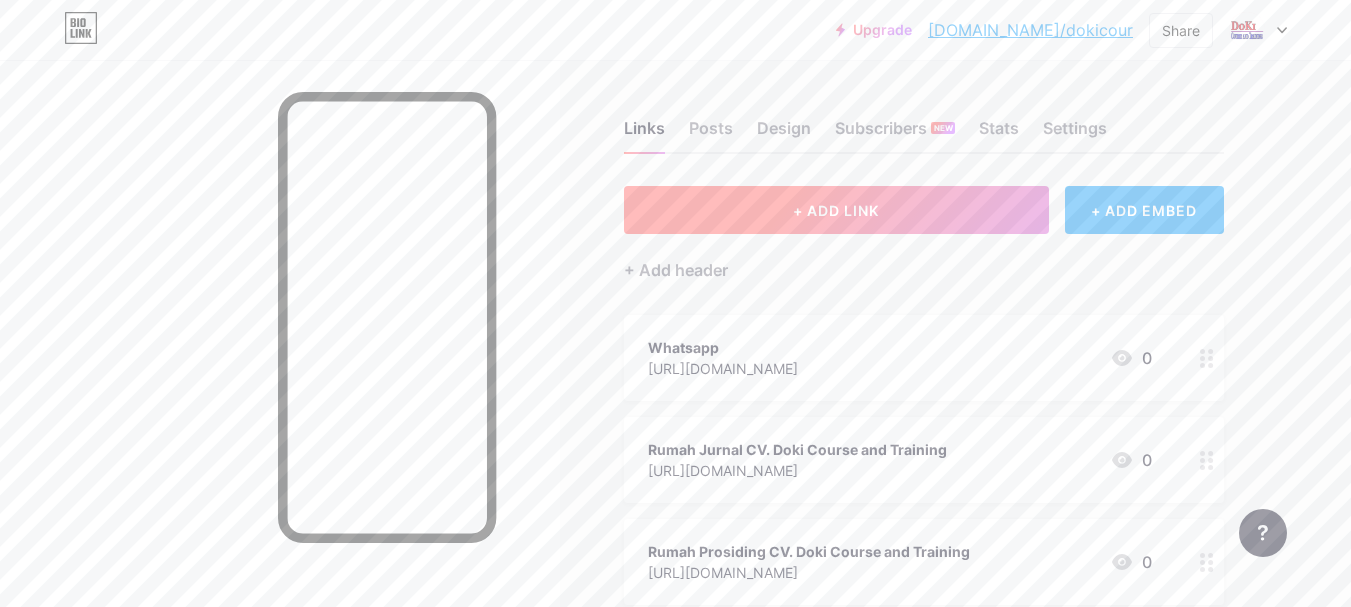 click on "+ ADD LINK" at bounding box center (836, 210) 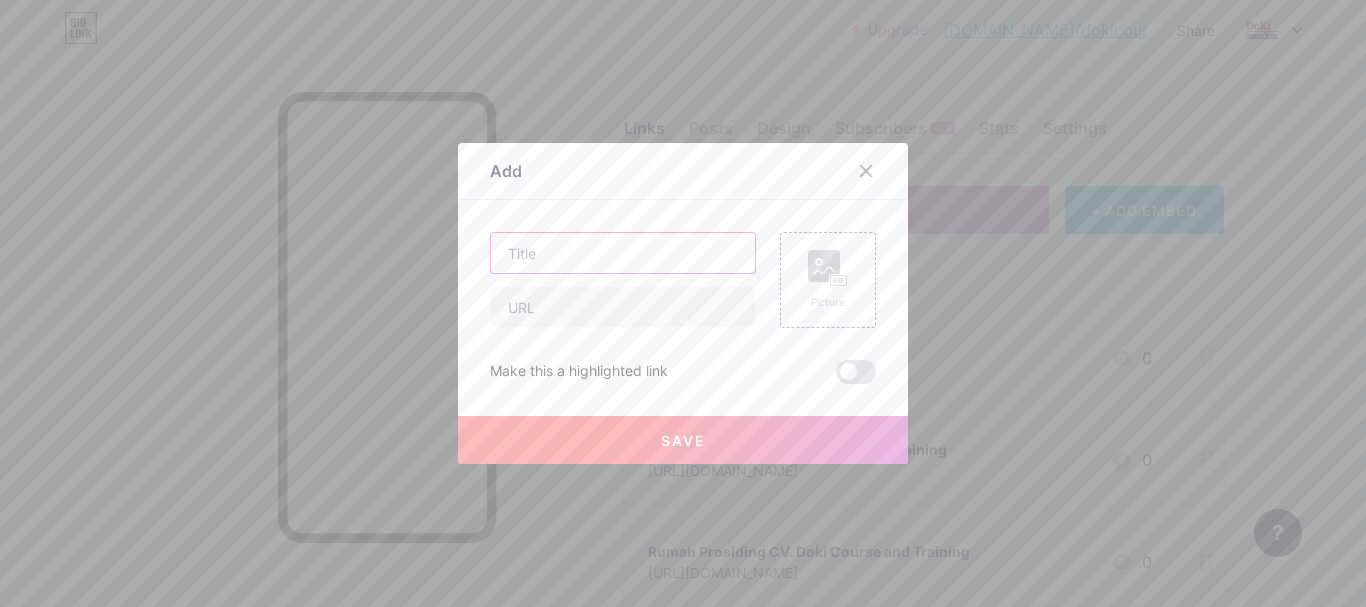 click at bounding box center [623, 253] 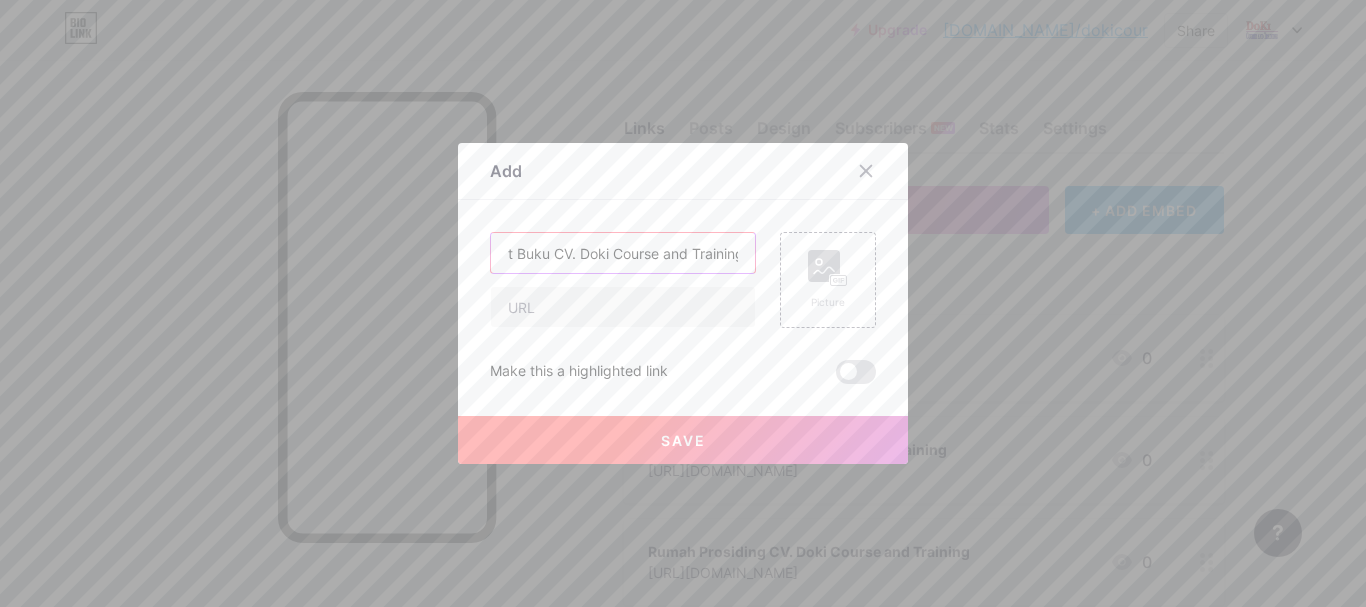 scroll, scrollTop: 0, scrollLeft: 59, axis: horizontal 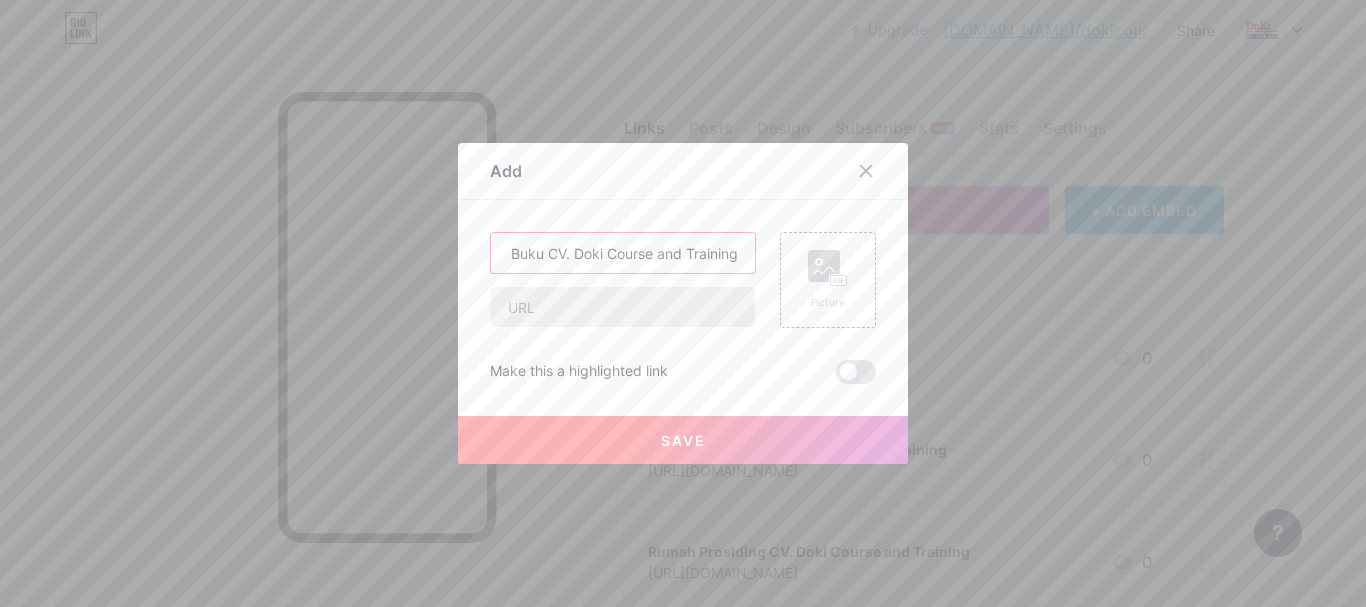 type on "Penerbit Buku CV. Doki Course and Training" 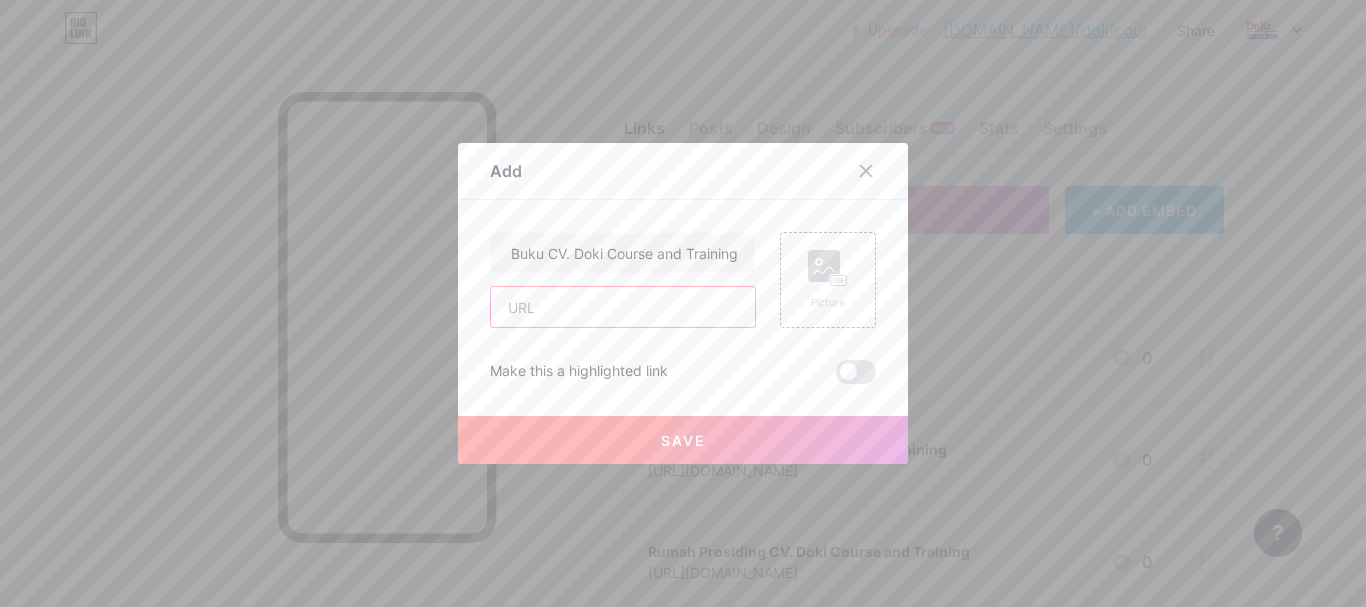 click at bounding box center [623, 307] 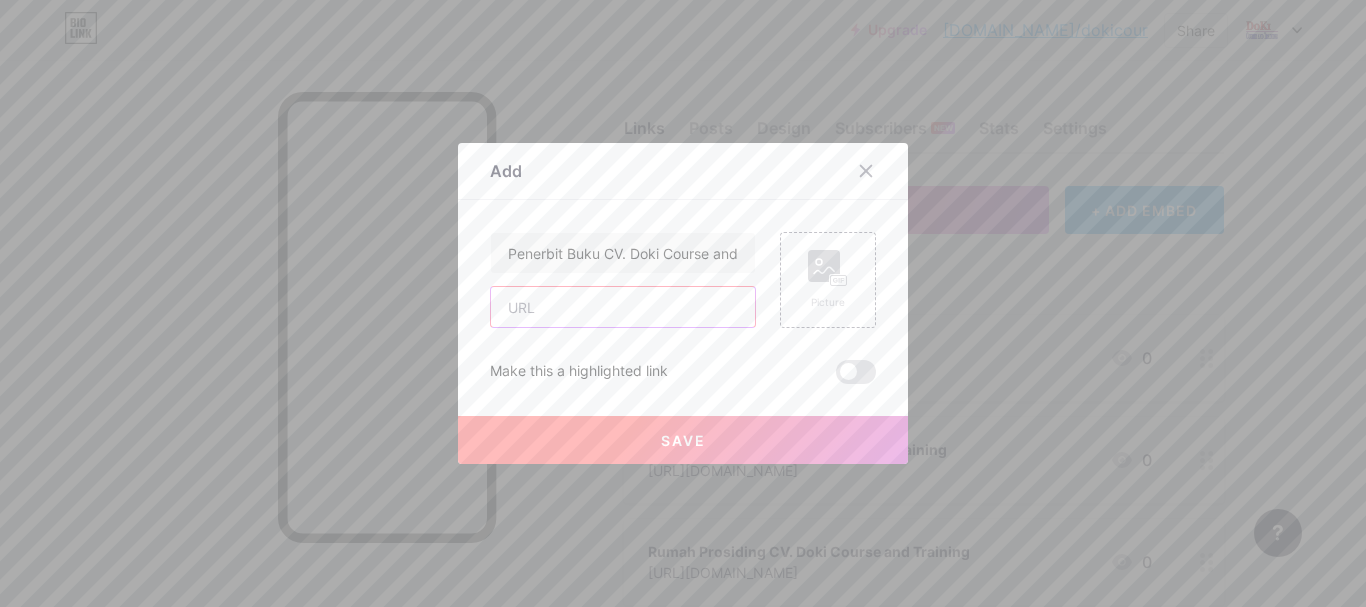 paste on "[URL][DOMAIN_NAME]" 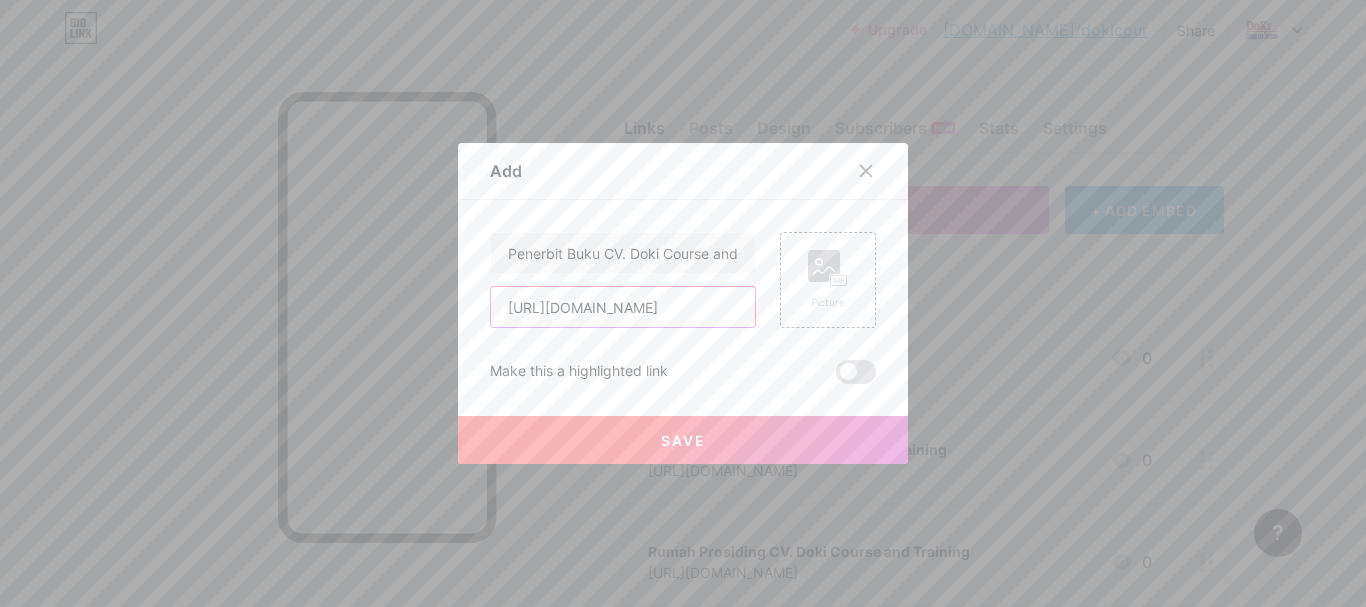 scroll, scrollTop: 0, scrollLeft: 77, axis: horizontal 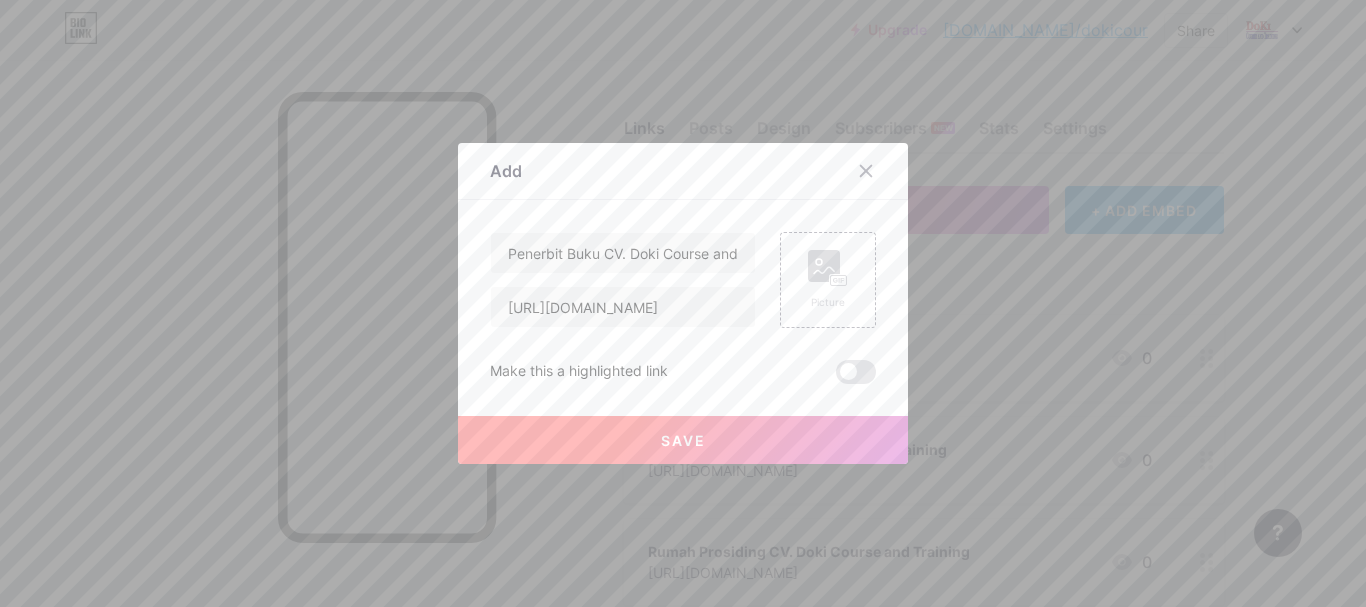 click on "Save" at bounding box center [683, 440] 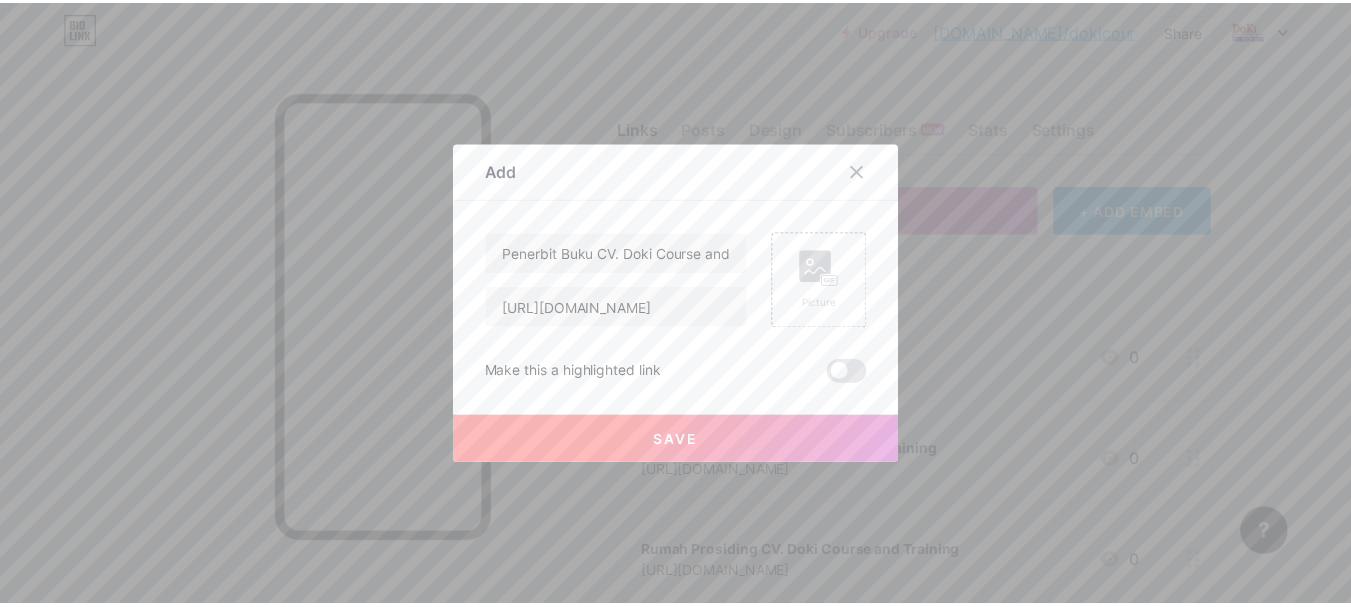 scroll, scrollTop: 0, scrollLeft: 0, axis: both 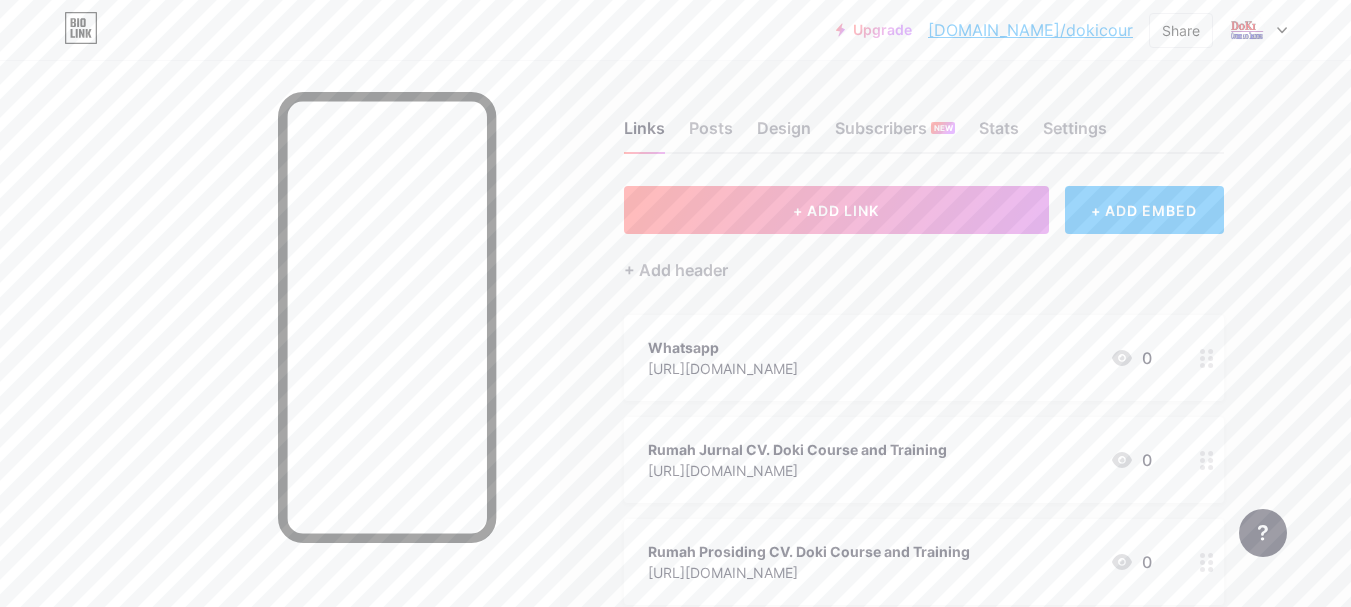 click on "+ ADD EMBED" at bounding box center [1144, 210] 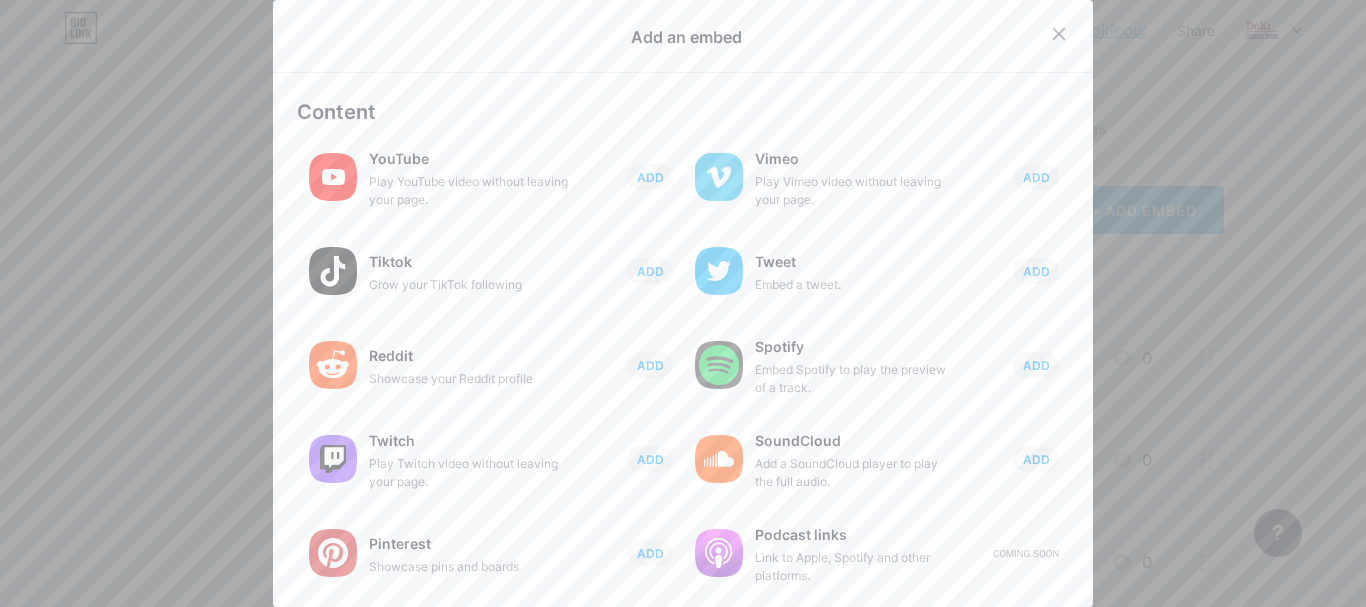 click at bounding box center [683, 303] 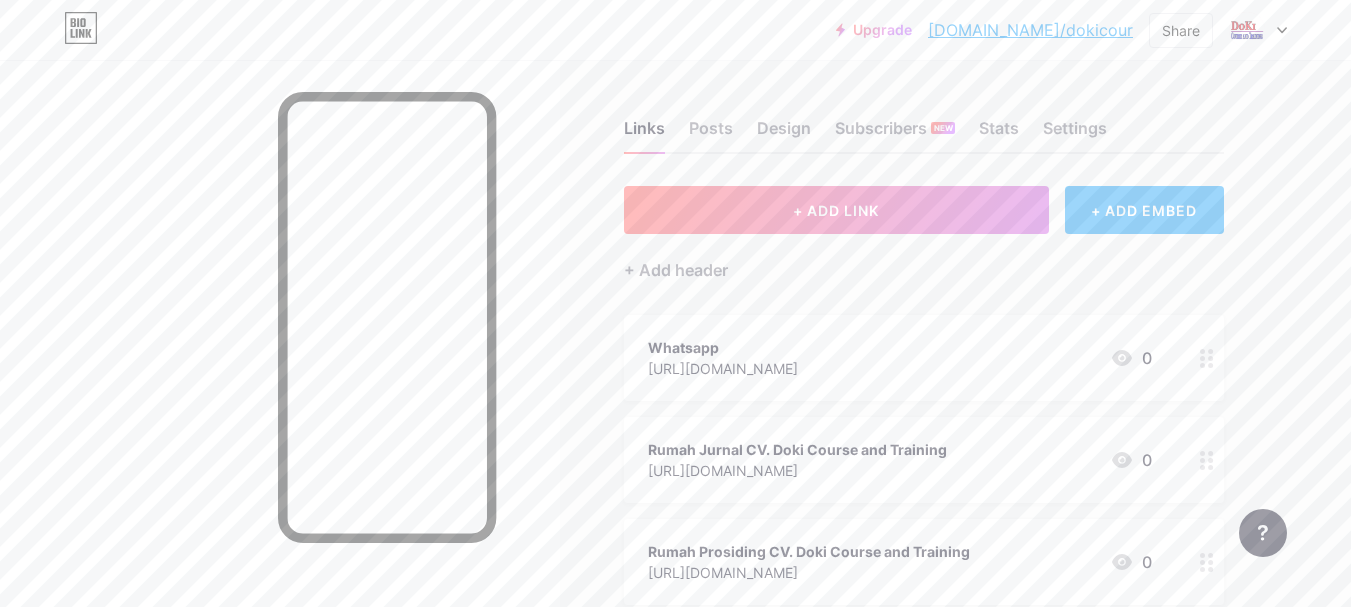 click on "+ ADD EMBED" at bounding box center [1144, 210] 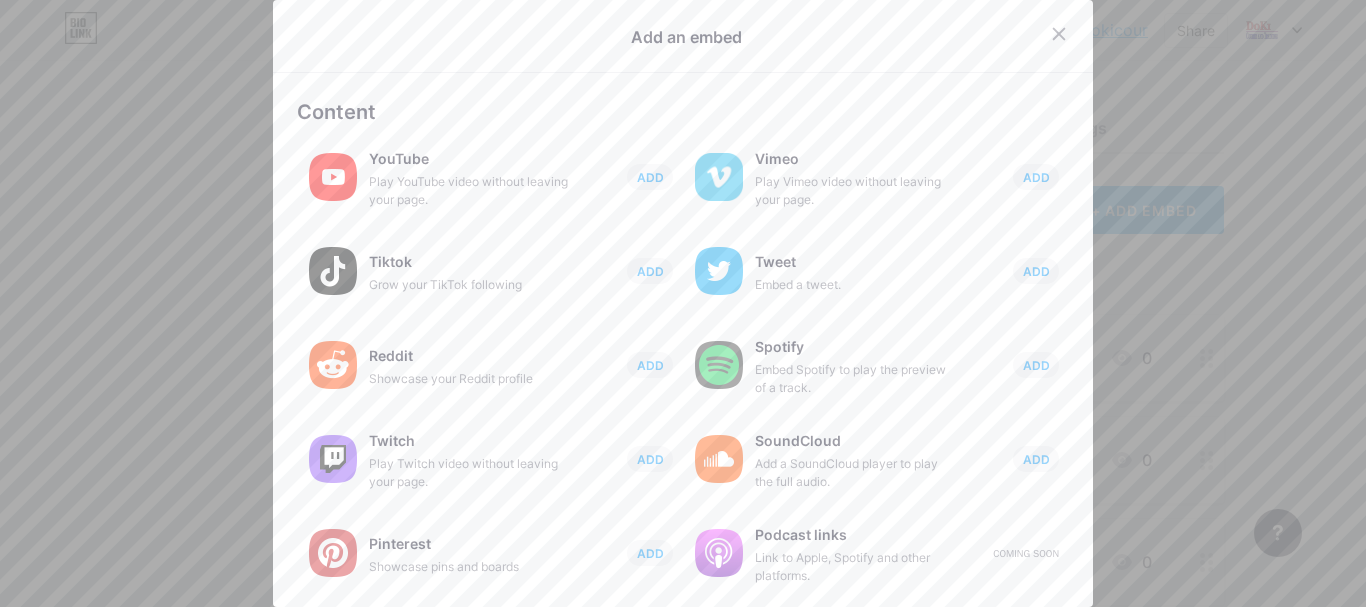 click on "ADD" at bounding box center [650, 177] 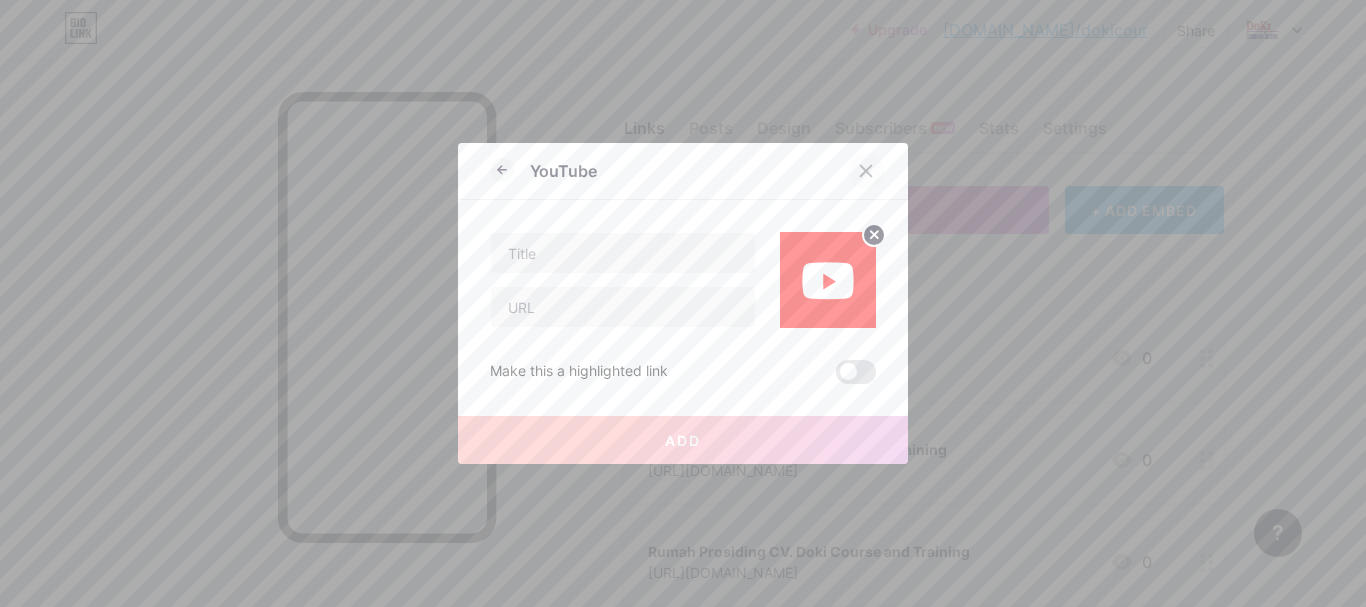 click 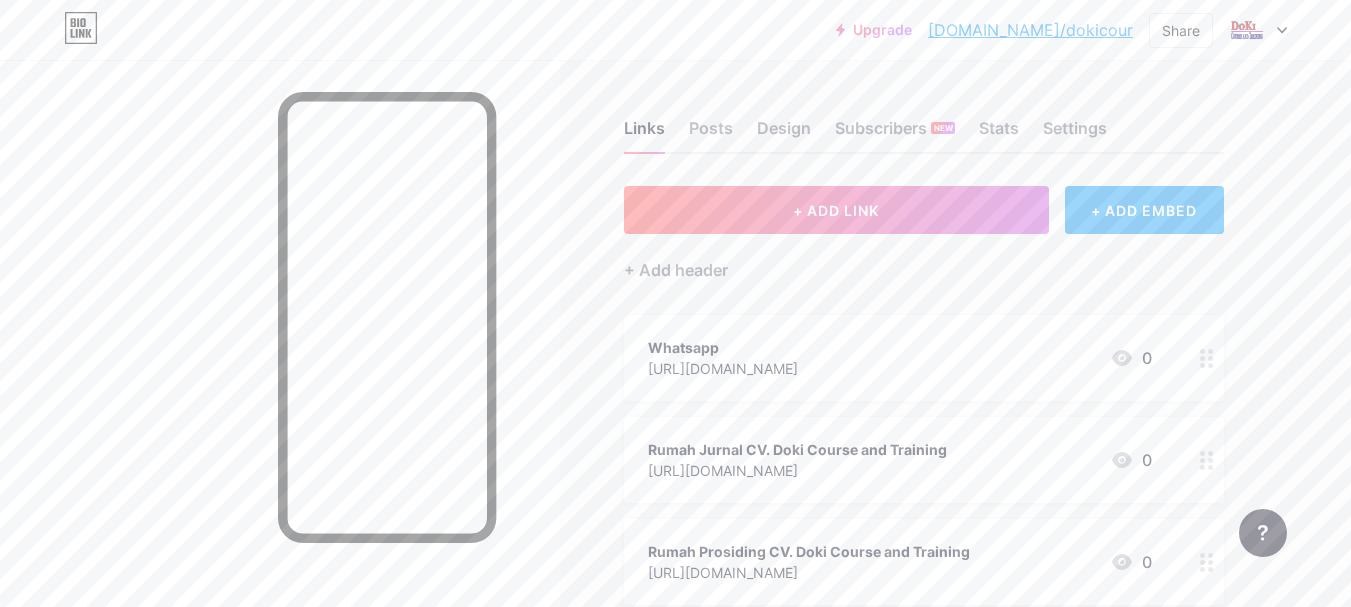 click on "+ ADD EMBED" at bounding box center [1144, 210] 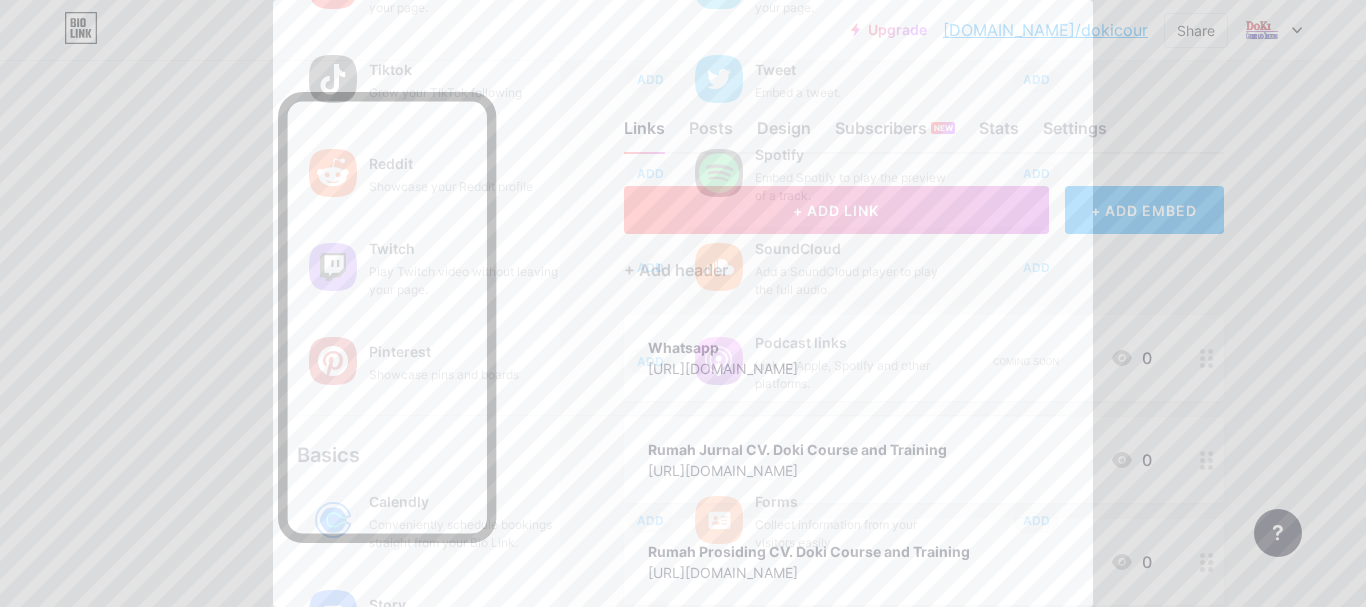 scroll, scrollTop: 0, scrollLeft: 0, axis: both 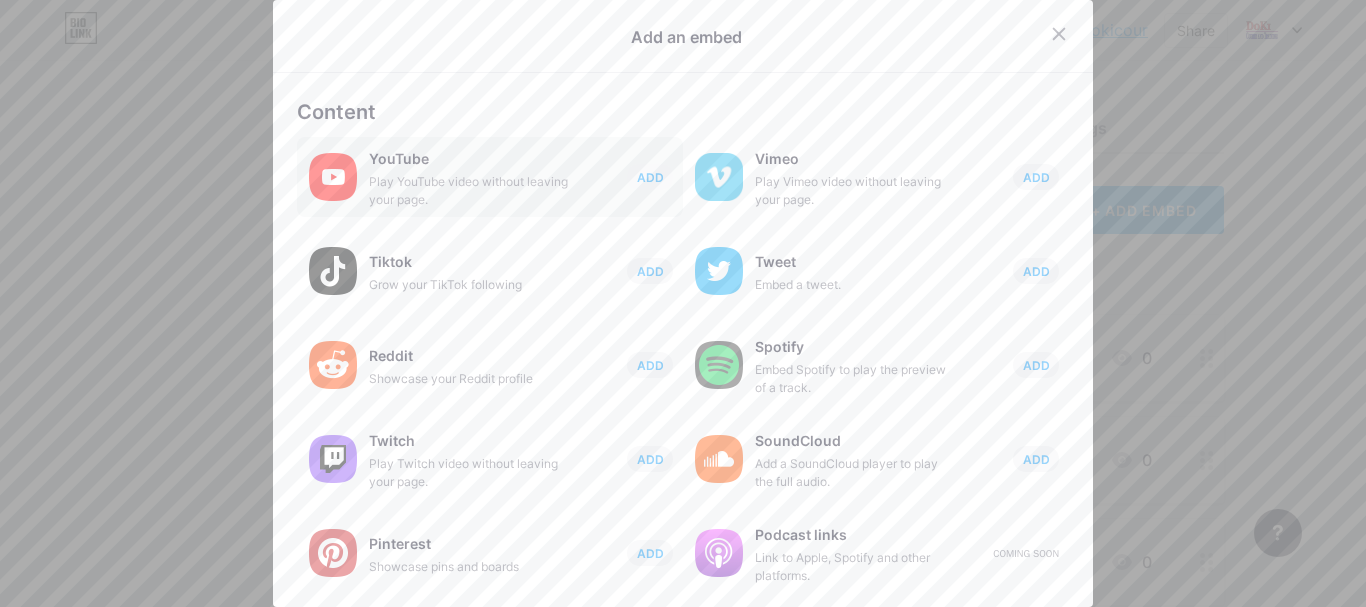 click on "Play YouTube video without leaving your page." at bounding box center (469, 191) 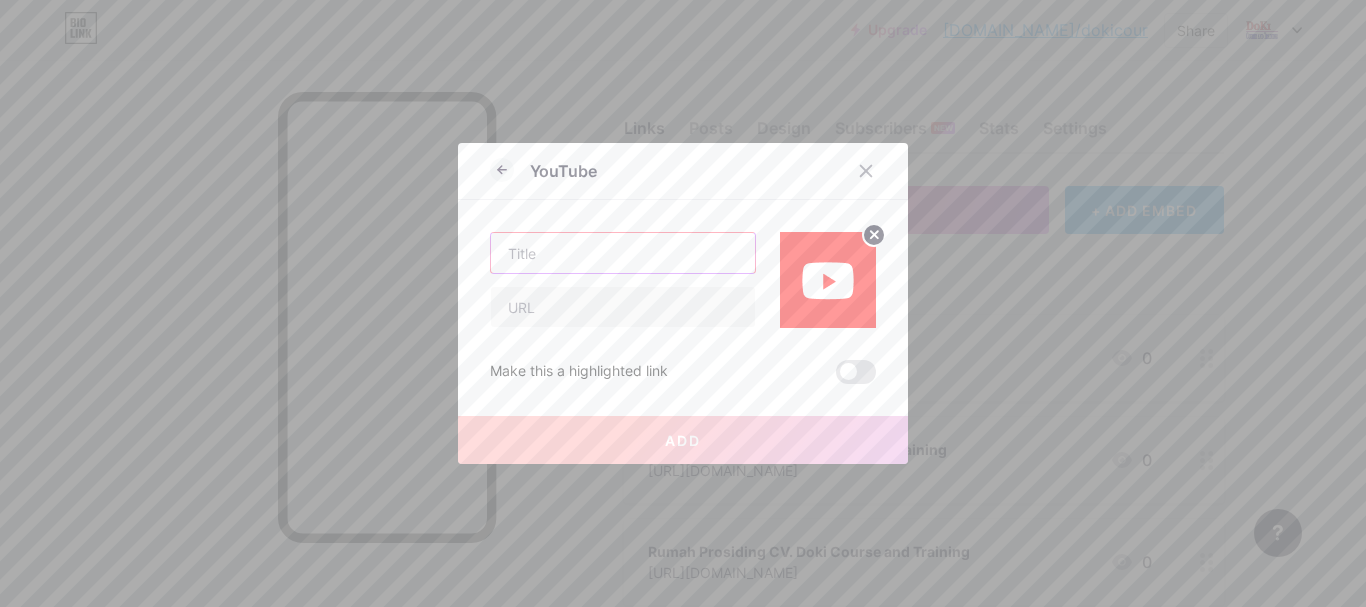click at bounding box center (623, 253) 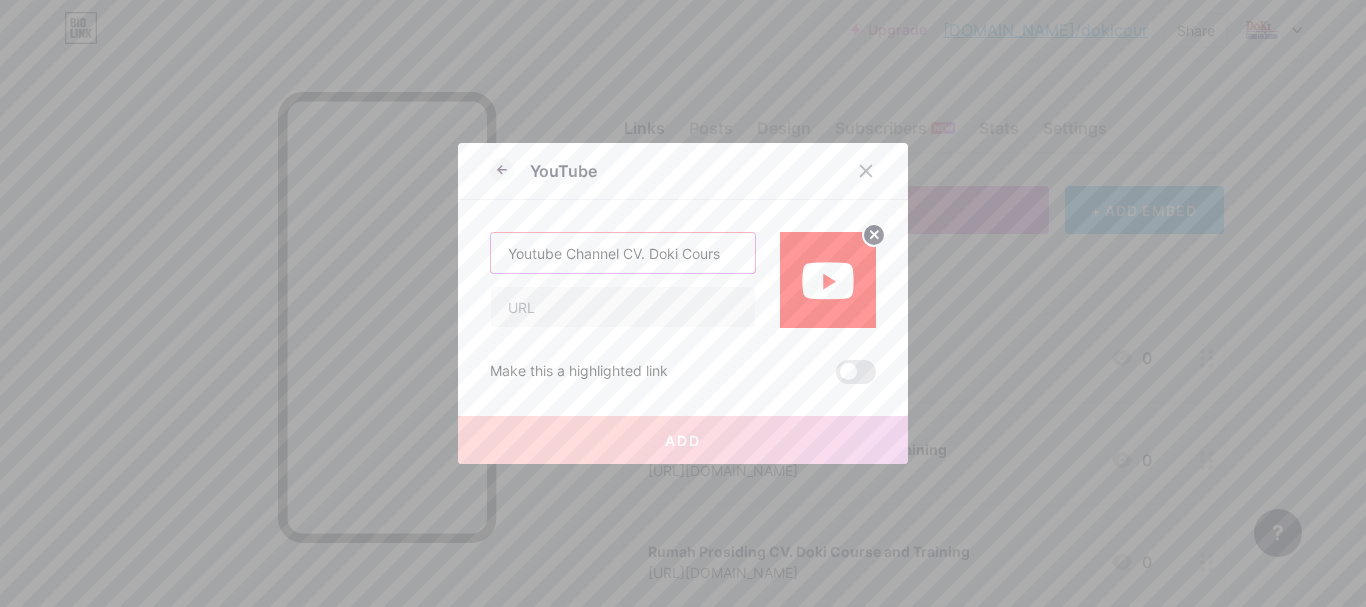 scroll, scrollTop: 0, scrollLeft: 0, axis: both 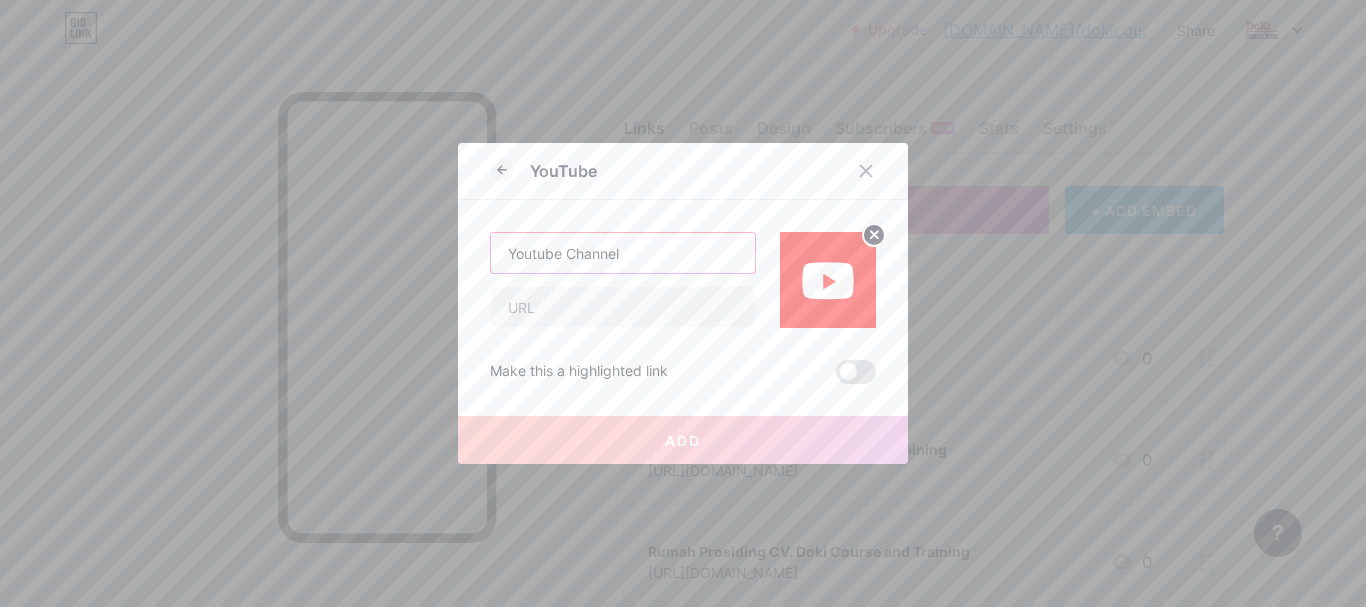 type on "Youtube Channel" 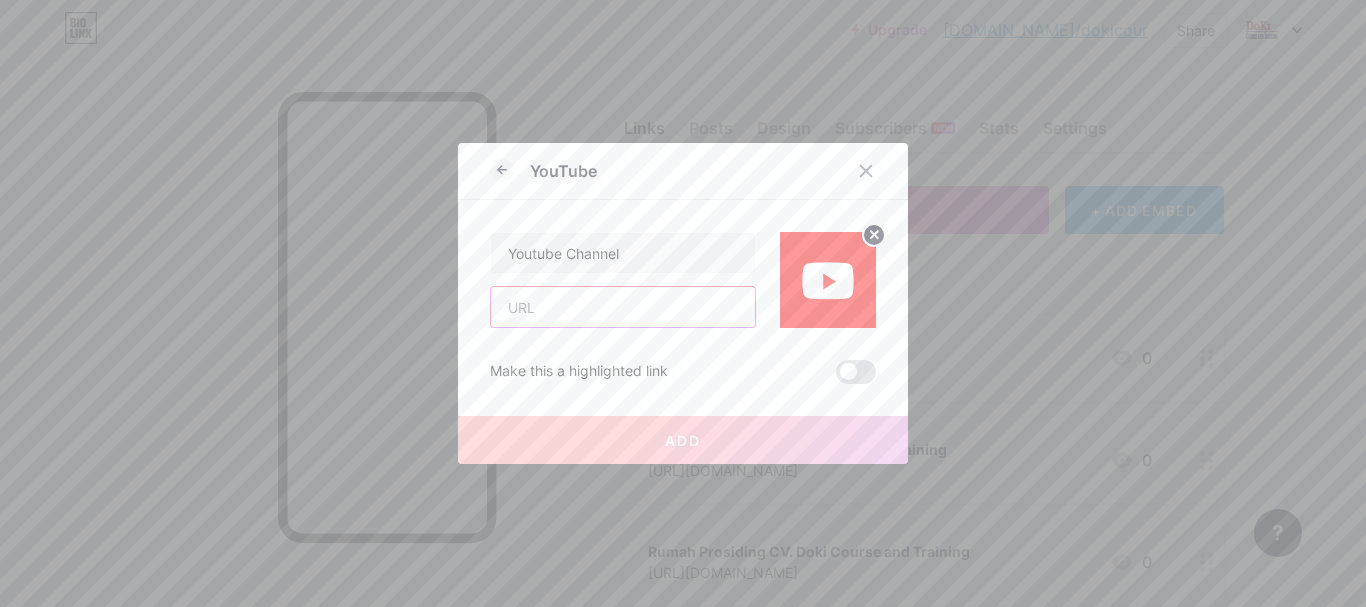 click at bounding box center [623, 307] 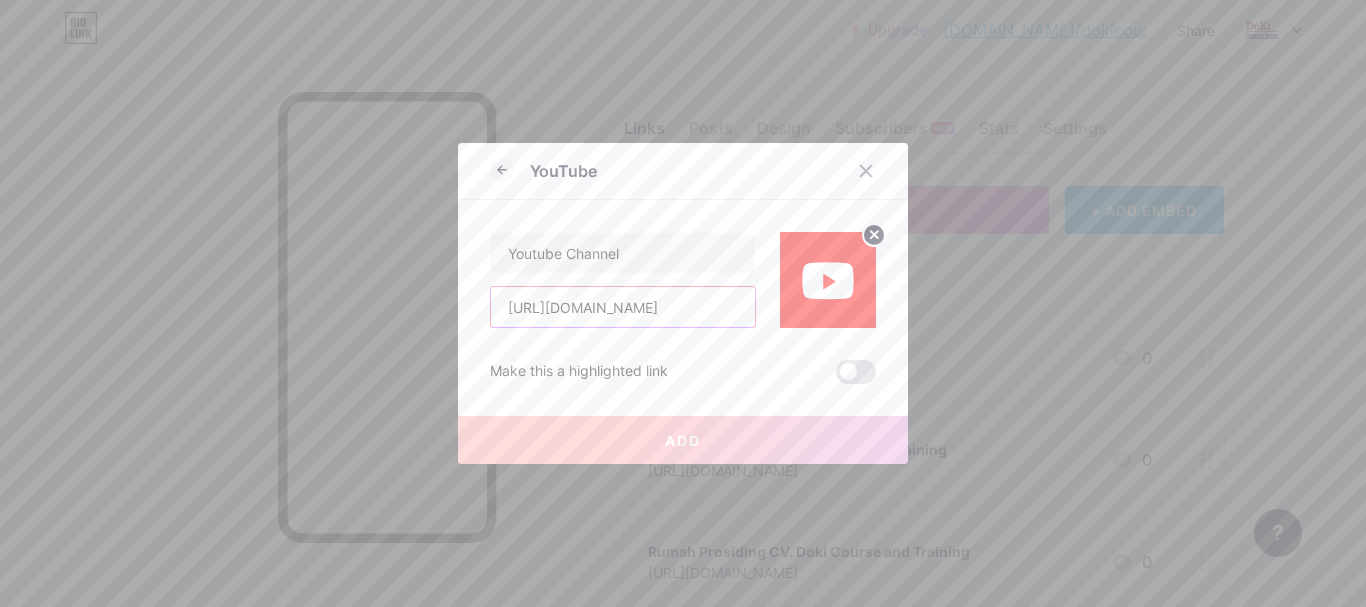 scroll, scrollTop: 0, scrollLeft: 4, axis: horizontal 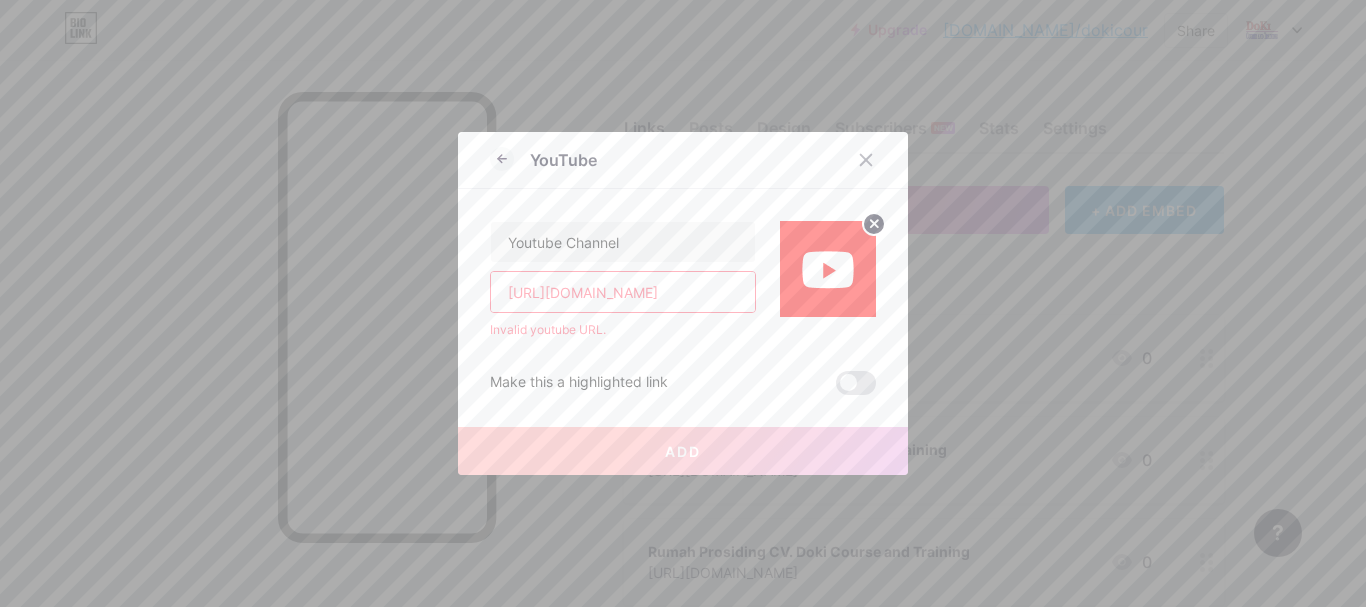 type on "[URL][DOMAIN_NAME]" 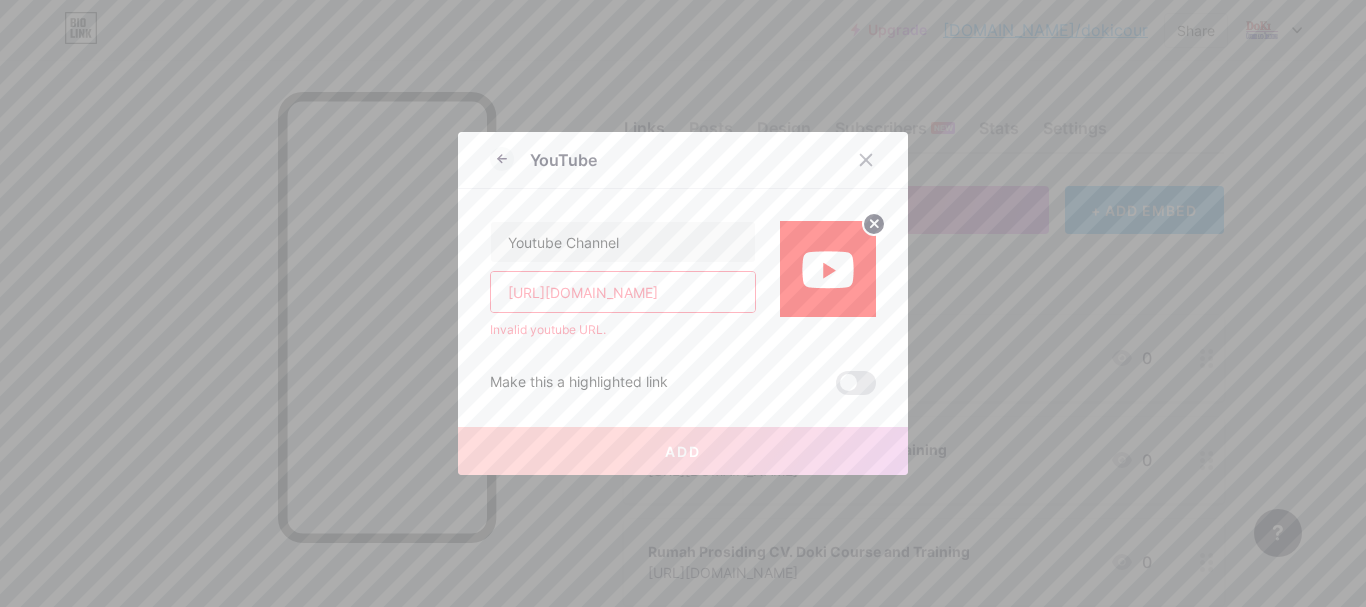 click on "[URL][DOMAIN_NAME]" at bounding box center [623, 292] 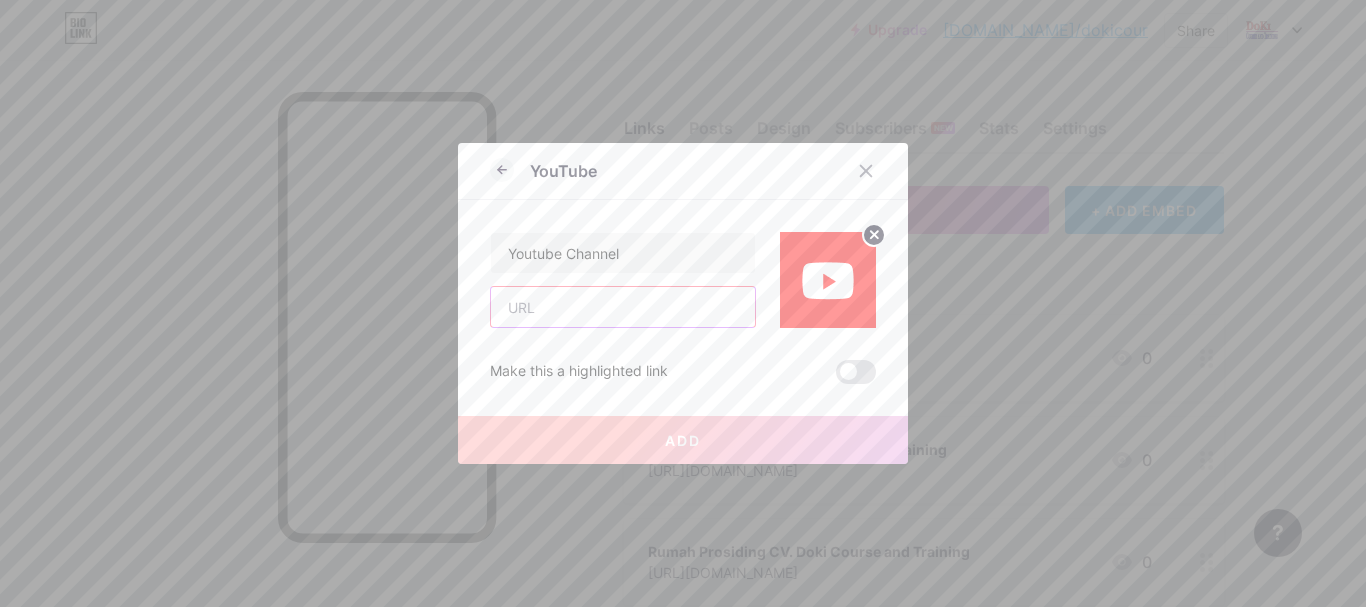 scroll, scrollTop: 0, scrollLeft: 0, axis: both 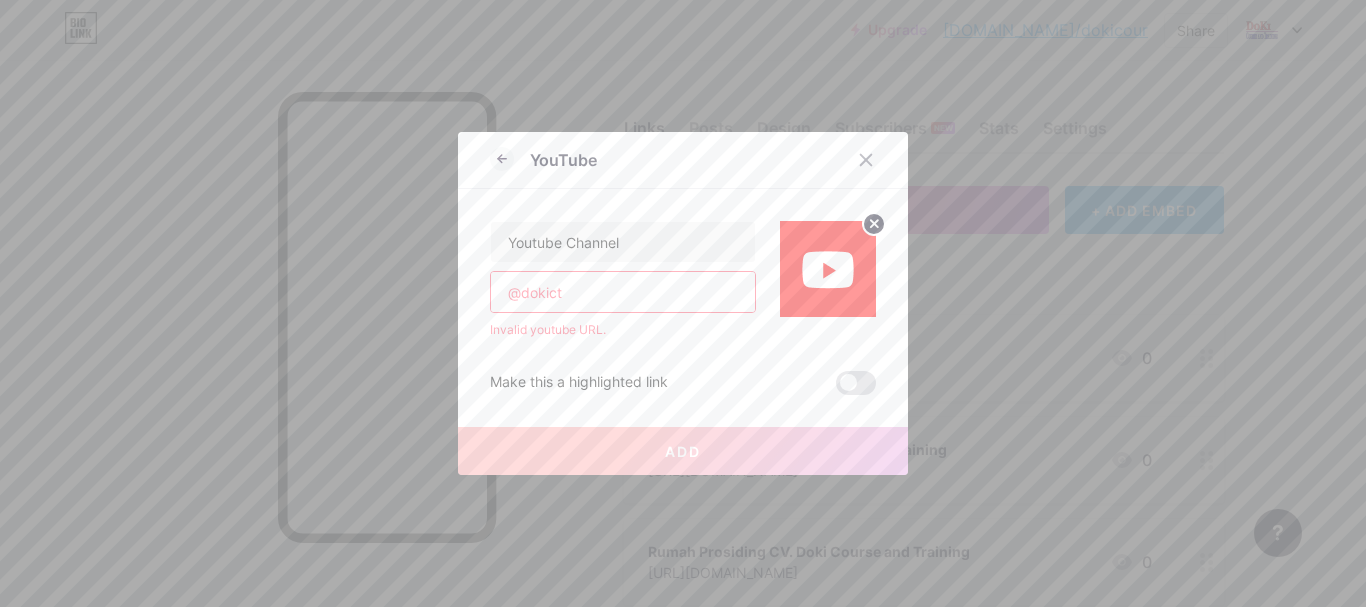 type on "@dokicti" 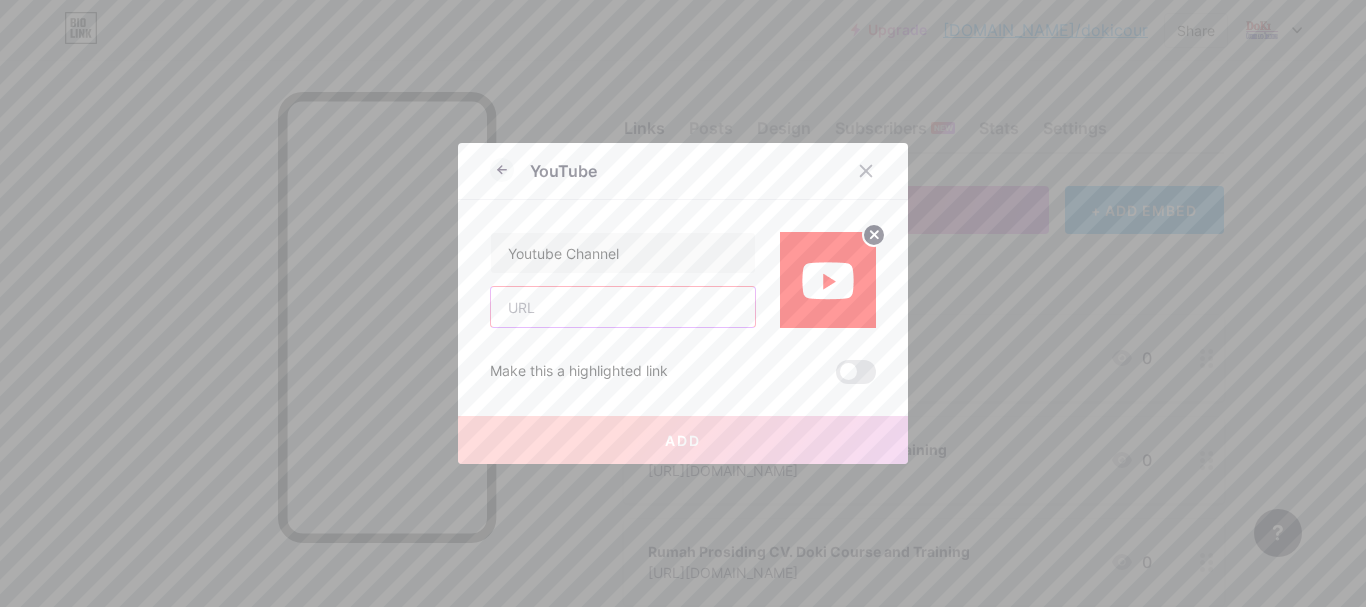 paste on "[URL][DOMAIN_NAME]" 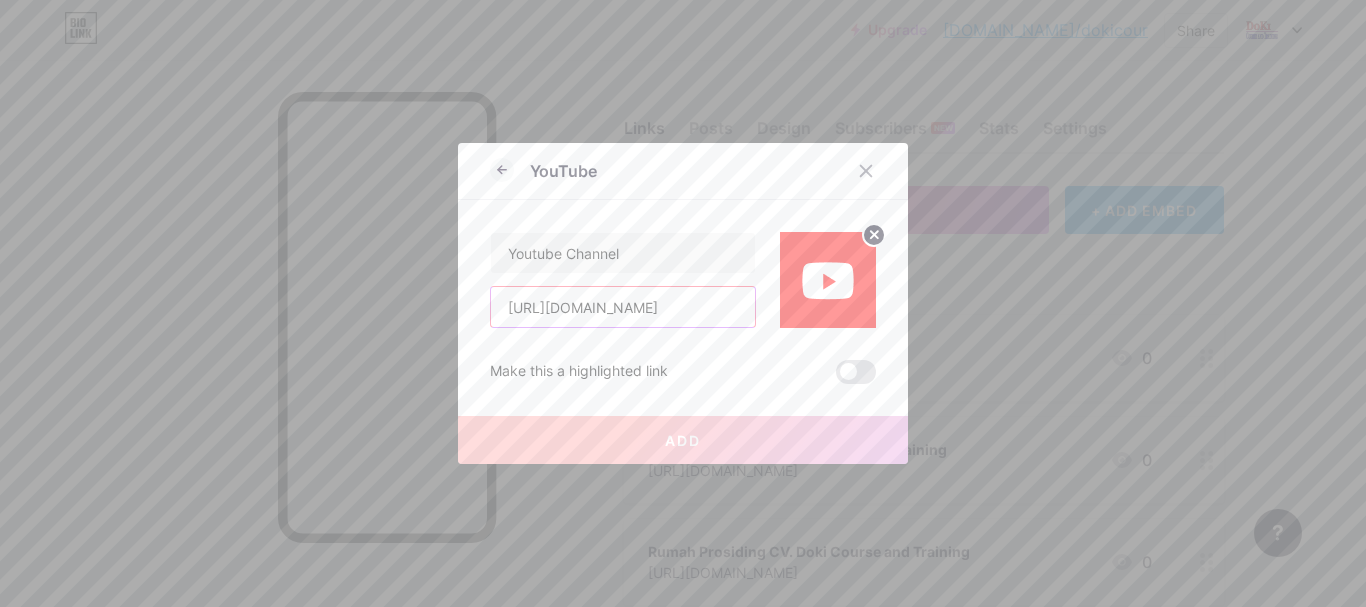 scroll, scrollTop: 0, scrollLeft: 4, axis: horizontal 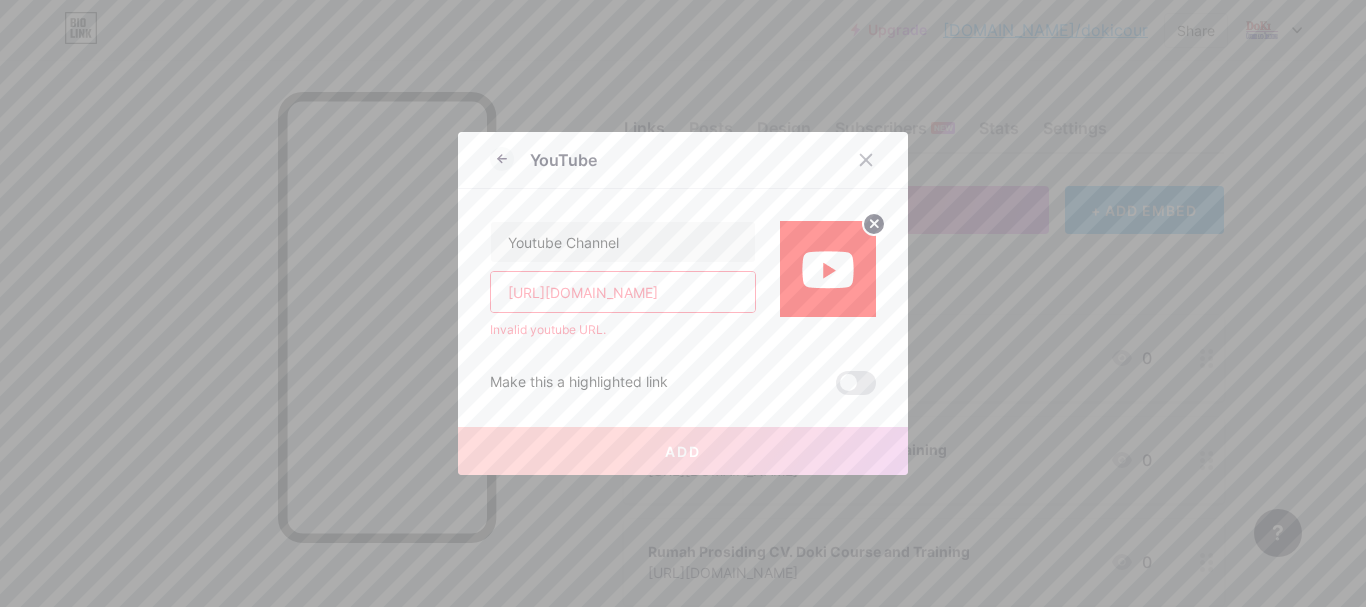 click on "[URL][DOMAIN_NAME]" at bounding box center (623, 292) 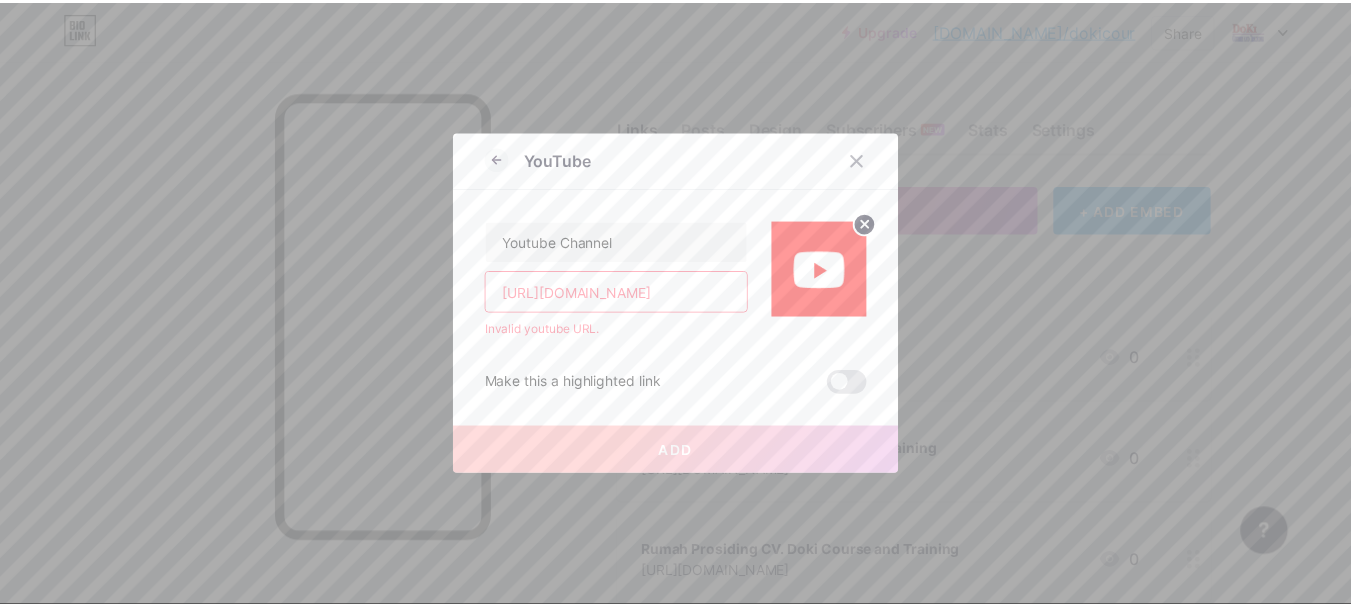 scroll, scrollTop: 0, scrollLeft: 0, axis: both 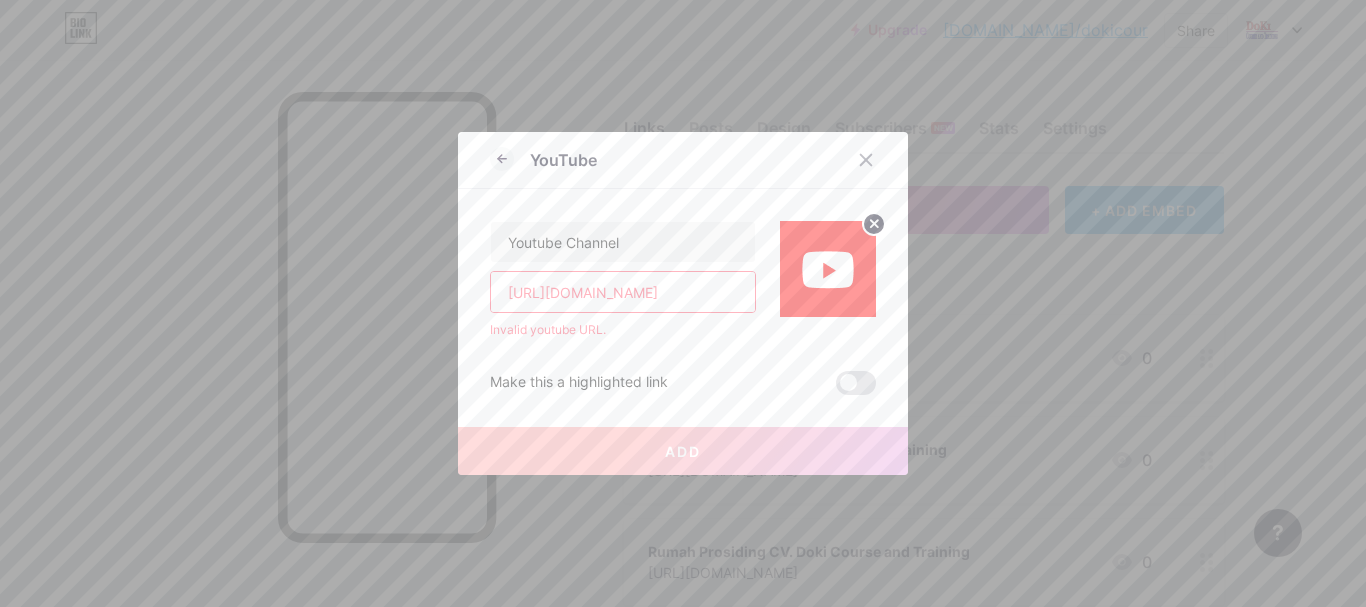 click on "[URL][DOMAIN_NAME]" at bounding box center [623, 292] 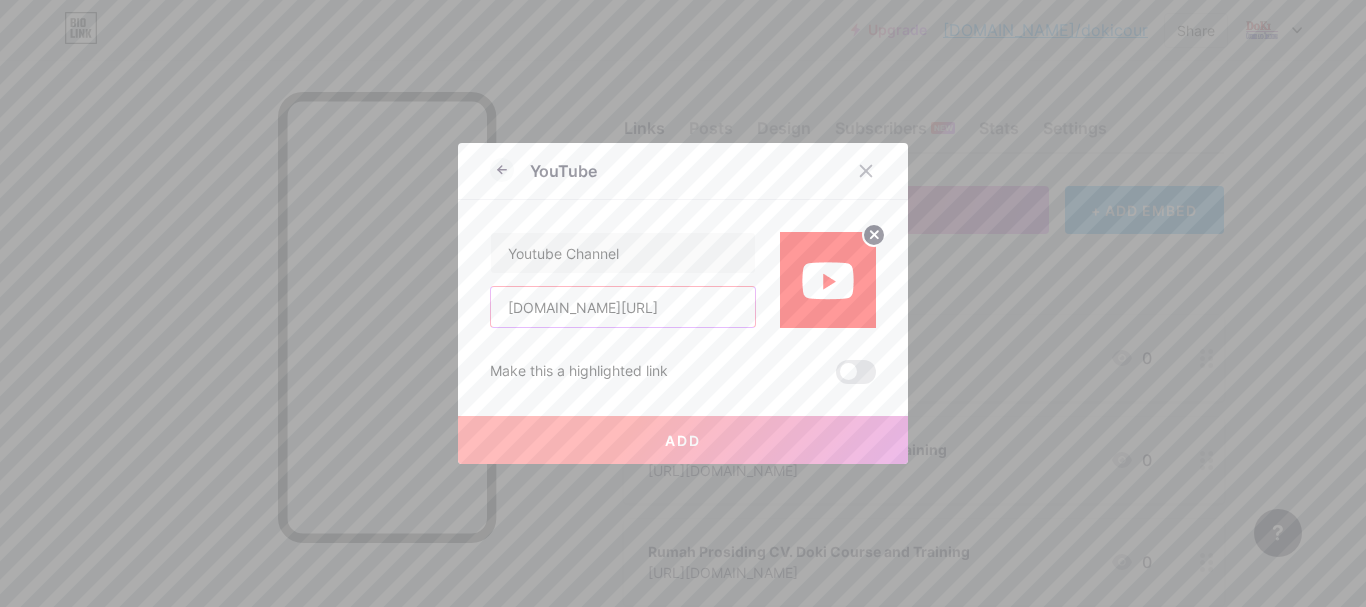 type on "[DOMAIN_NAME][URL]" 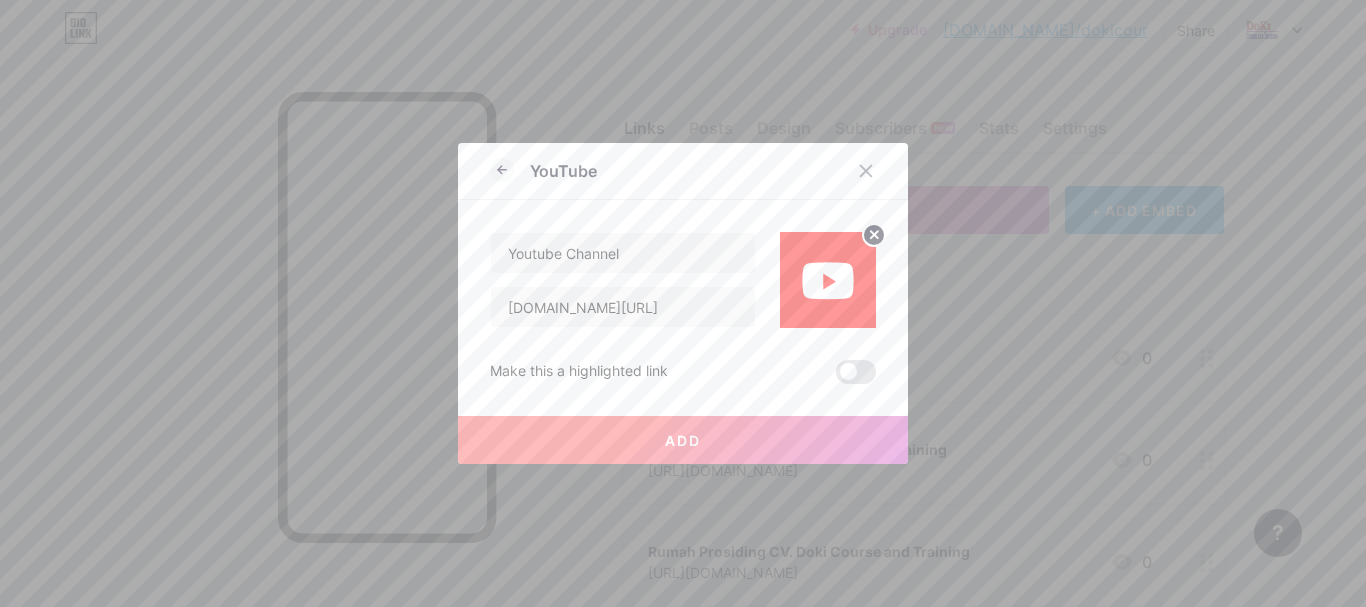 click on "Add" at bounding box center (683, 440) 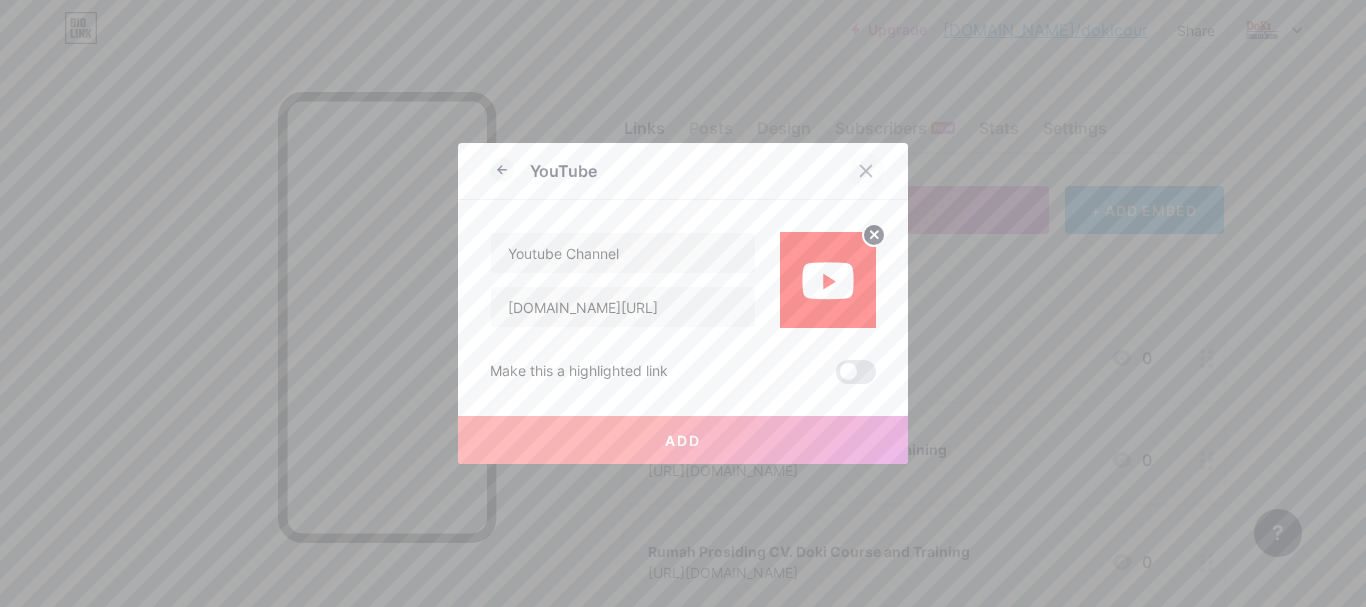 click 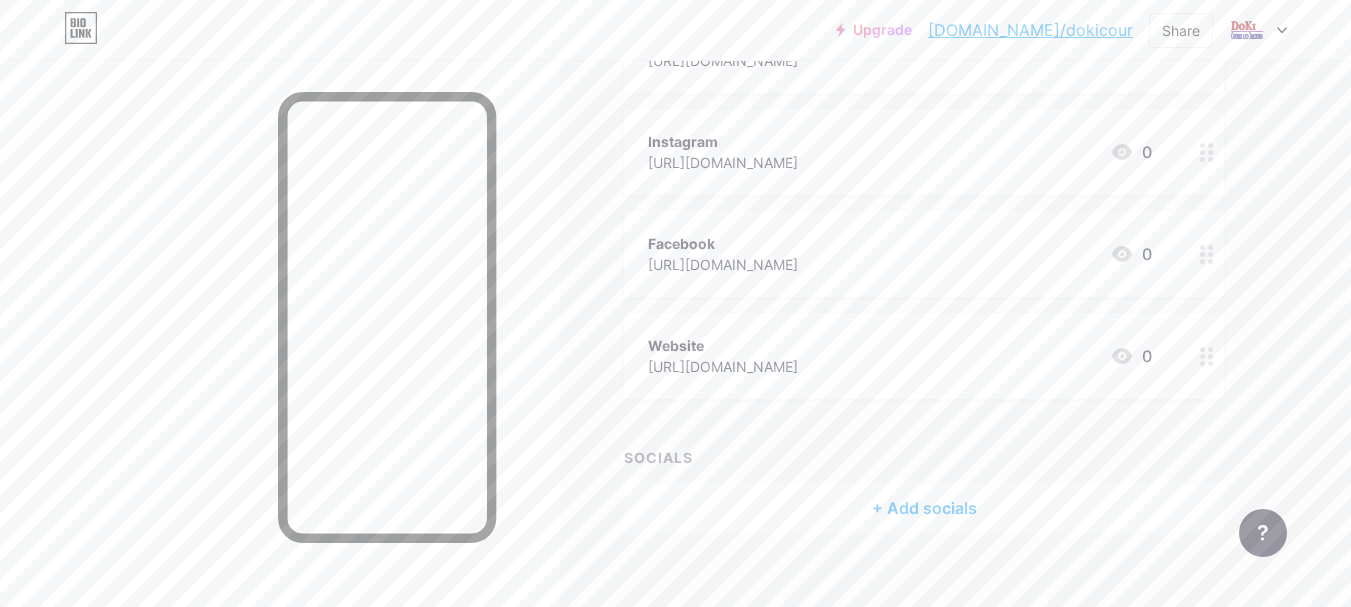 scroll, scrollTop: 638, scrollLeft: 0, axis: vertical 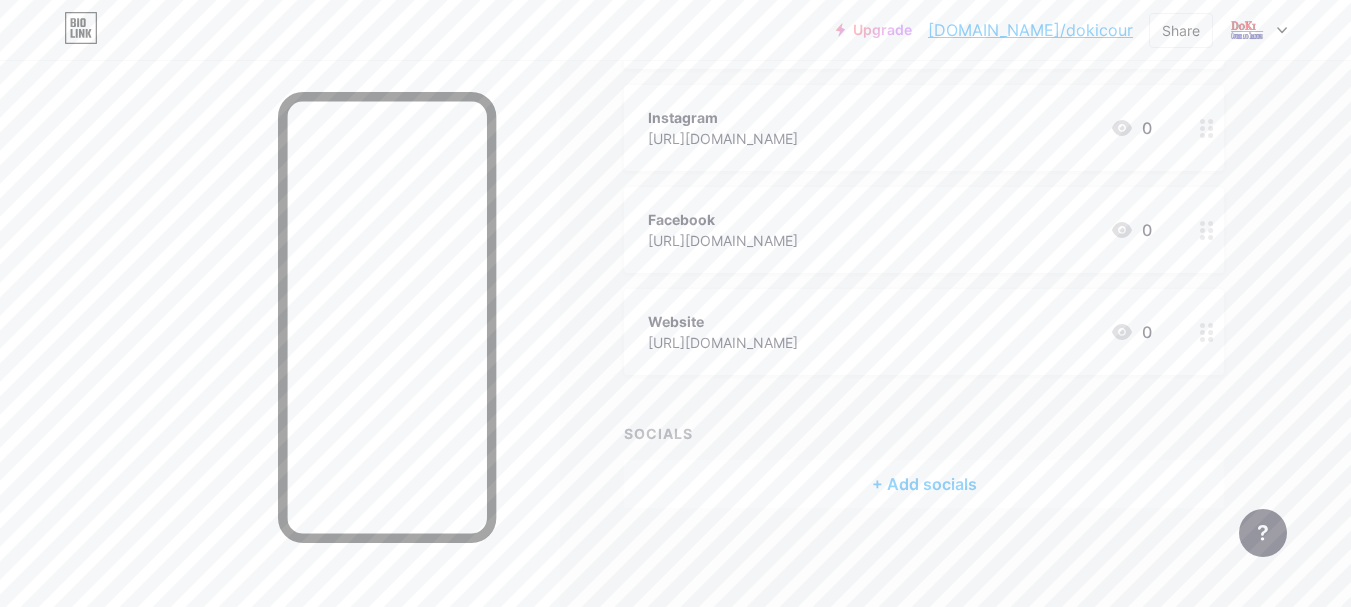 click on "+ Add socials" at bounding box center [924, 484] 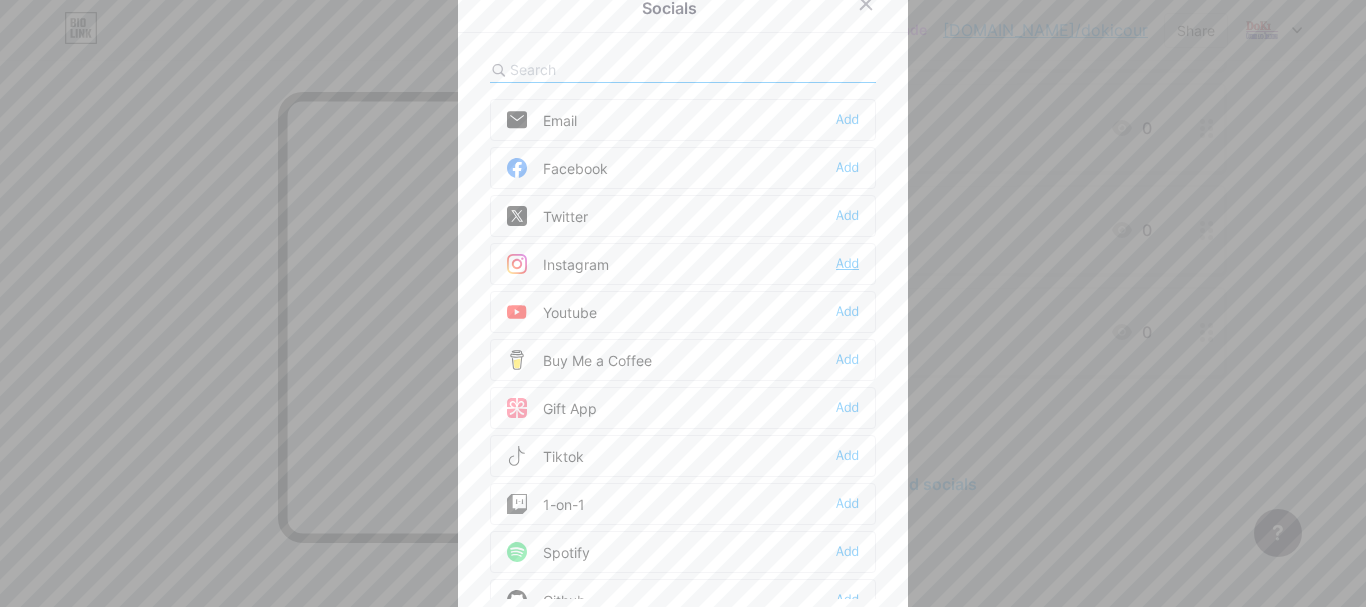 click on "Add" at bounding box center [847, 264] 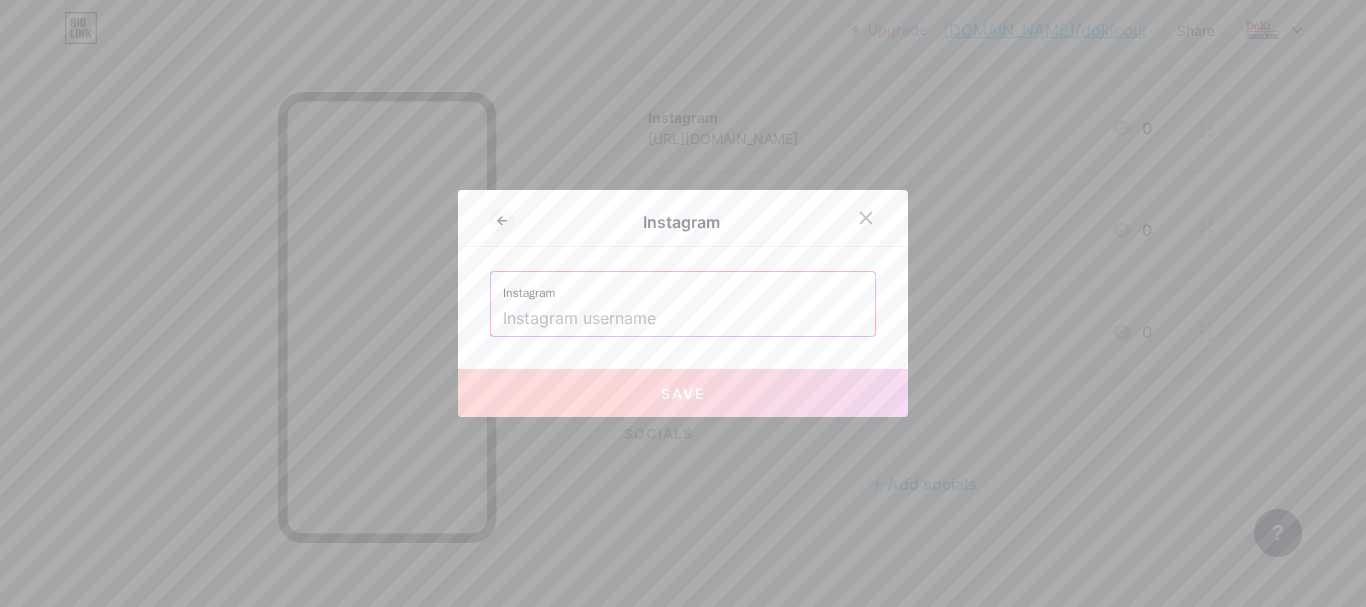 click at bounding box center (683, 319) 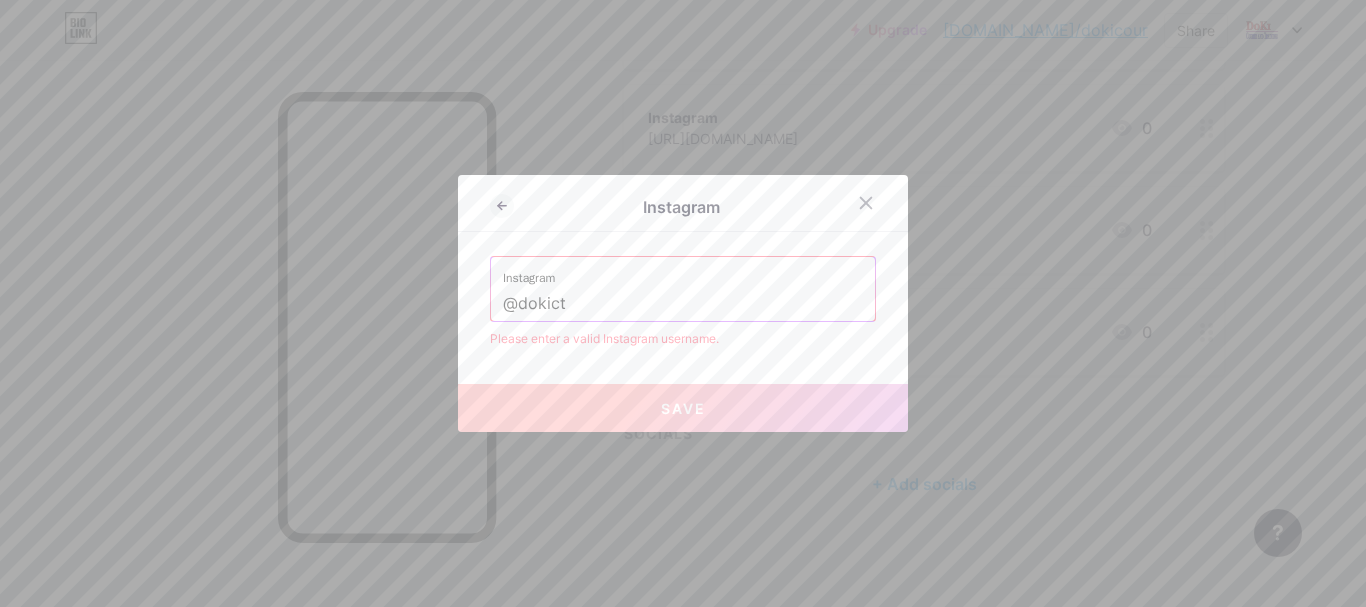 type on "@dokicti" 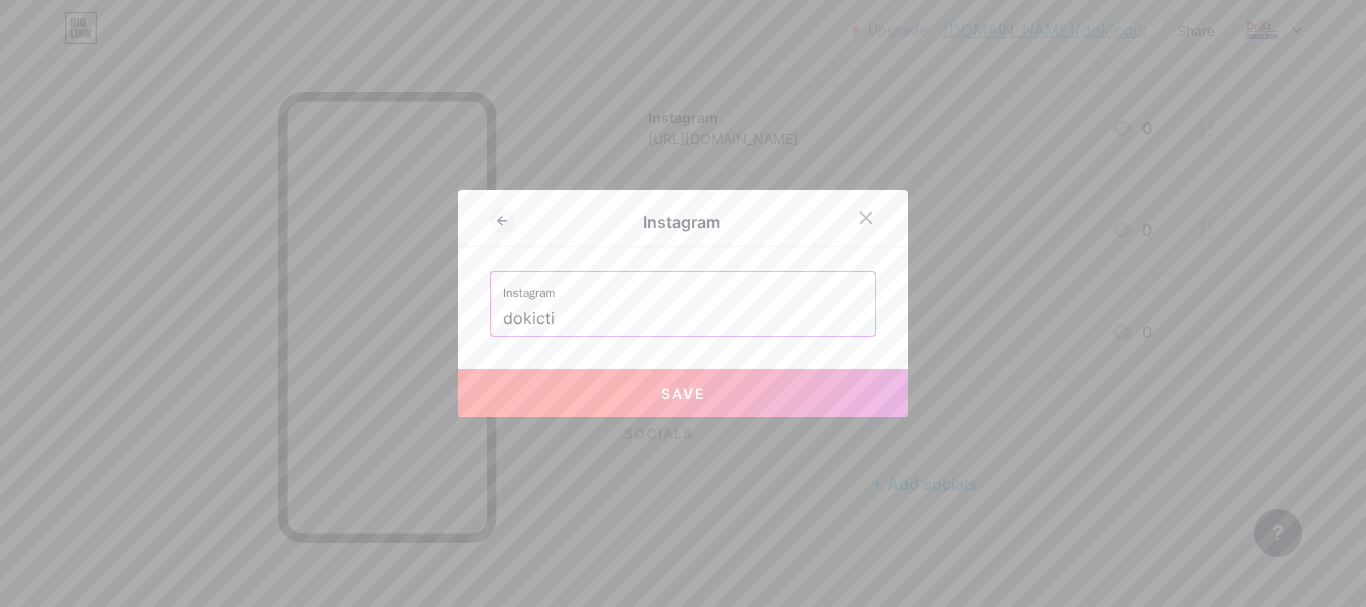 click on "Save" at bounding box center [683, 393] 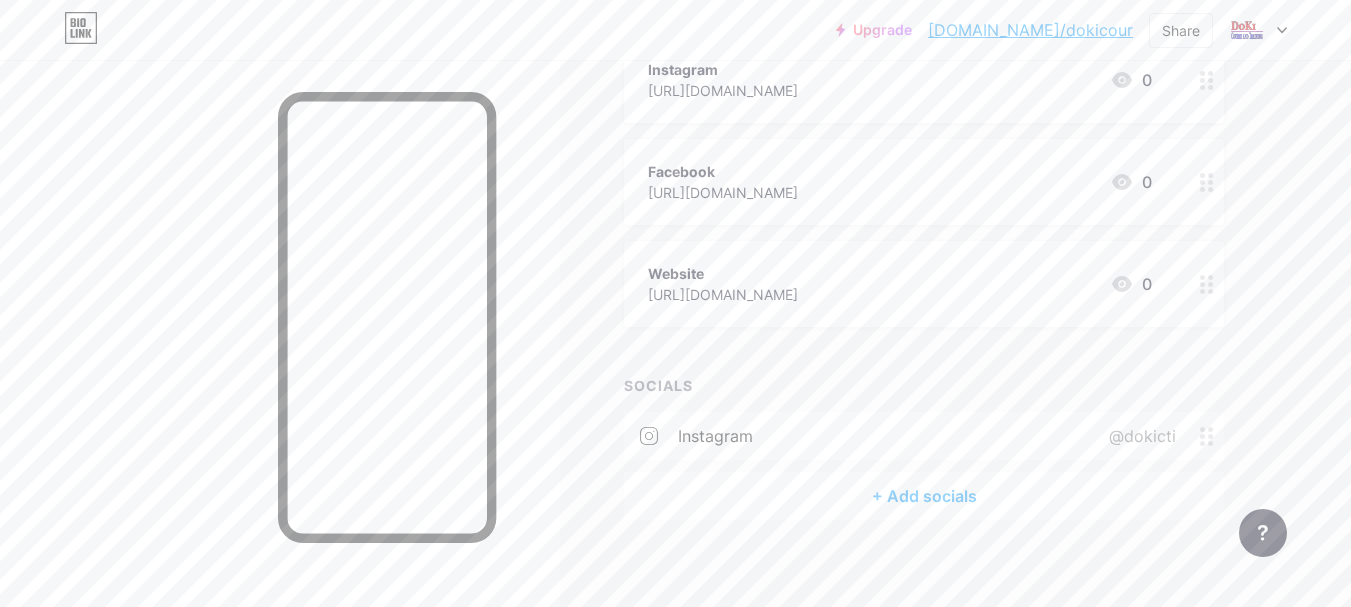 scroll, scrollTop: 698, scrollLeft: 0, axis: vertical 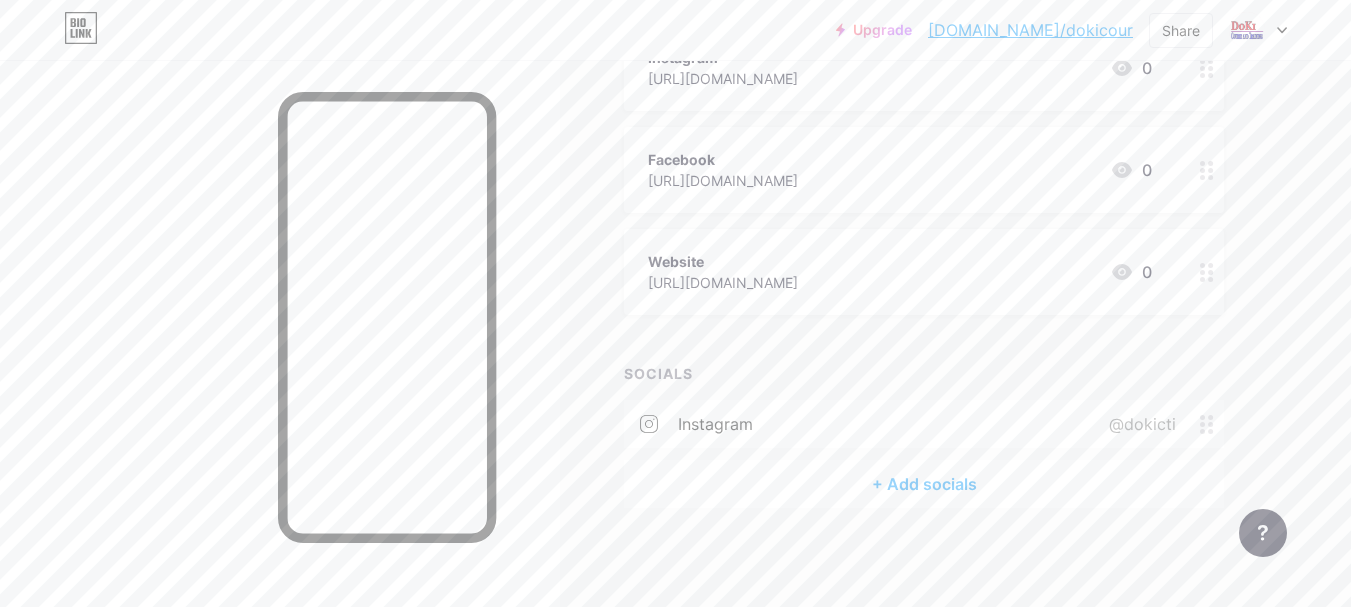 click on "instagram
@dokicti" at bounding box center [924, 424] 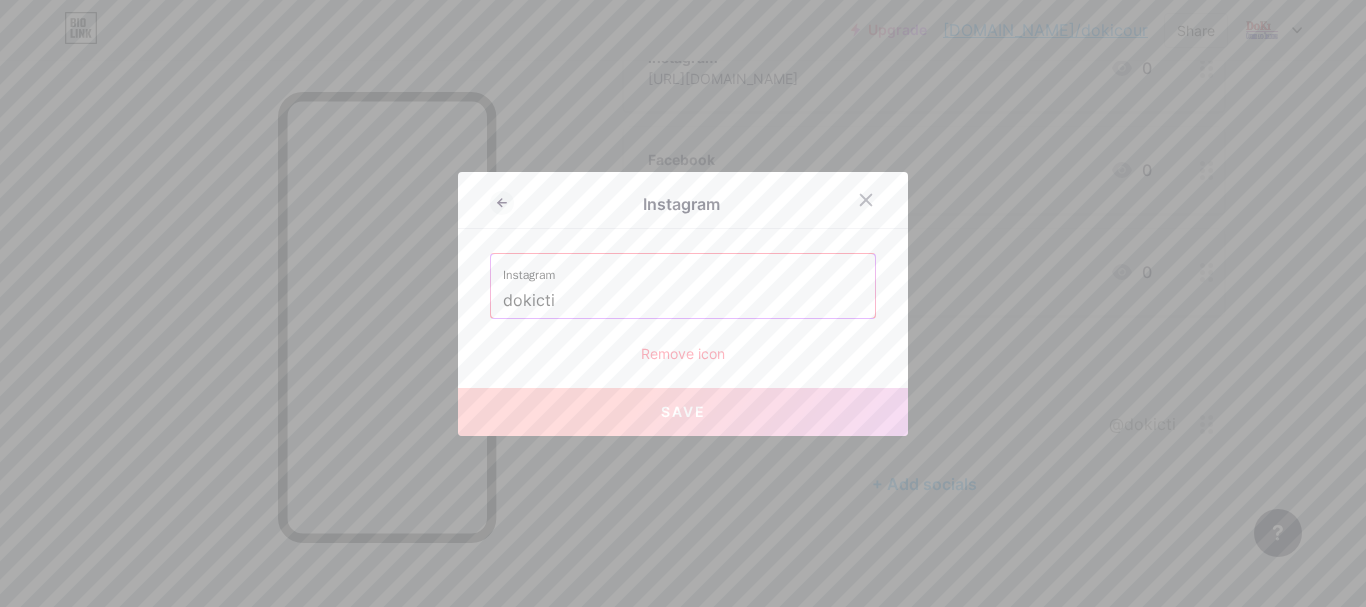 click at bounding box center (683, 303) 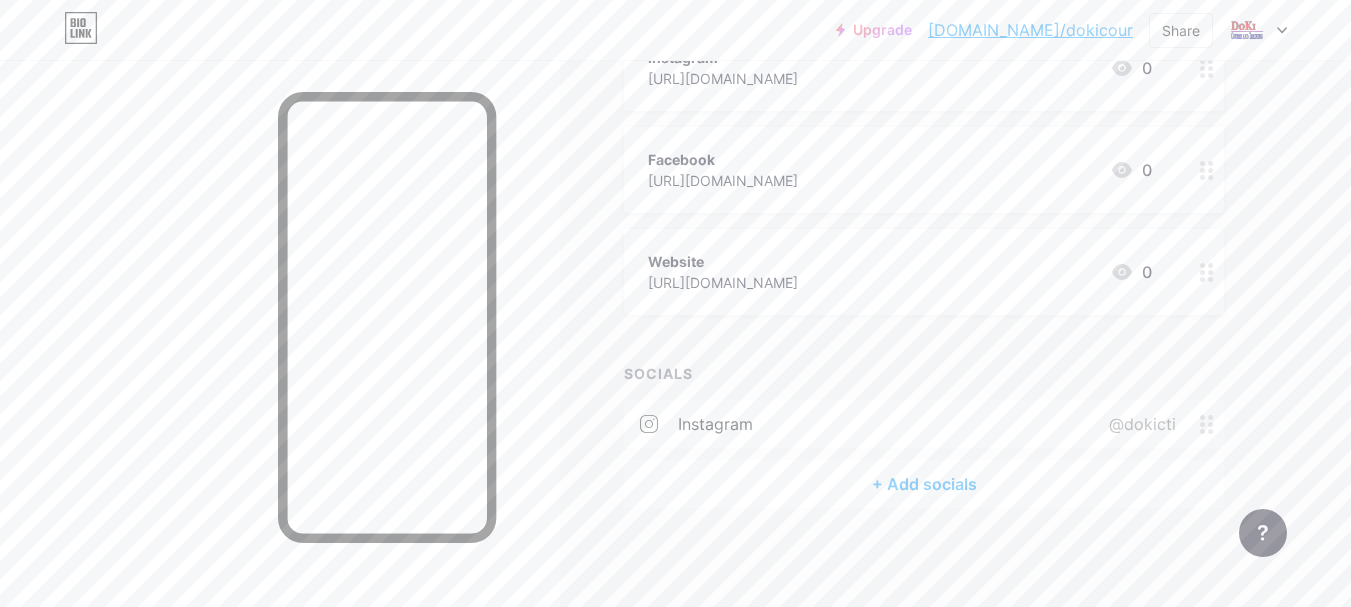 click on "instagram
@dokicti" at bounding box center (924, 424) 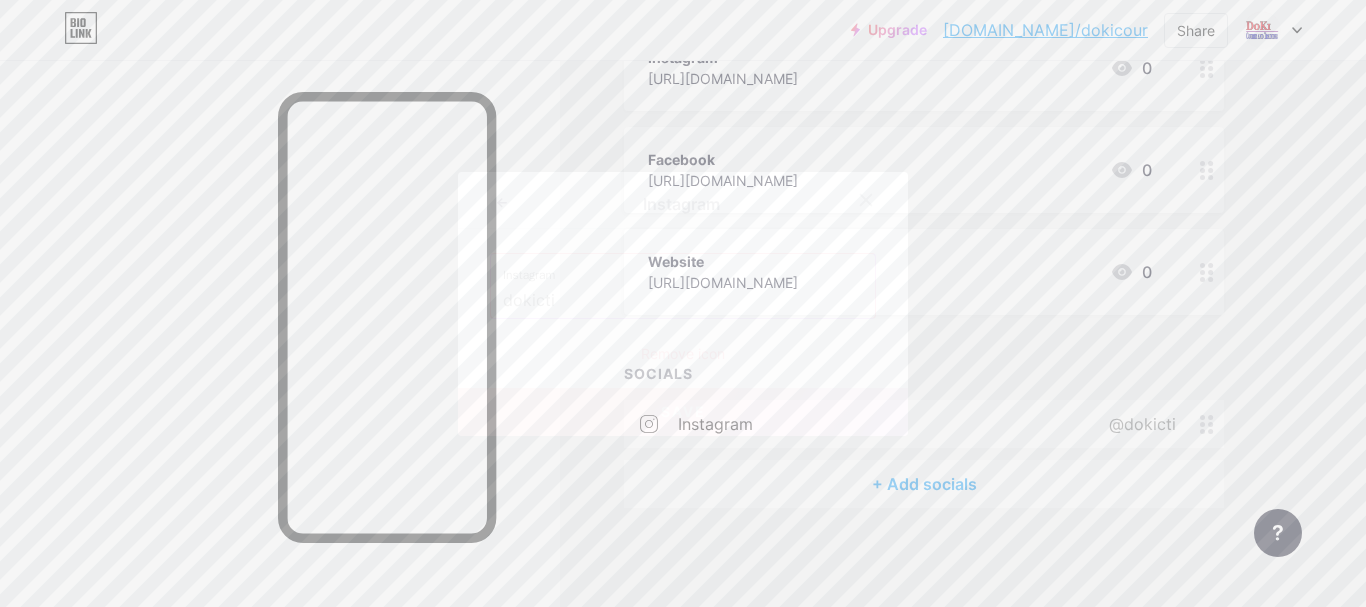 click on "dokicti" at bounding box center [683, 301] 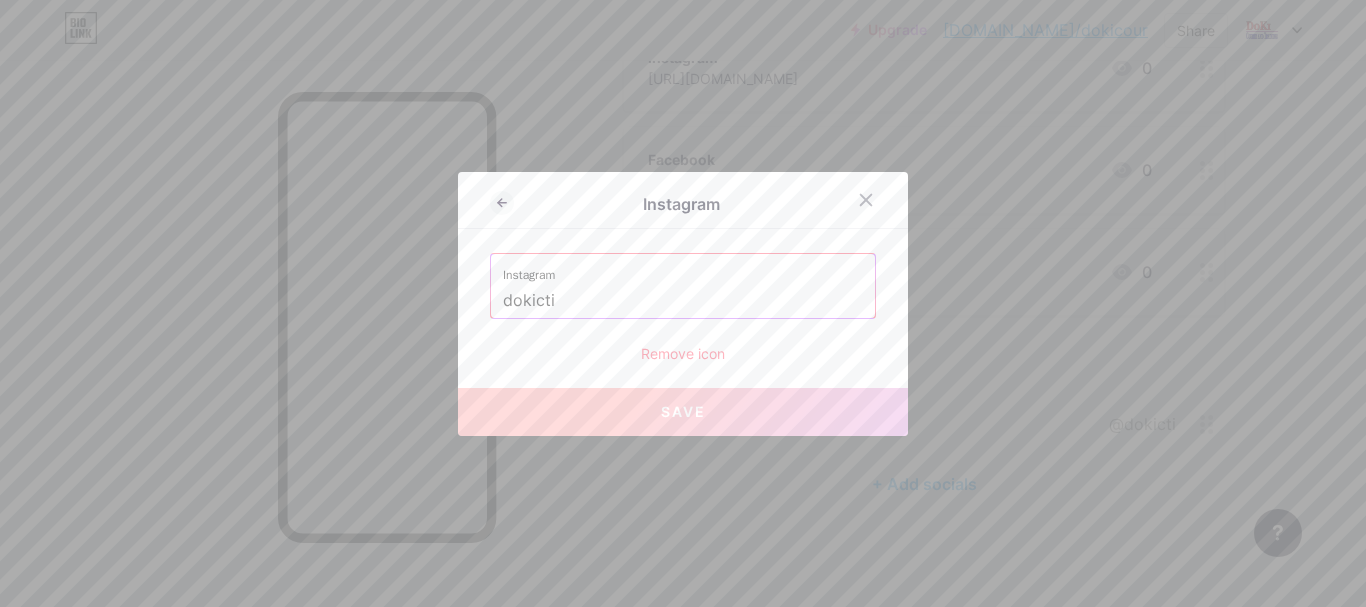 click at bounding box center [683, 303] 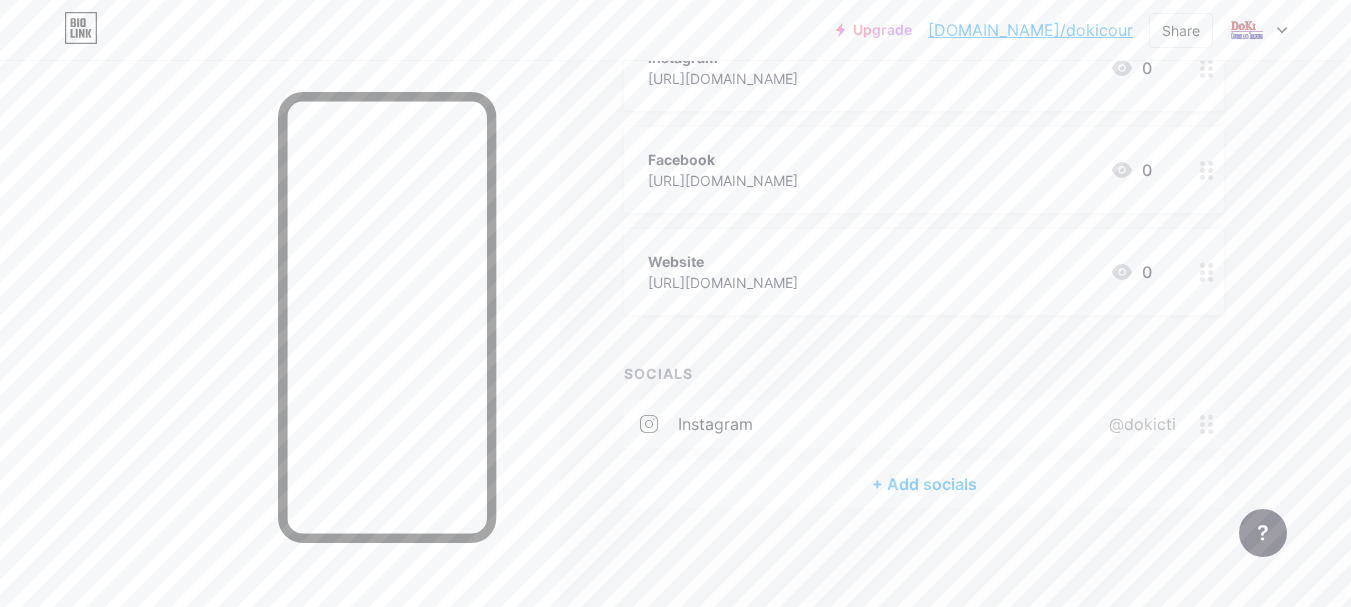 click on "+ Add socials" at bounding box center [924, 484] 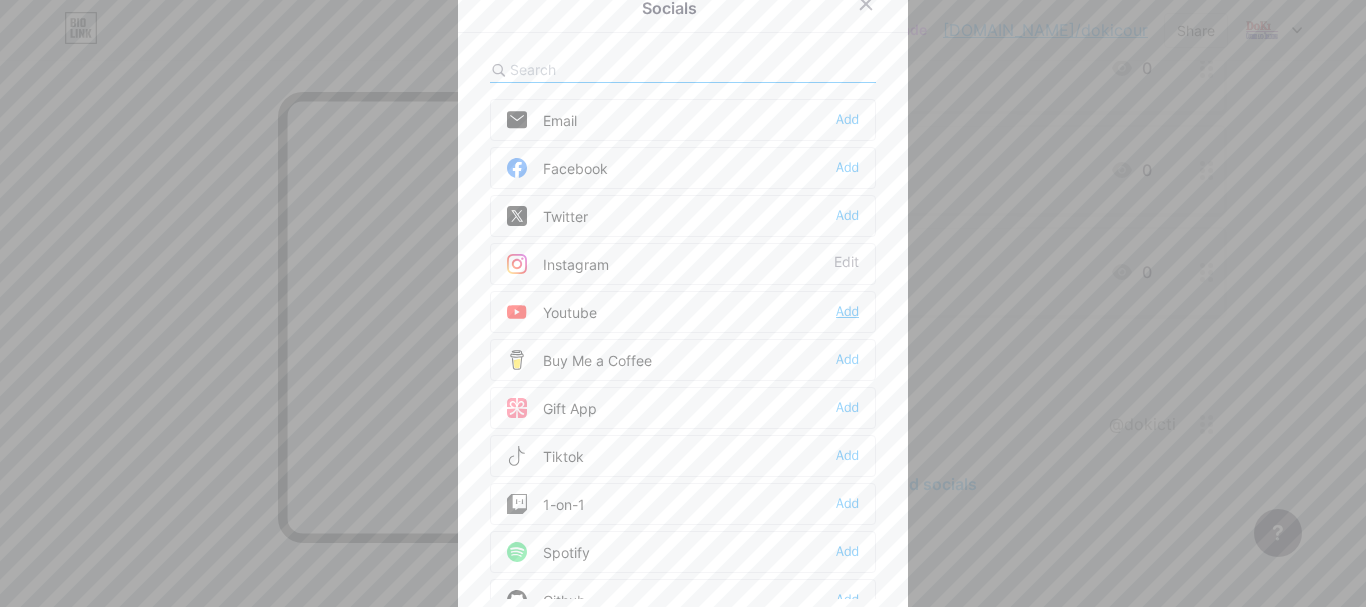 click on "Add" at bounding box center [847, 312] 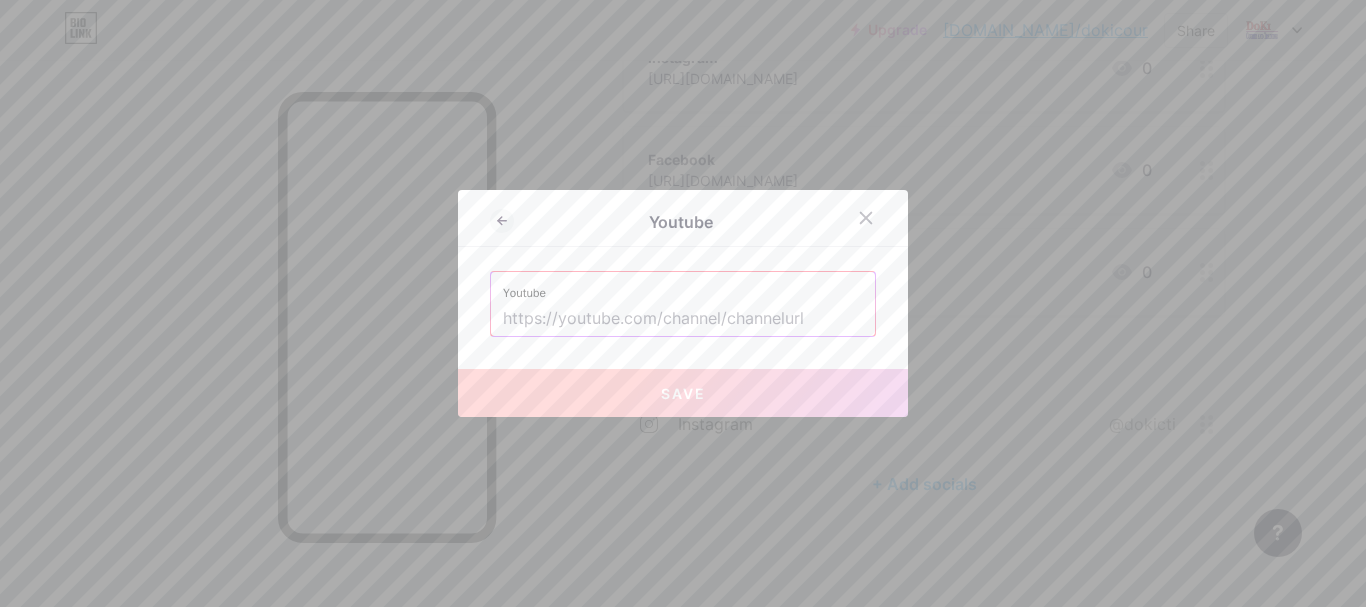 click at bounding box center [683, 319] 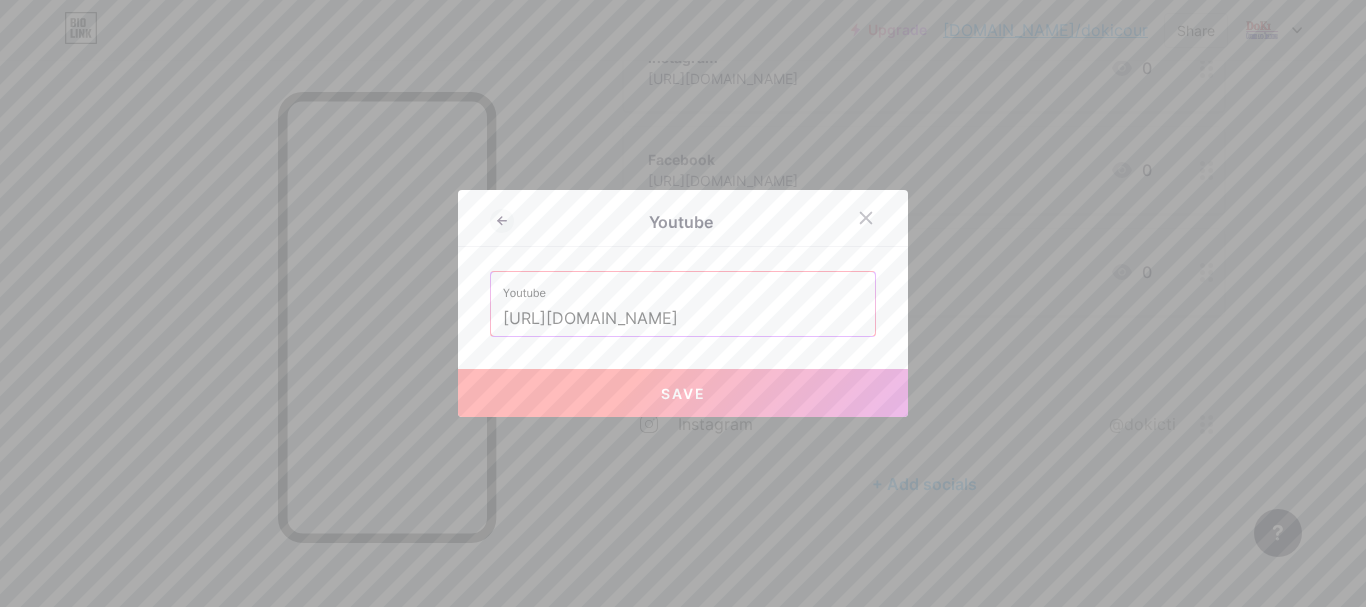 type on "[URL][DOMAIN_NAME]" 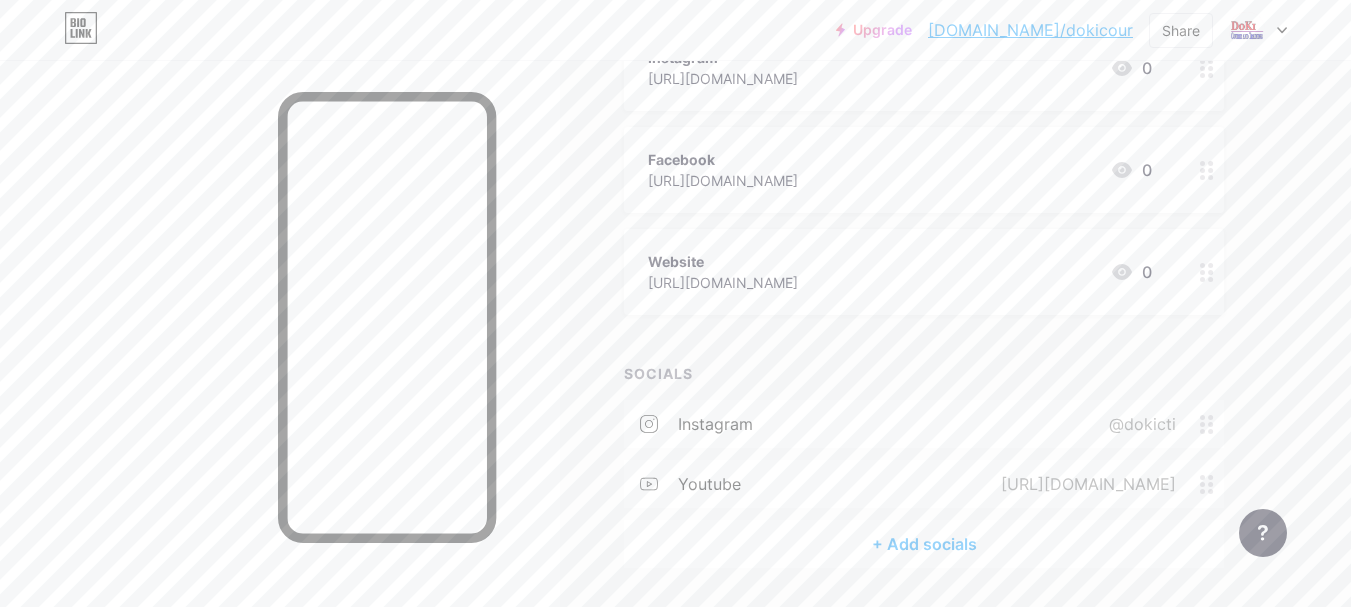 click on "+ Add socials" at bounding box center (924, 544) 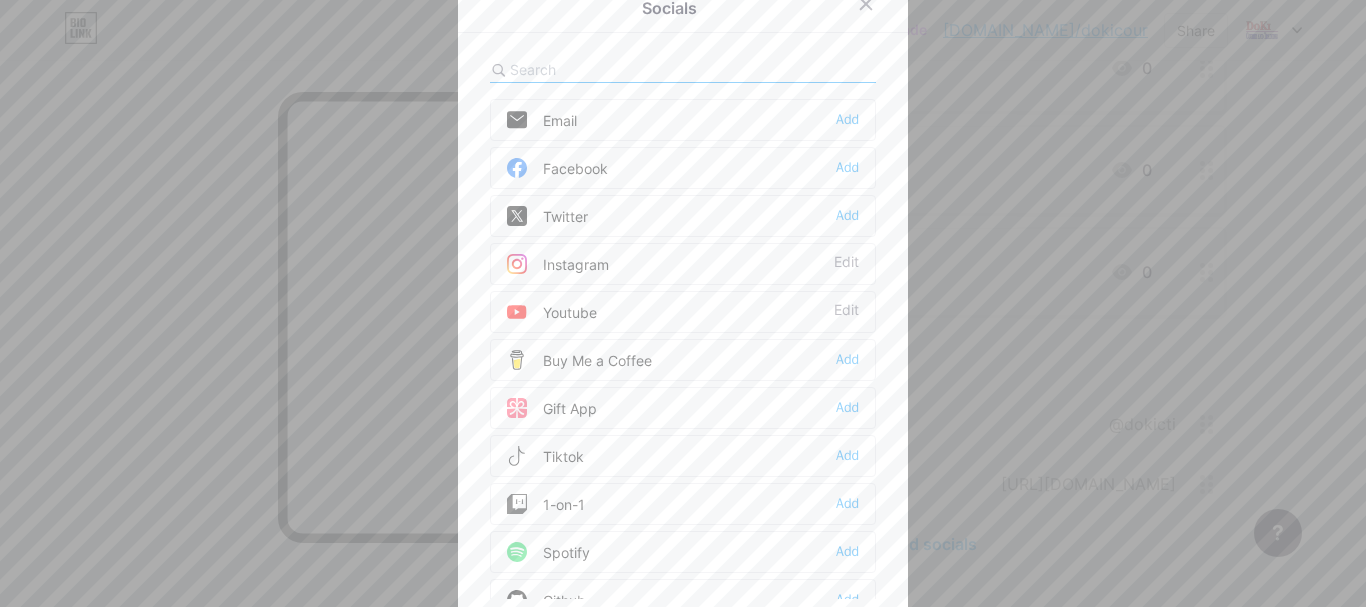 click on "Facebook
Add" at bounding box center [683, 168] 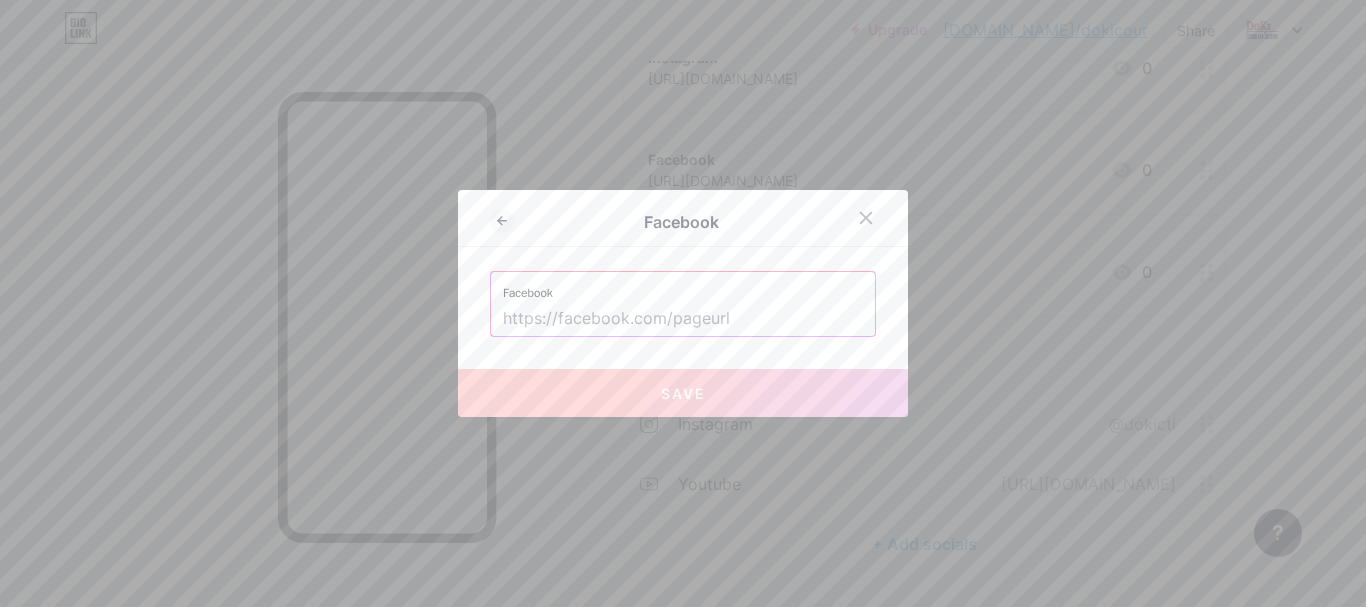 click at bounding box center [683, 303] 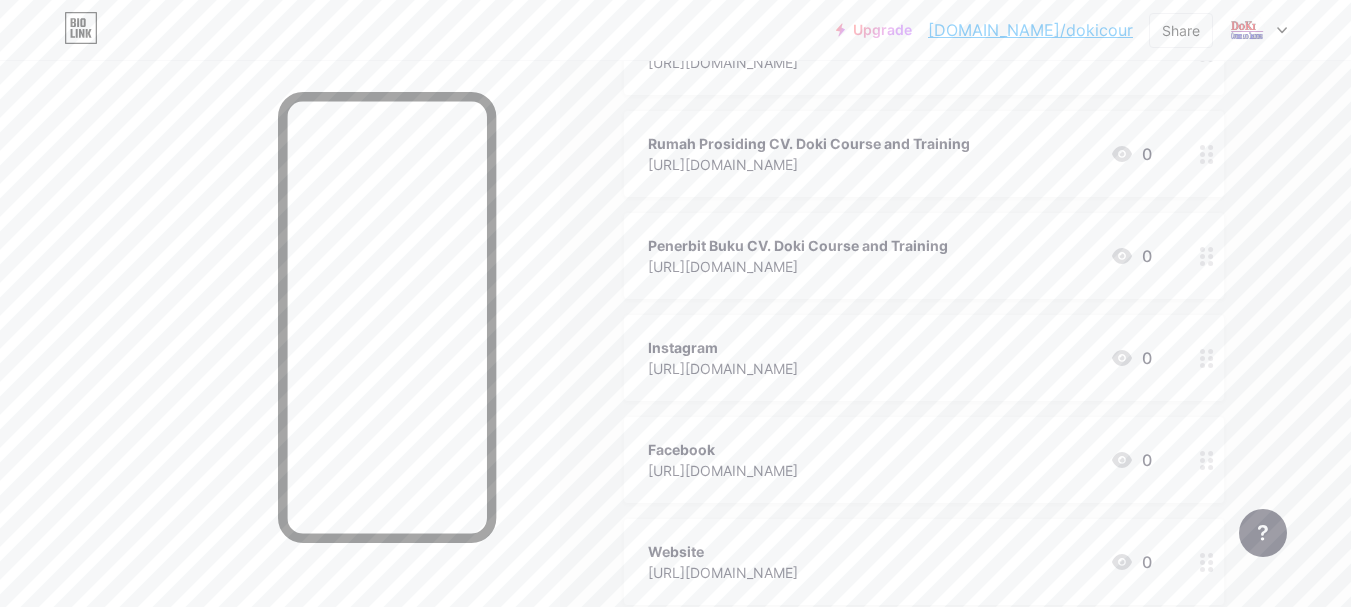scroll, scrollTop: 398, scrollLeft: 0, axis: vertical 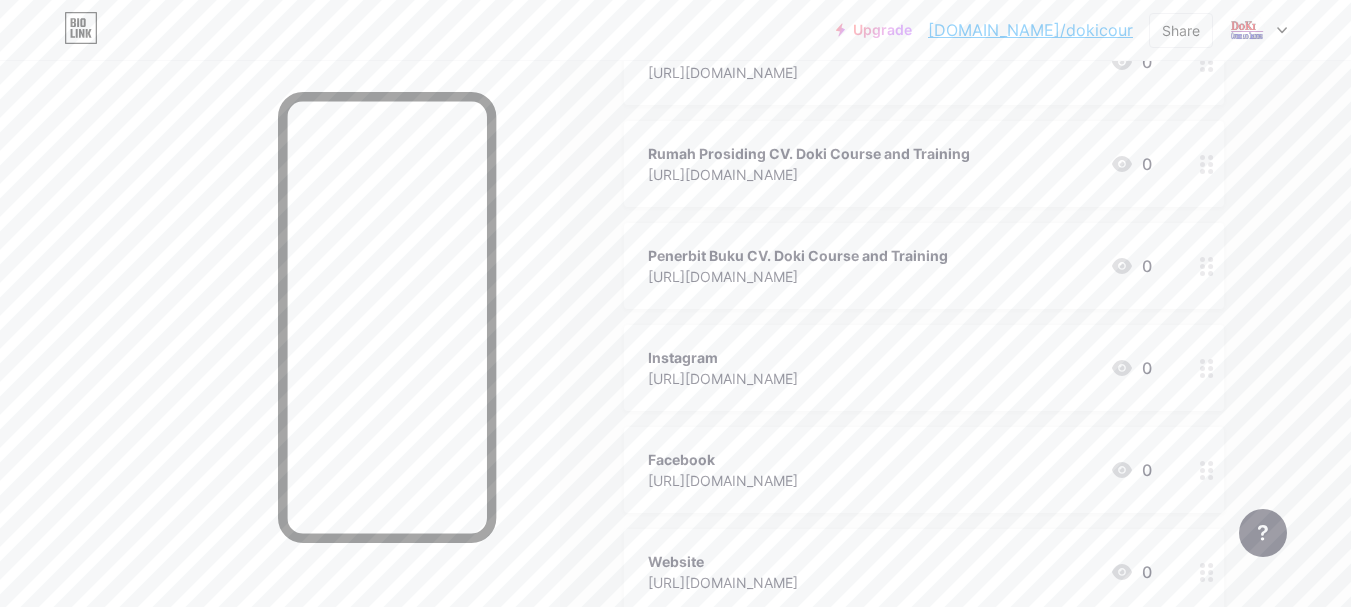 click on "[URL][DOMAIN_NAME]" at bounding box center [723, 480] 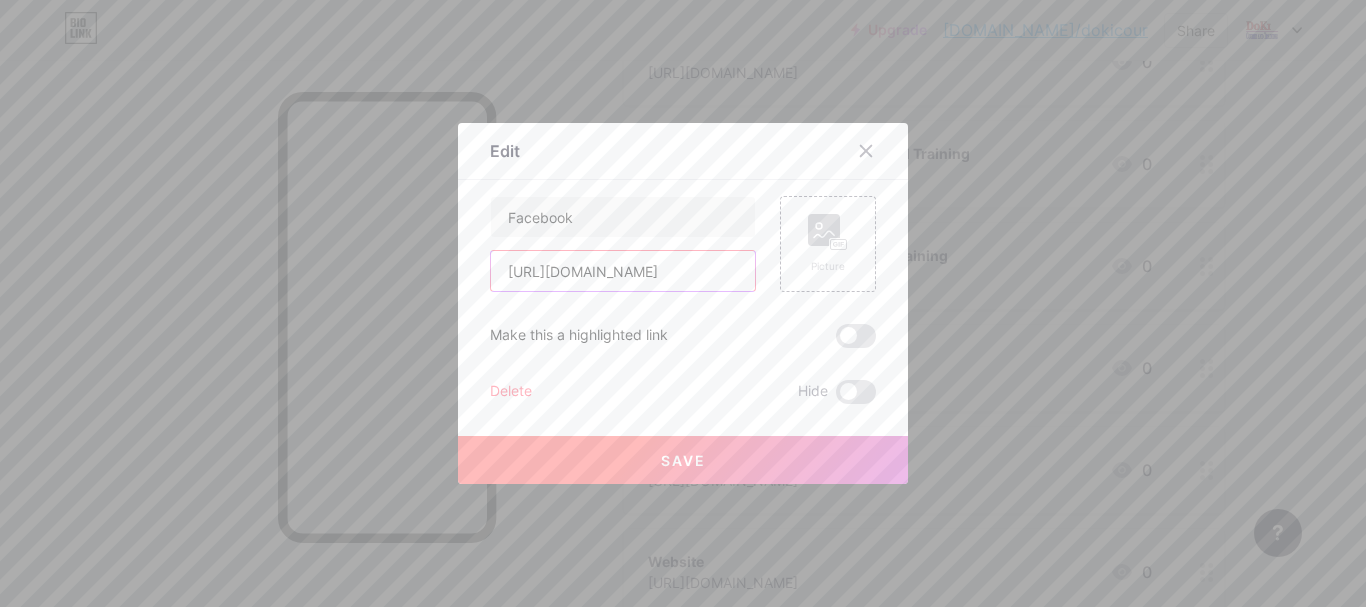 click on "[URL][DOMAIN_NAME]" at bounding box center (623, 271) 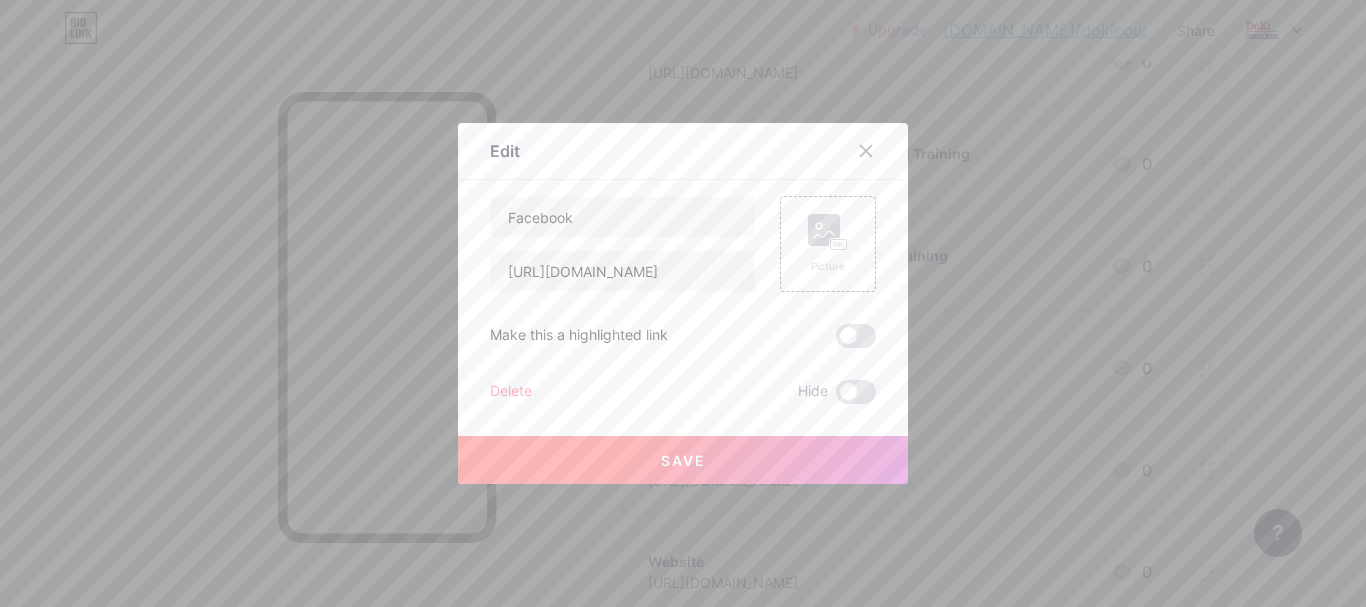 click at bounding box center [683, 303] 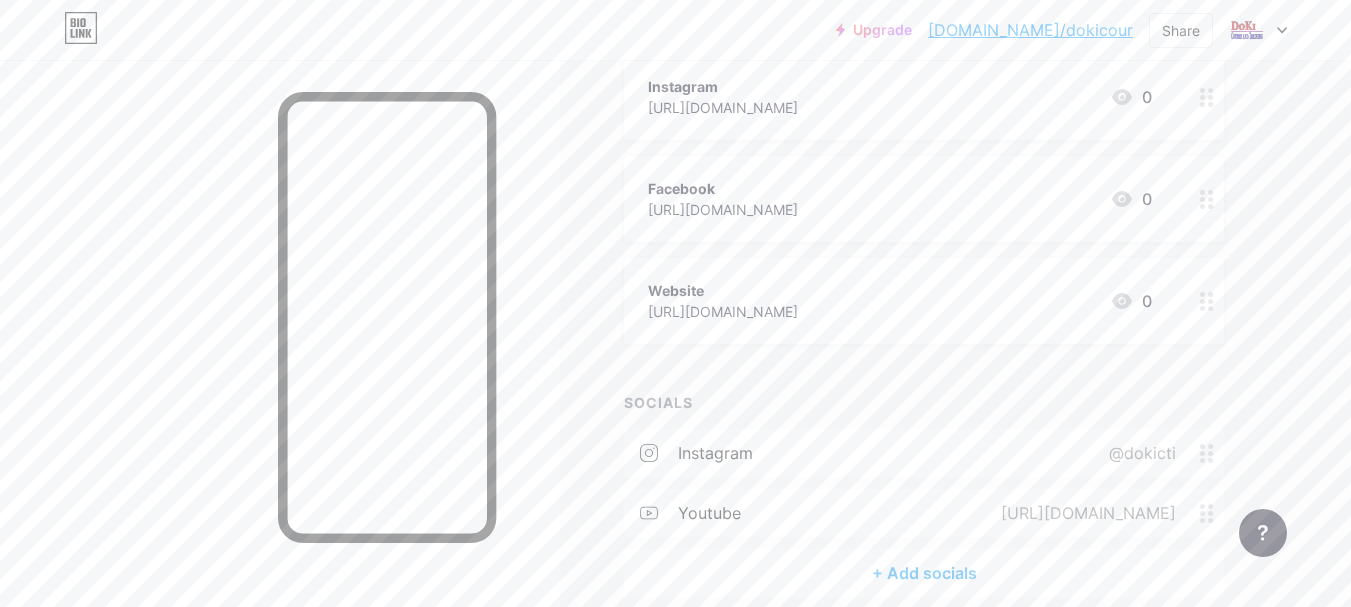 scroll, scrollTop: 758, scrollLeft: 0, axis: vertical 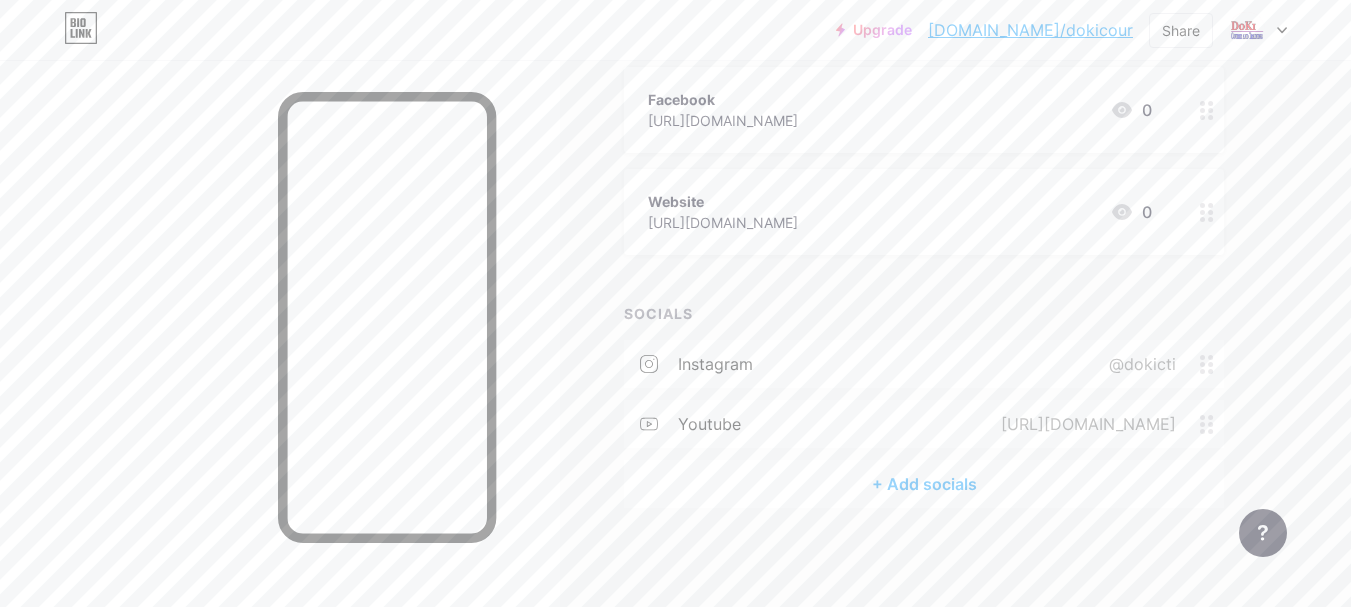 click on "+ Add socials" at bounding box center (924, 484) 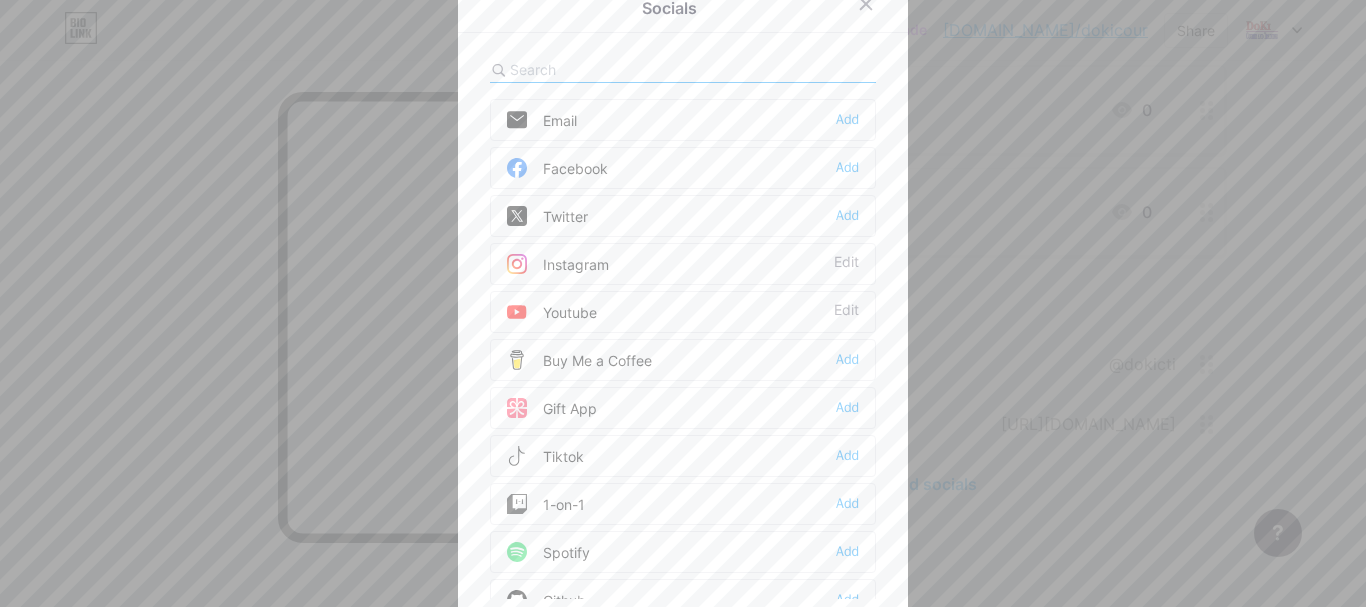 click on "Facebook" at bounding box center [557, 168] 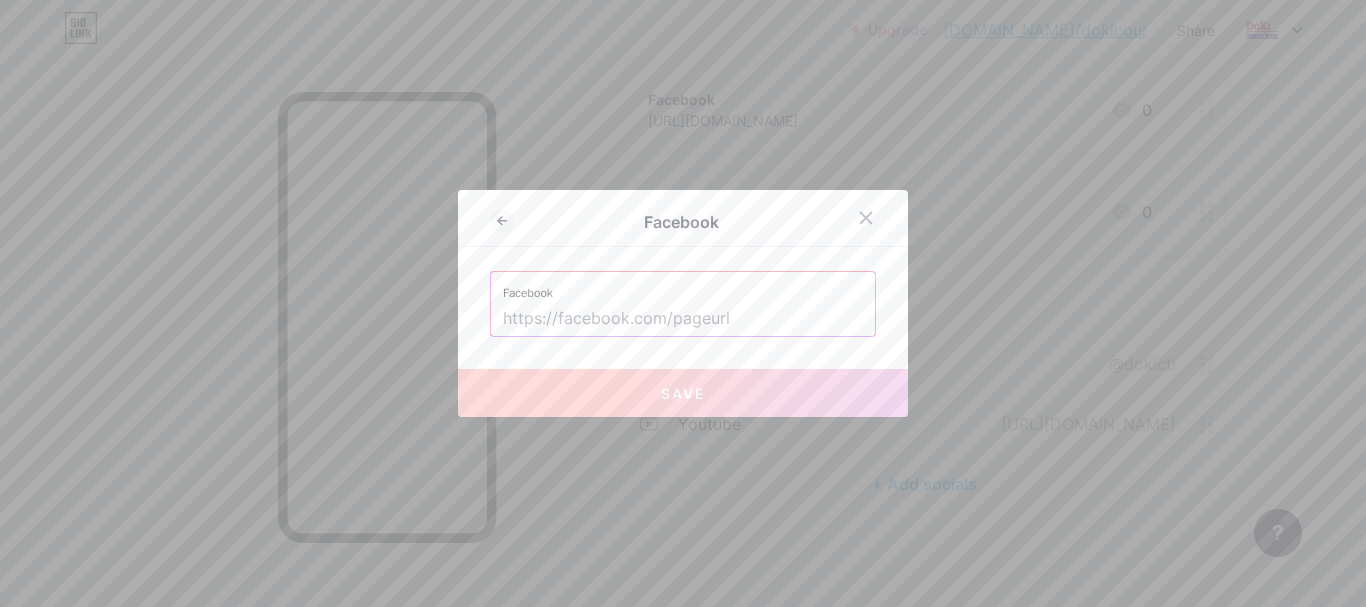 click at bounding box center (683, 319) 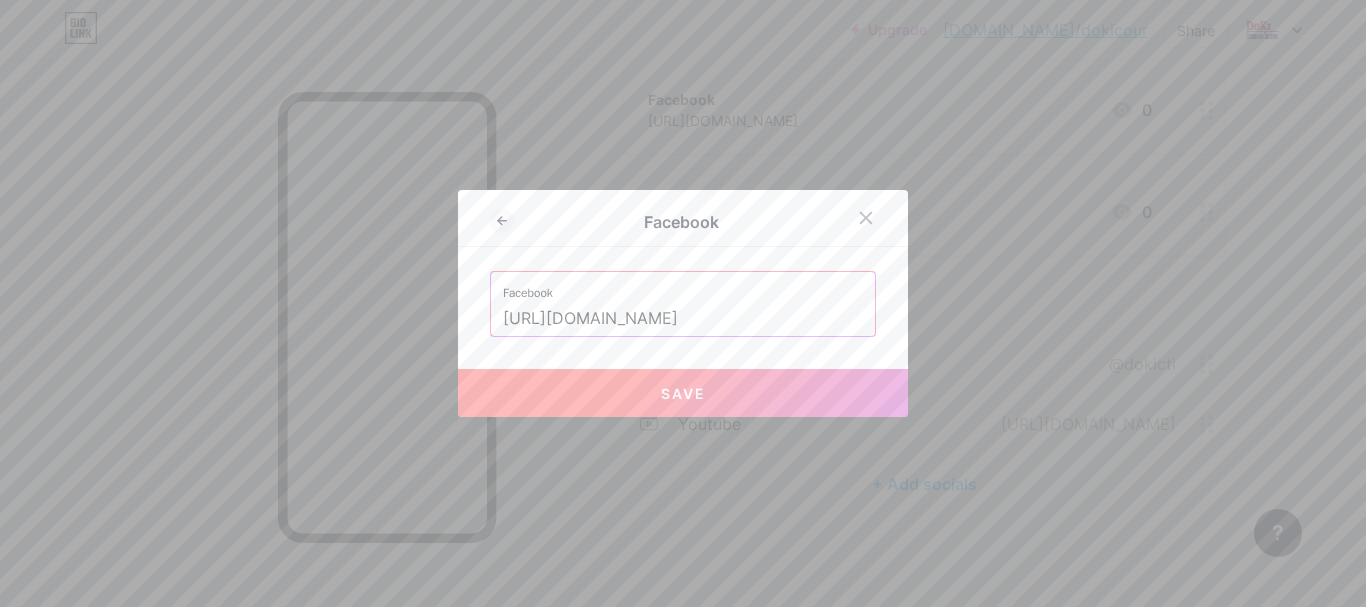 type on "[URL][DOMAIN_NAME]" 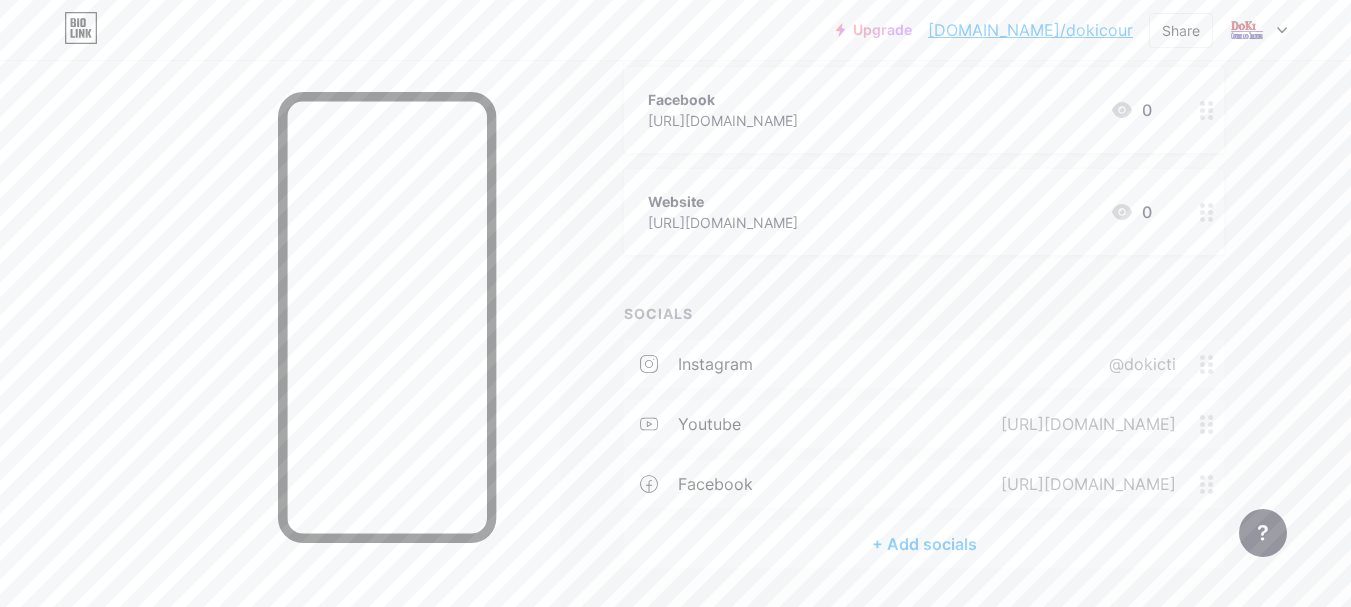 click on "[URL][DOMAIN_NAME]" at bounding box center [723, 120] 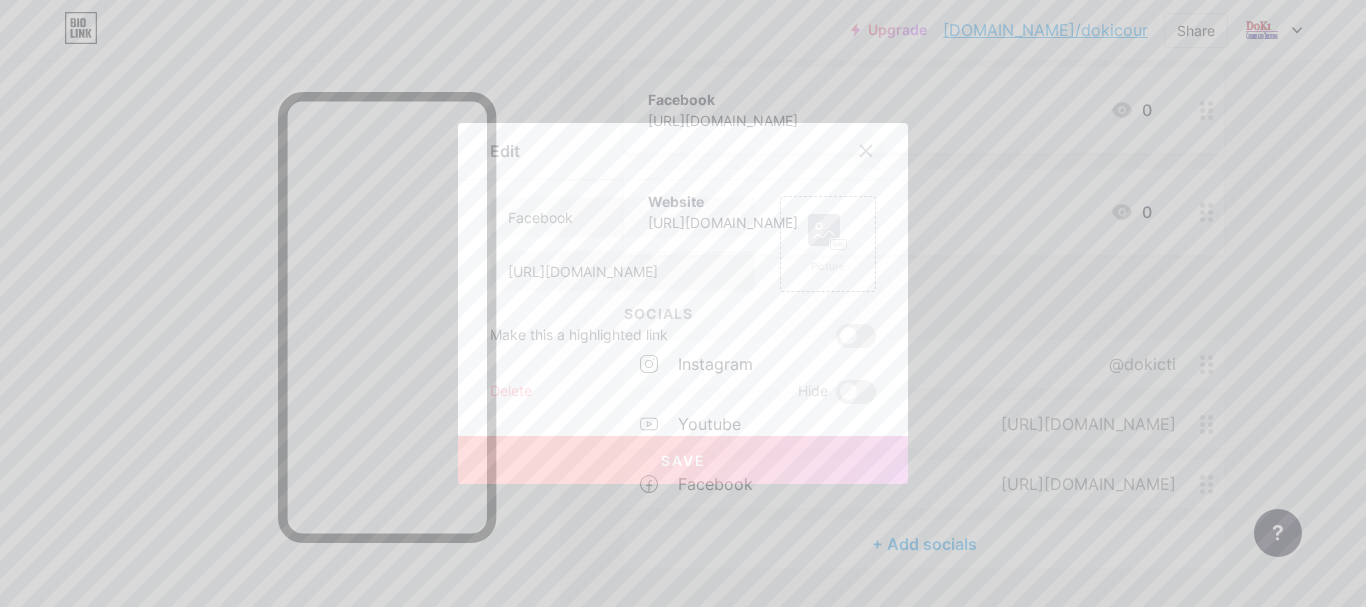 click 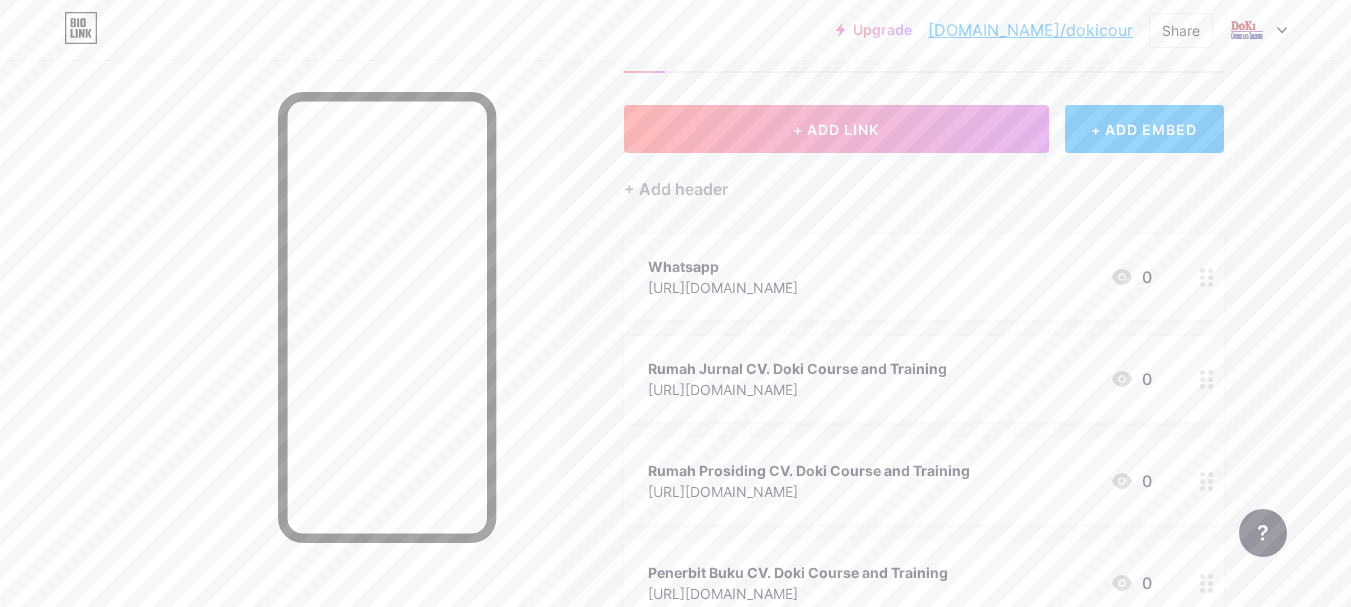 scroll, scrollTop: 0, scrollLeft: 0, axis: both 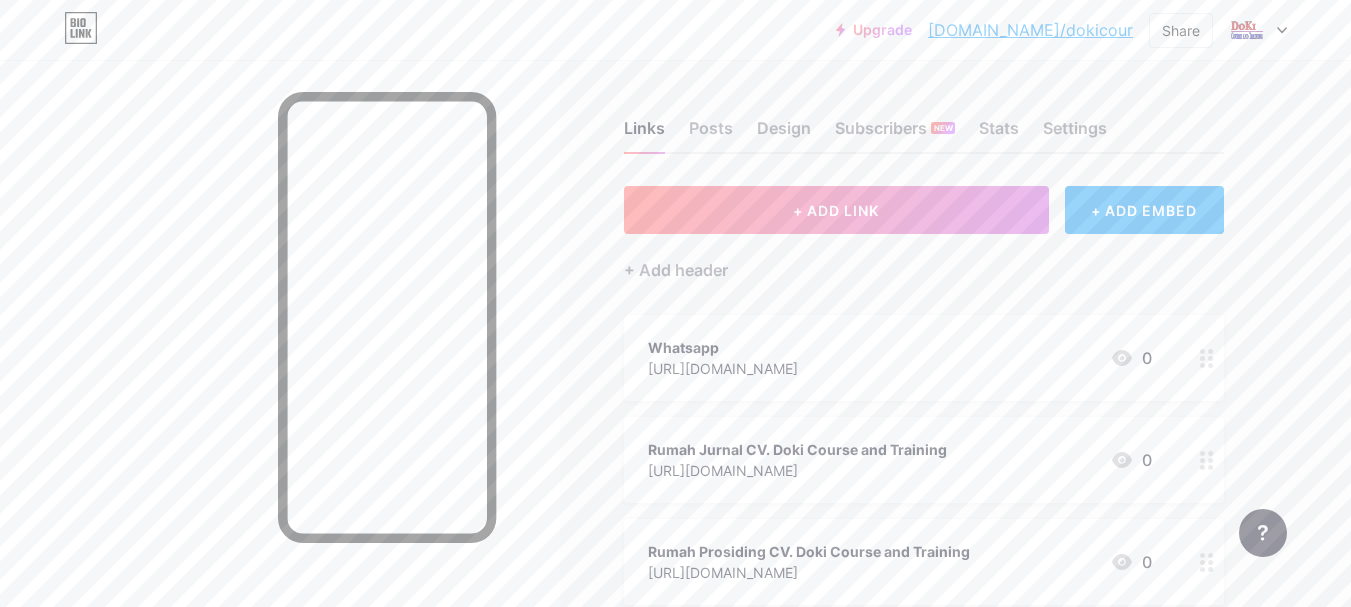 drag, startPoint x: 1206, startPoint y: 362, endPoint x: 831, endPoint y: 353, distance: 375.10797 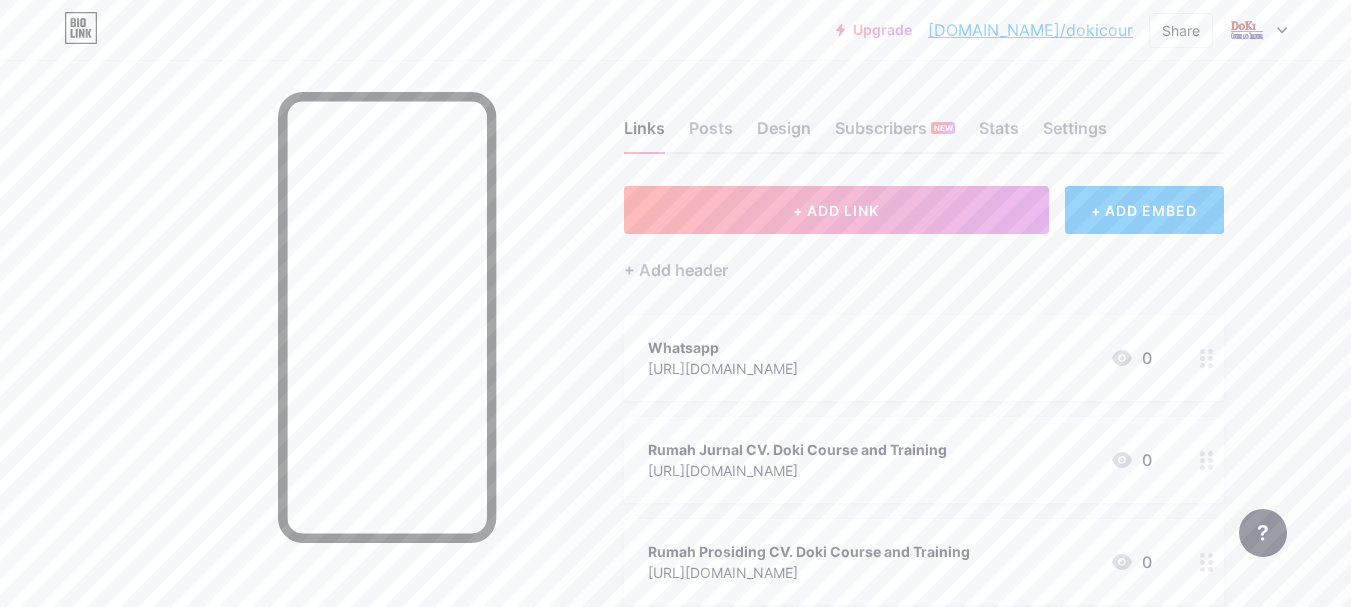 click on "Whatsapp" at bounding box center (723, 347) 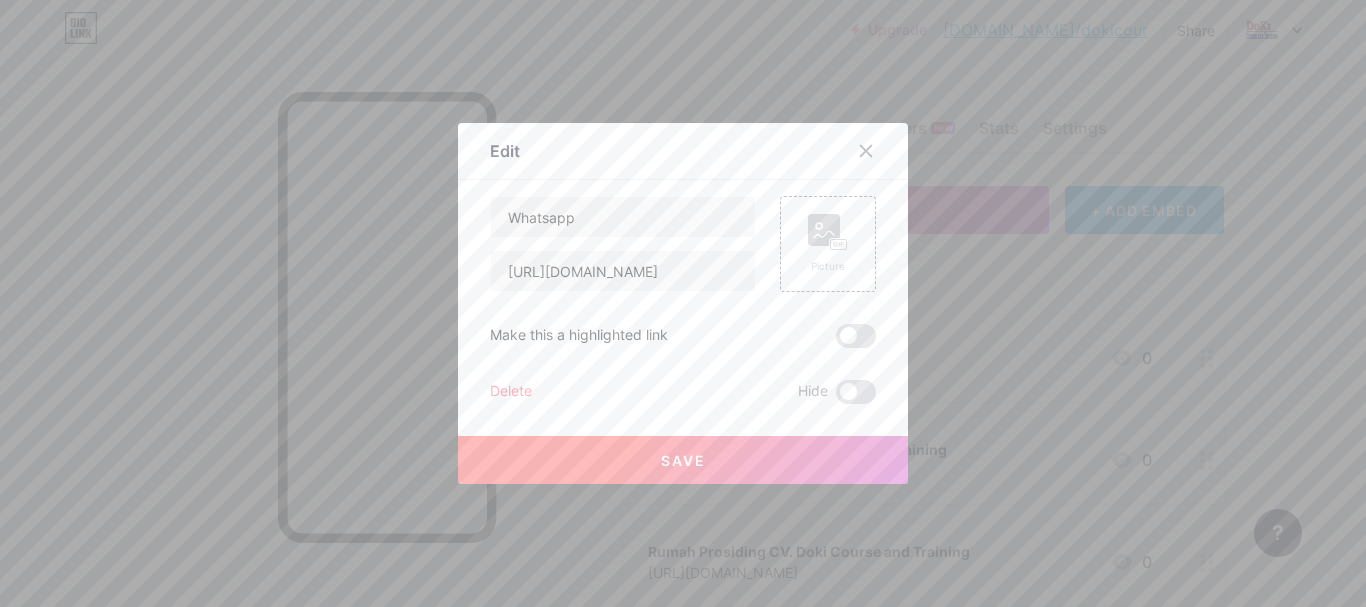 click at bounding box center (683, 303) 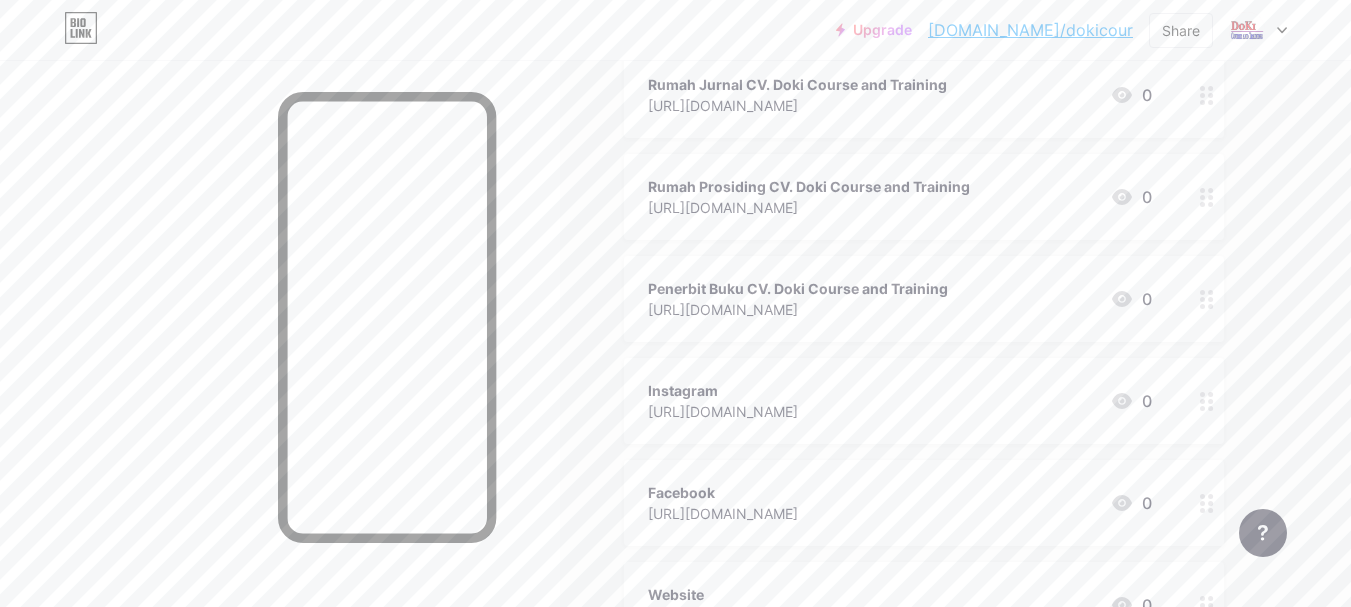 scroll, scrollTop: 400, scrollLeft: 0, axis: vertical 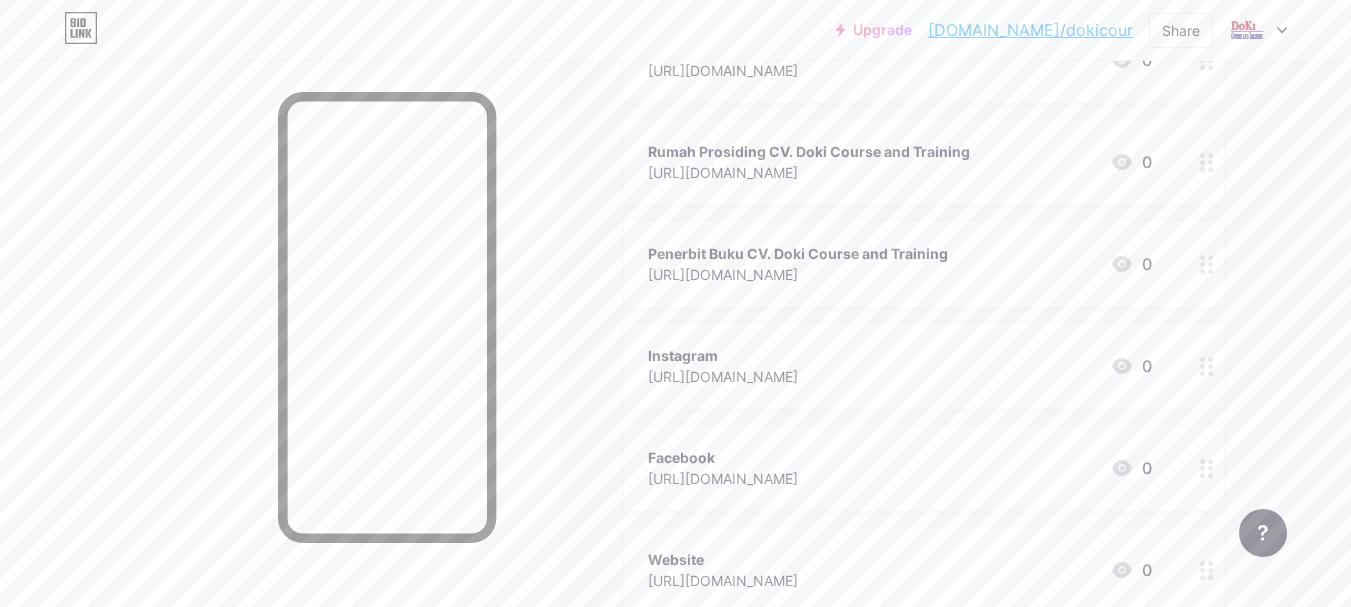 drag, startPoint x: 830, startPoint y: 354, endPoint x: 724, endPoint y: 359, distance: 106.11786 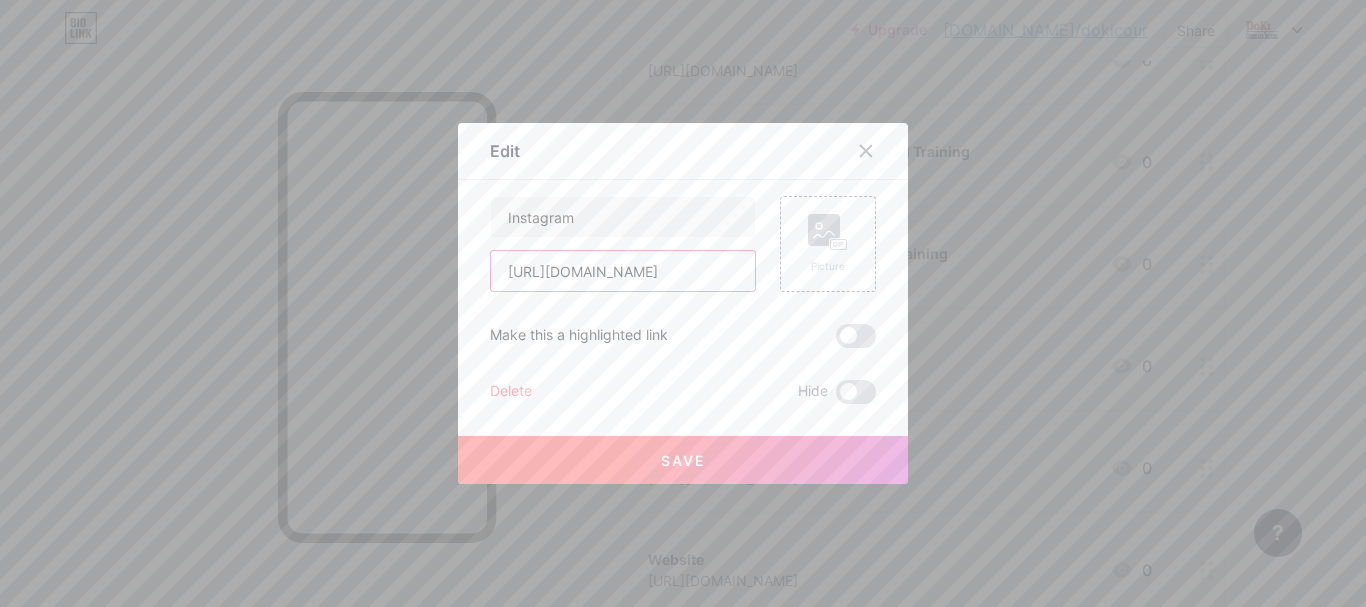 click on "[URL][DOMAIN_NAME]" at bounding box center [623, 271] 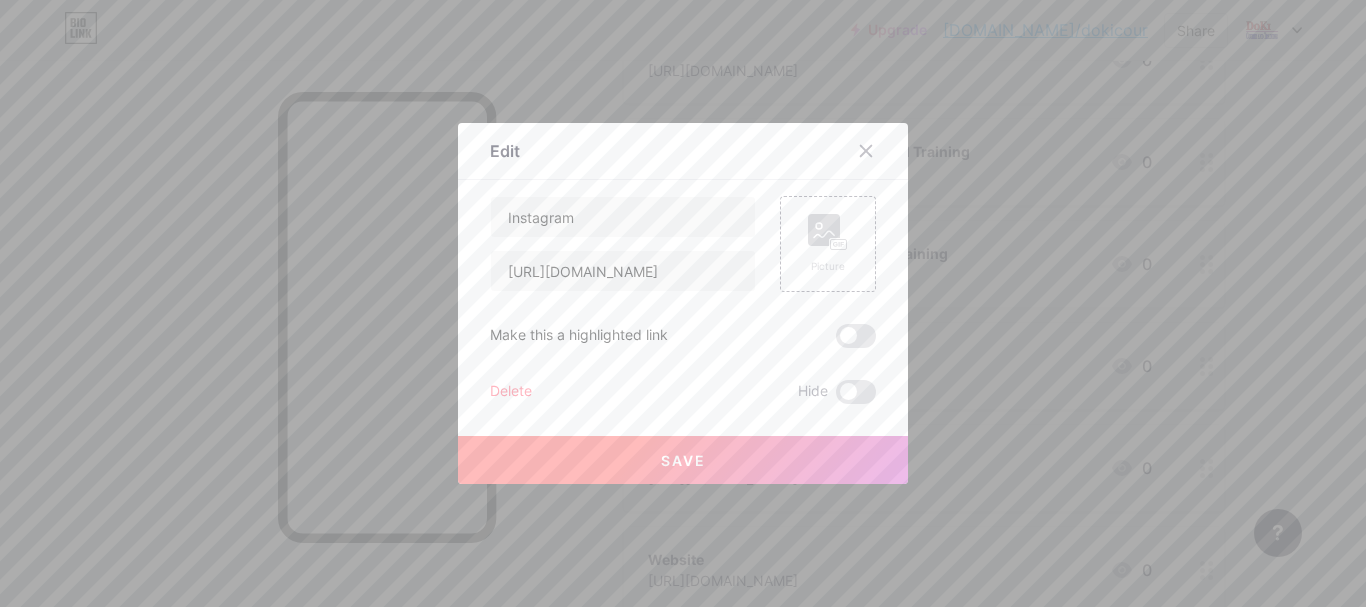 click on "Delete" at bounding box center [511, 392] 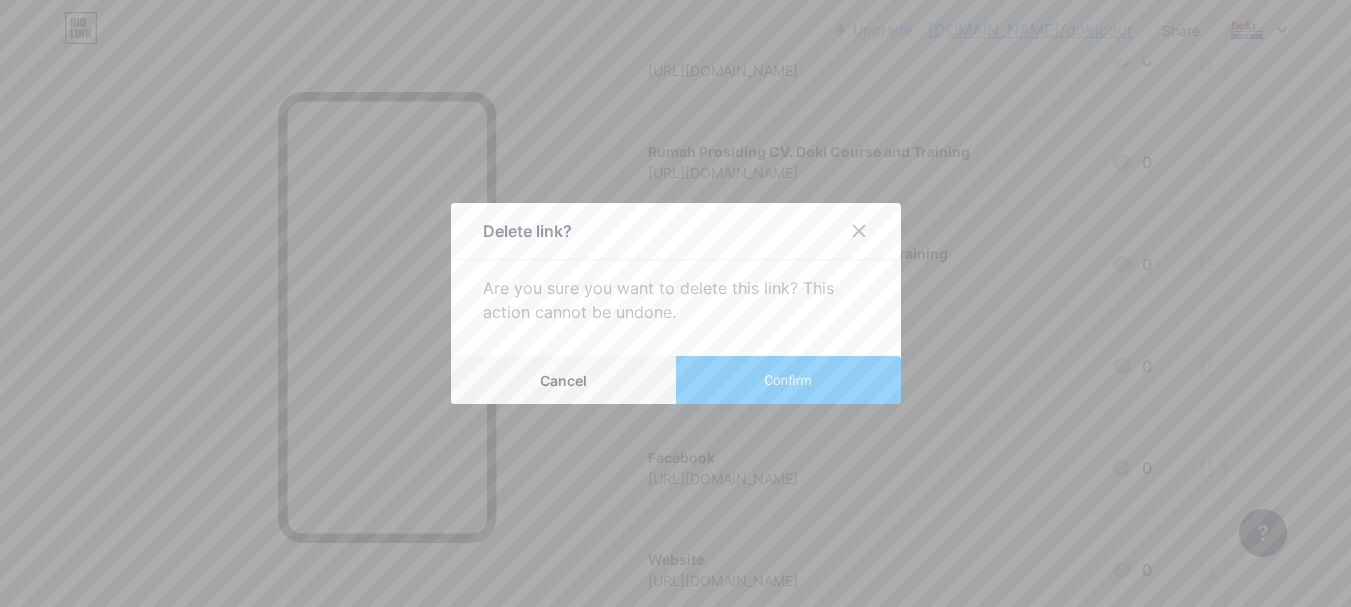 click on "Confirm" at bounding box center (787, 380) 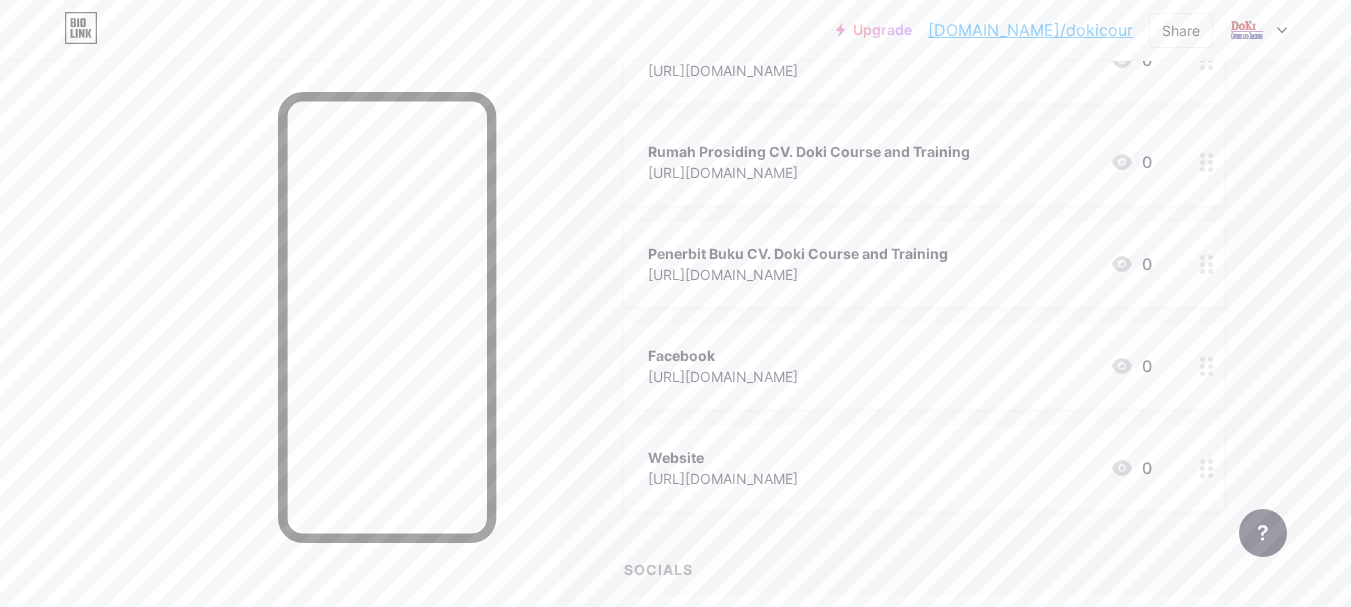 click on "Facebook" at bounding box center [723, 355] 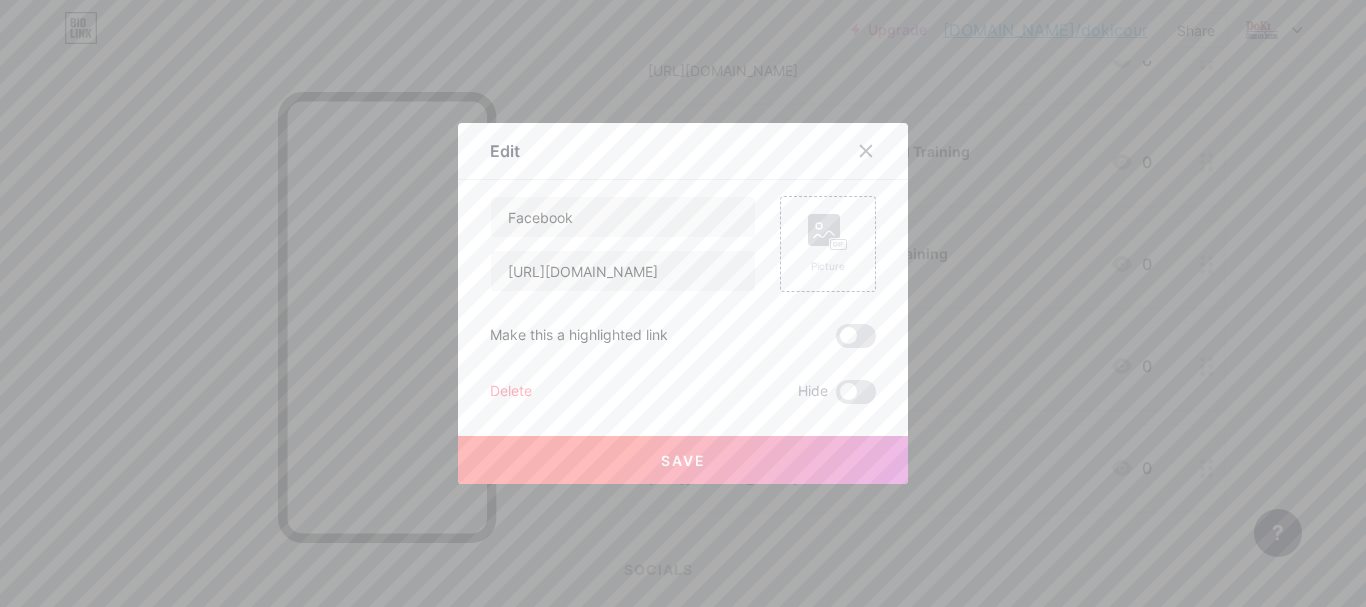 click on "Delete" at bounding box center (511, 392) 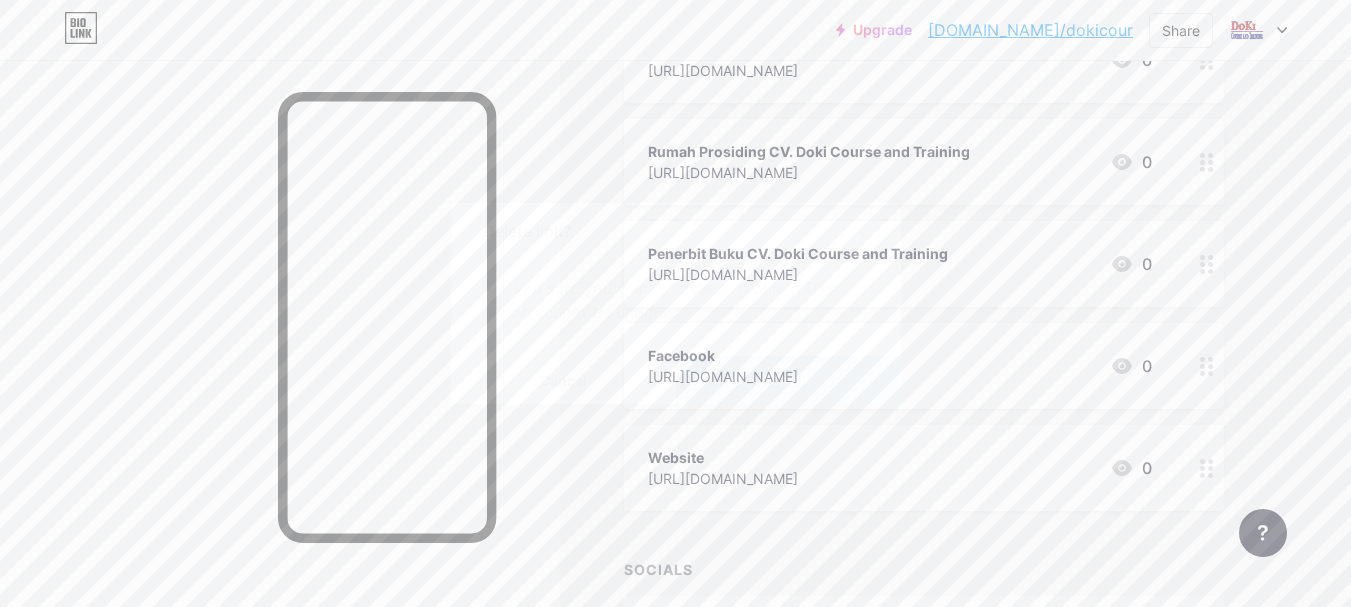 click on "Confirm" at bounding box center (787, 380) 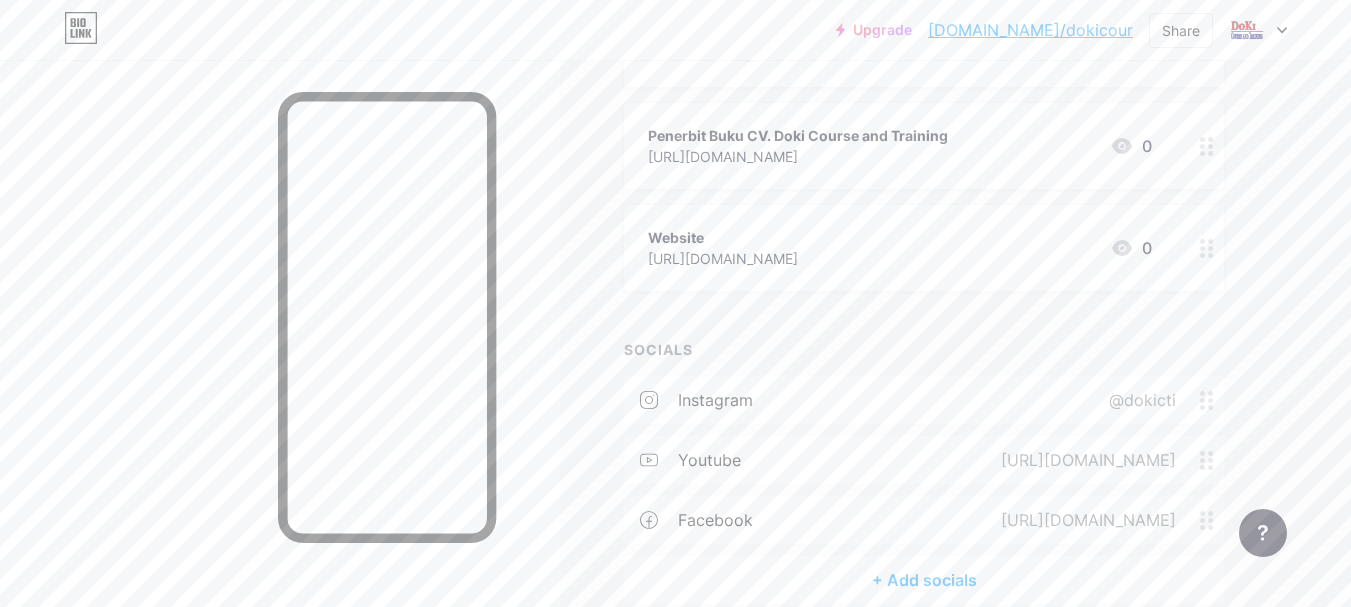 scroll, scrollTop: 614, scrollLeft: 0, axis: vertical 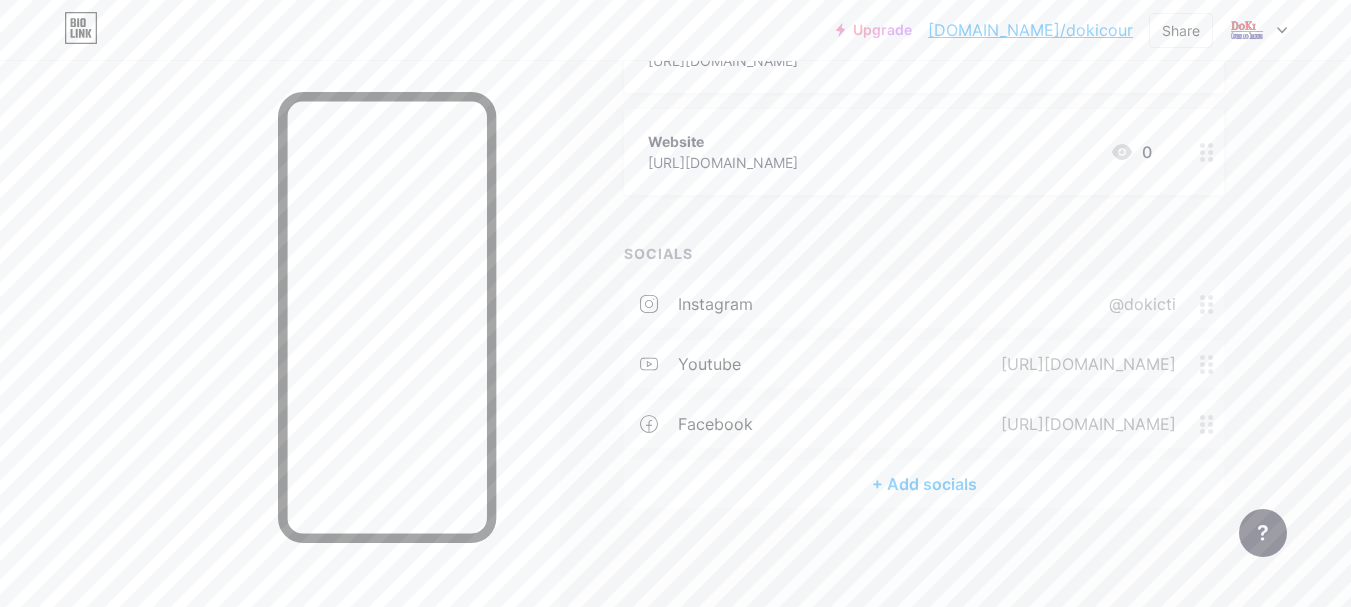 click on "instagram
@dokicti" at bounding box center (924, 304) 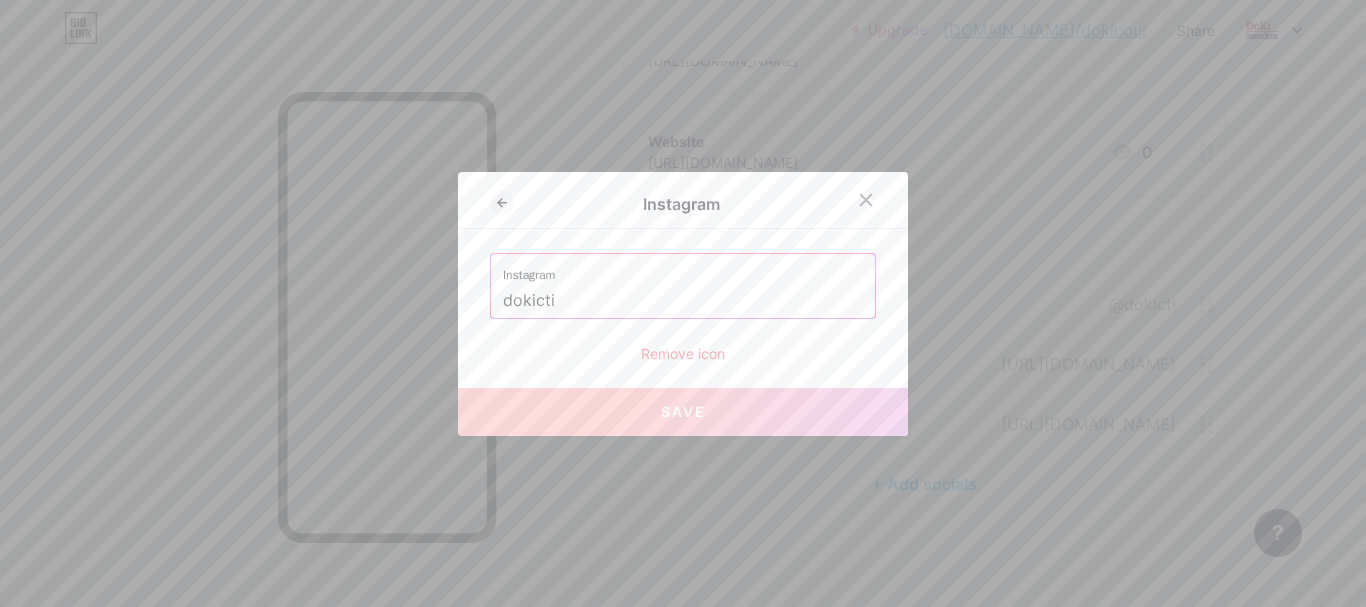click on "dokicti" at bounding box center [683, 301] 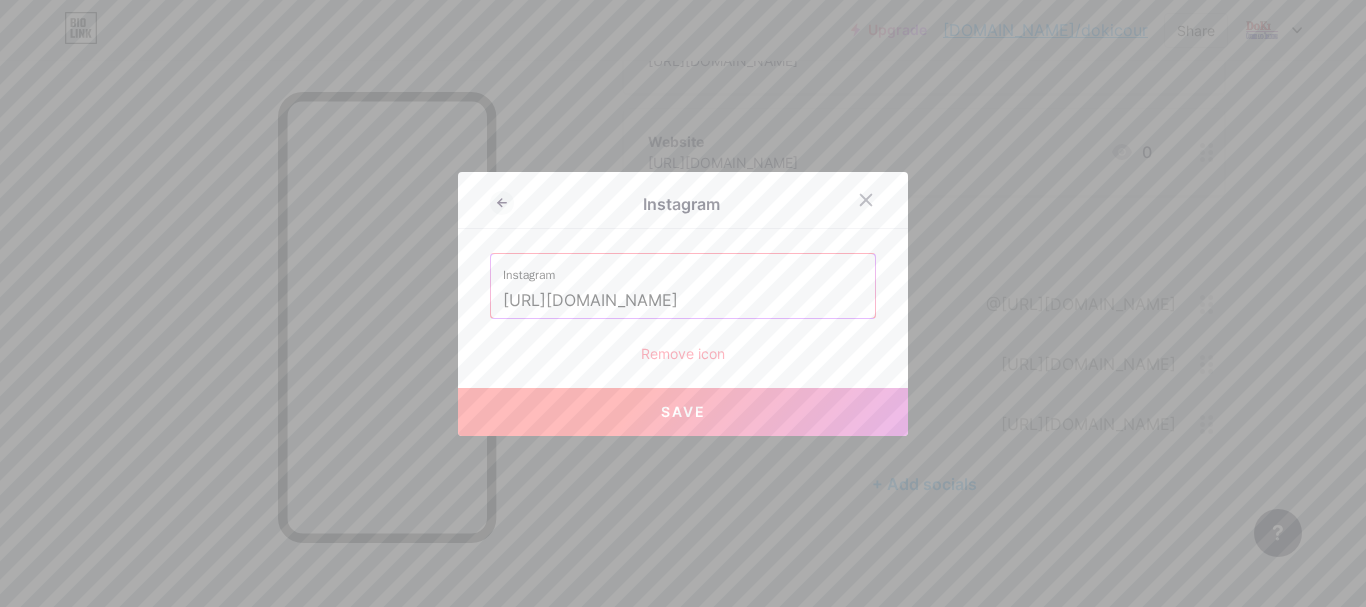 drag, startPoint x: 711, startPoint y: 301, endPoint x: 486, endPoint y: 298, distance: 225.02 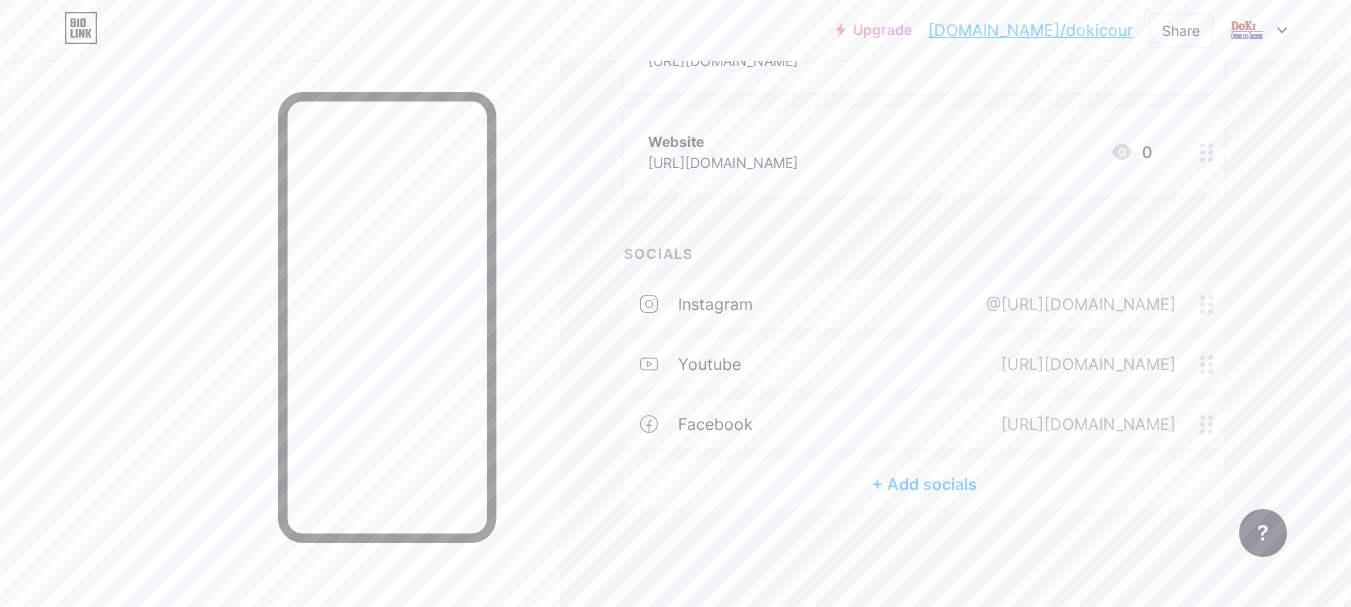 click on "instagram" at bounding box center [715, 304] 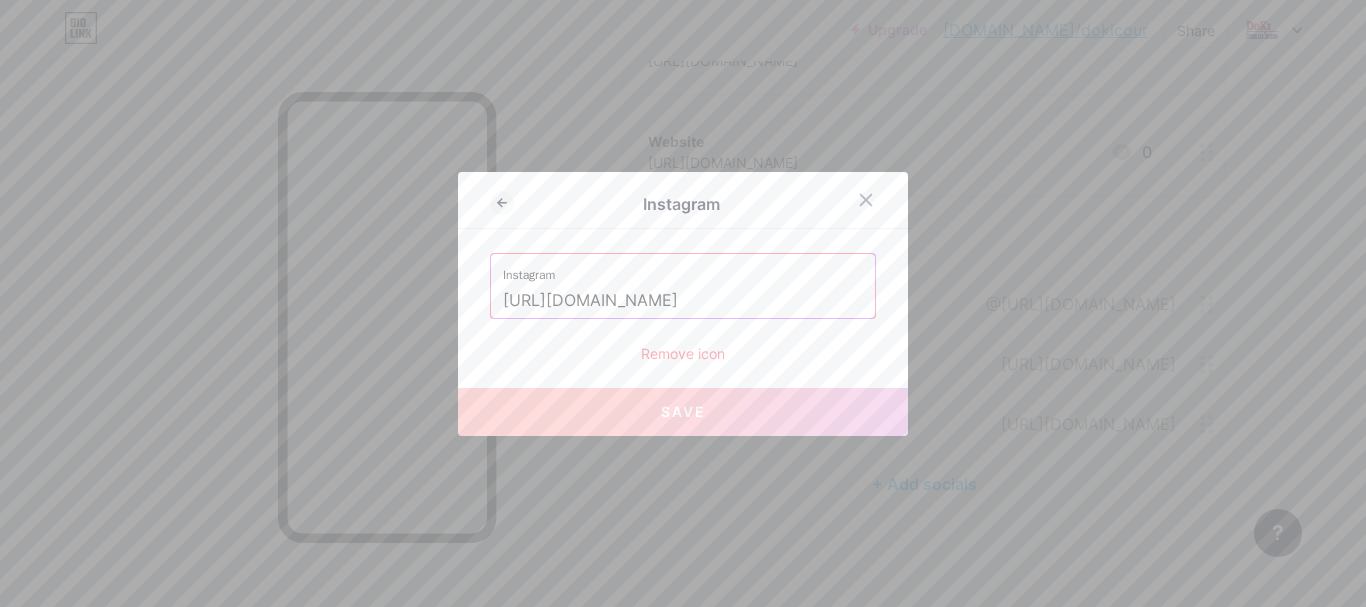 click on "[URL][DOMAIN_NAME]" at bounding box center [683, 301] 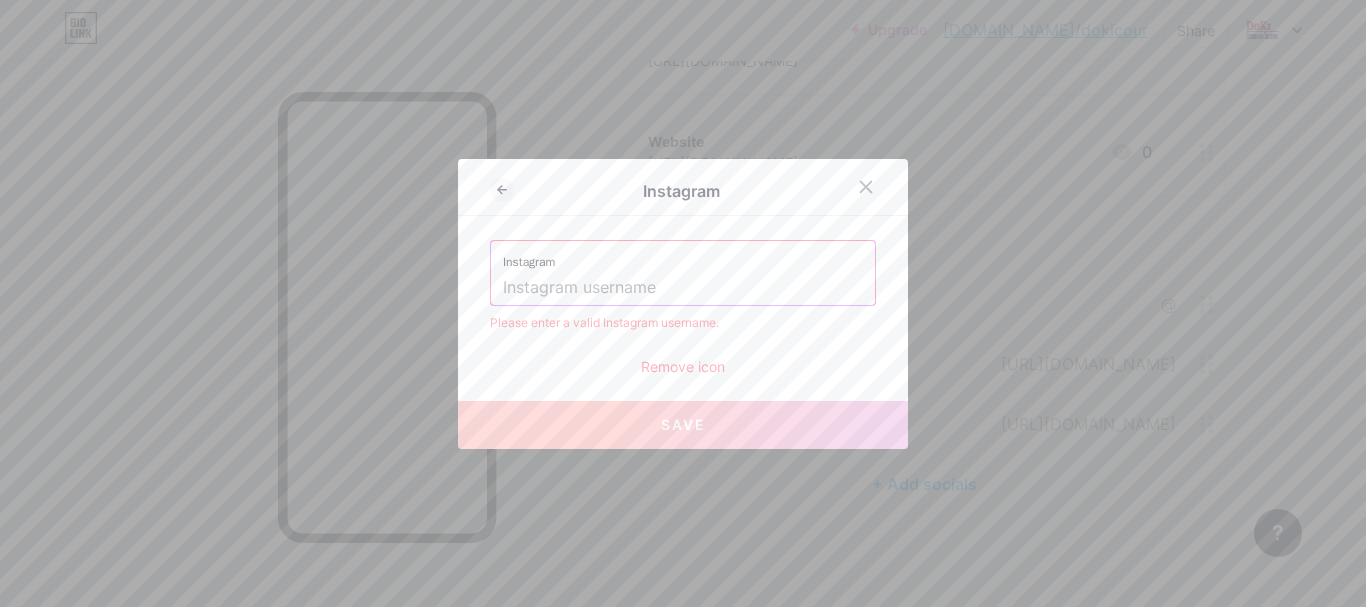 paste on "[URL][DOMAIN_NAME]" 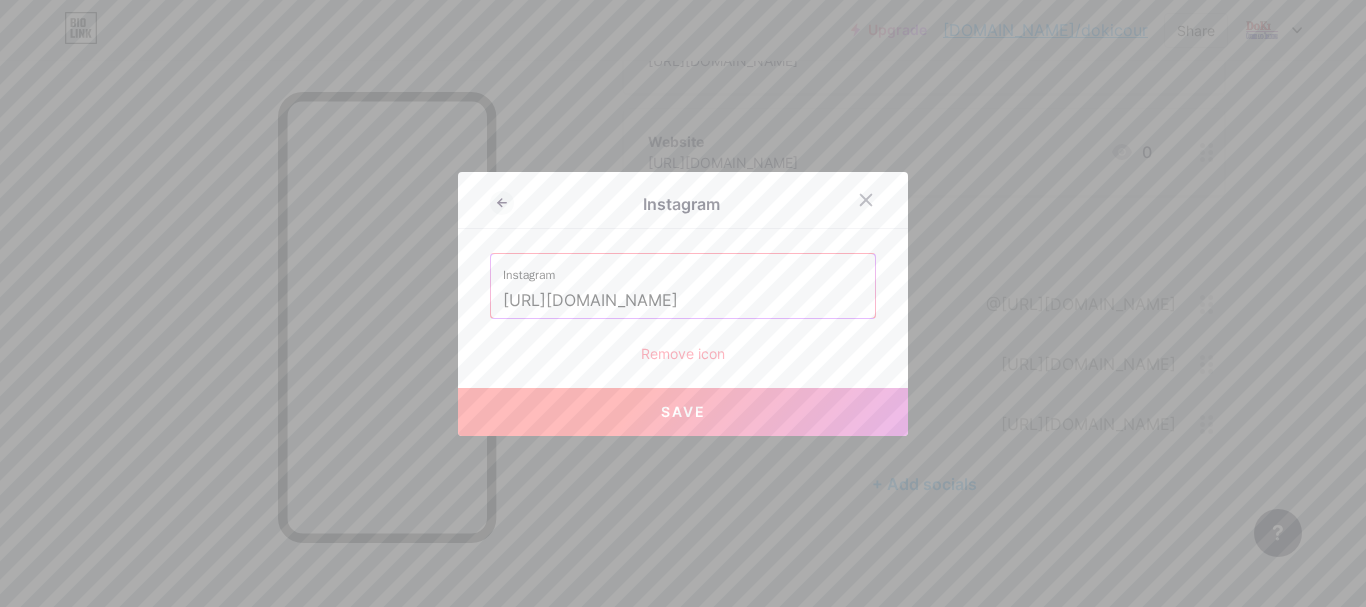 click on "Save" at bounding box center [683, 412] 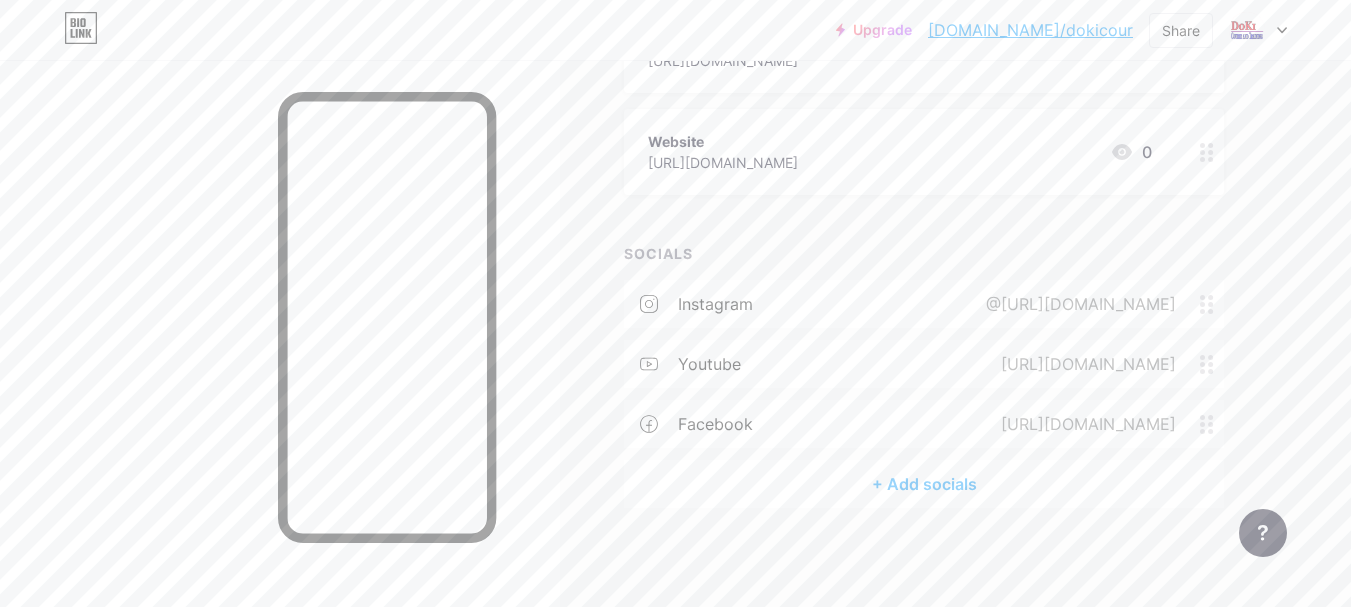 click on "instagram" at bounding box center [715, 304] 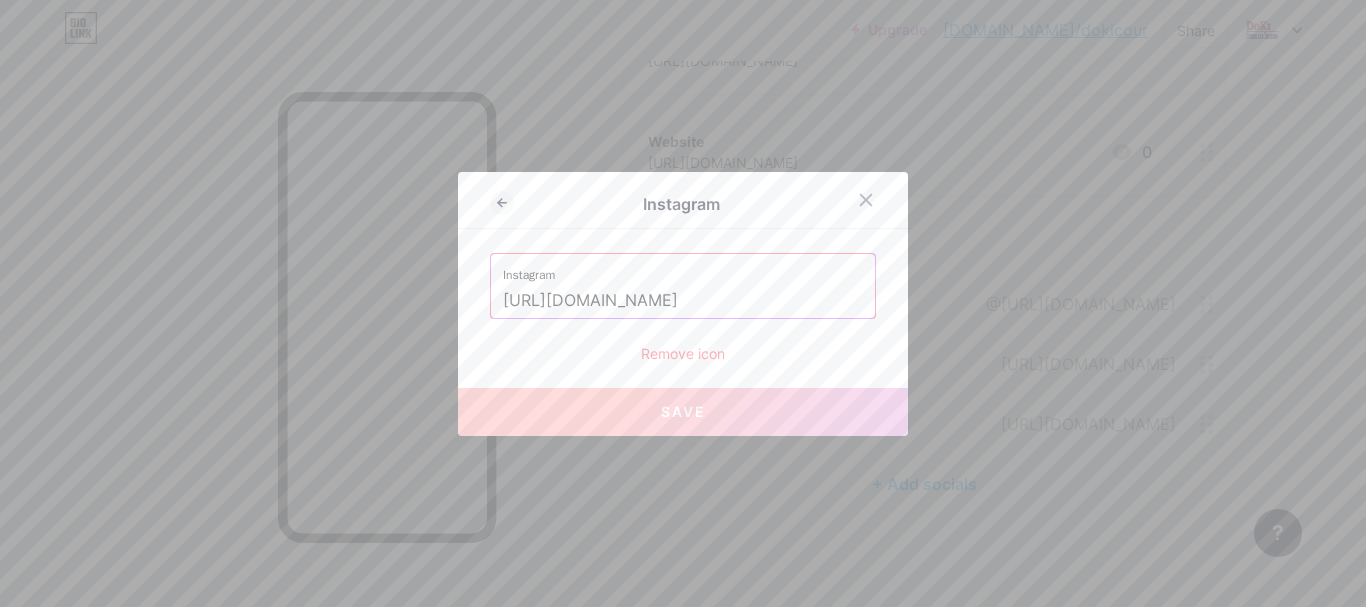 click on "[URL][DOMAIN_NAME]" at bounding box center [683, 301] 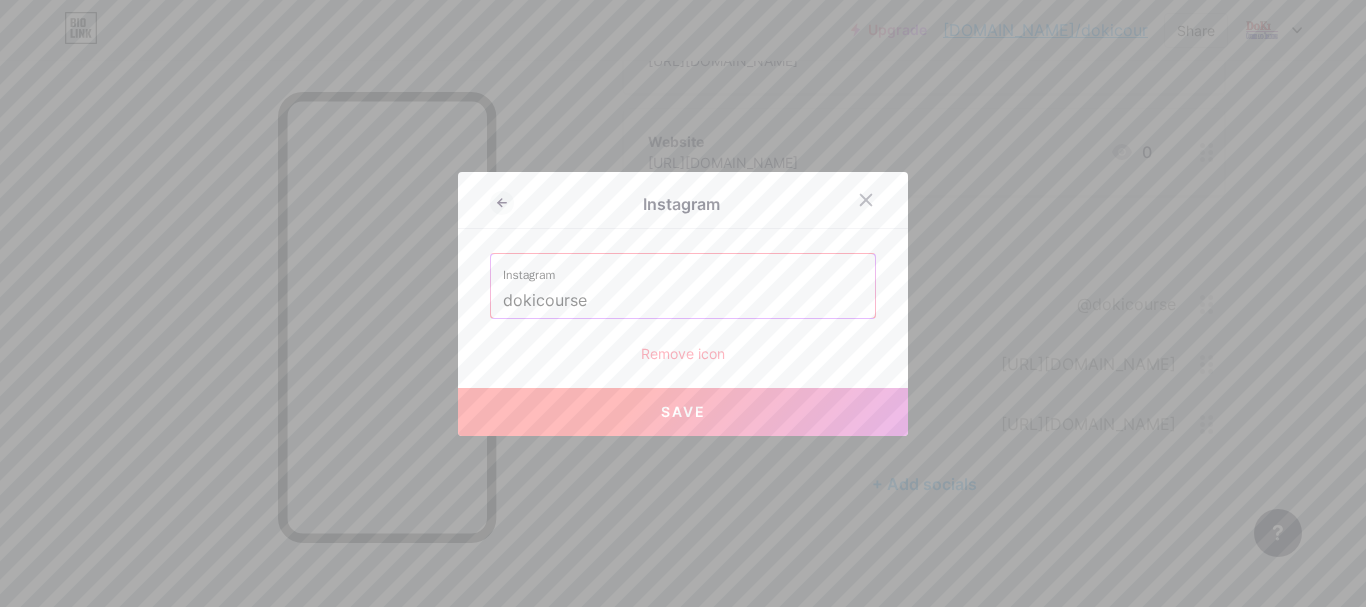 click on "Save" at bounding box center [683, 412] 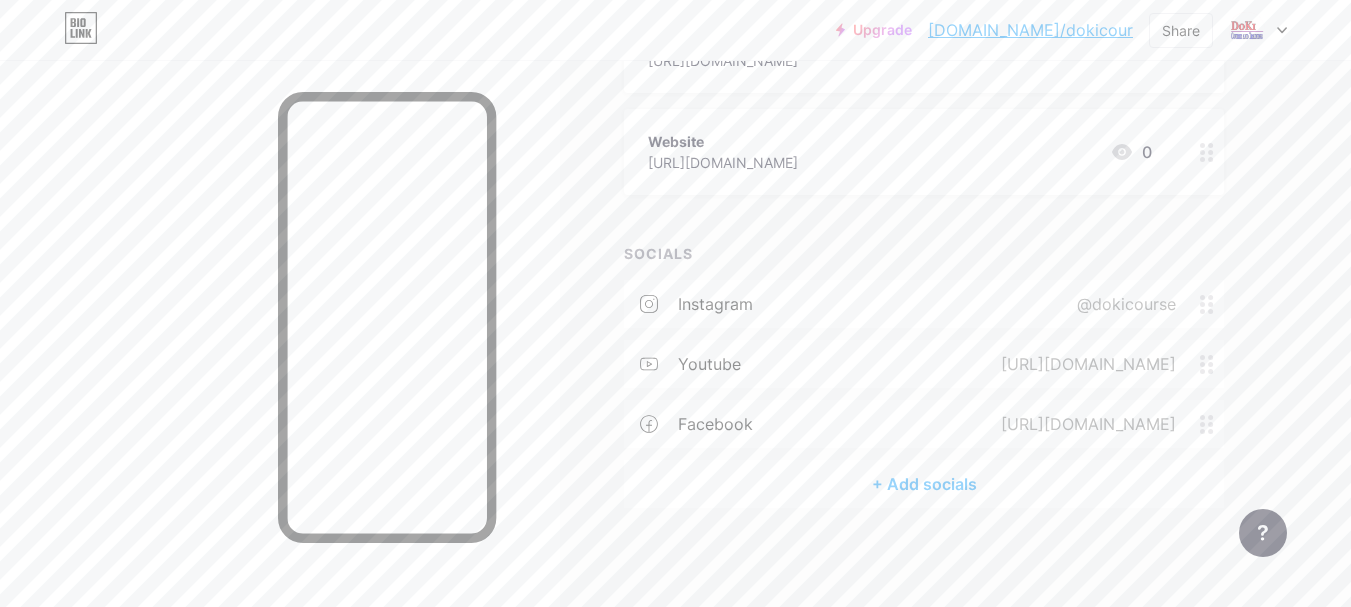 click on "youtube
[URL][DOMAIN_NAME]" at bounding box center [924, 364] 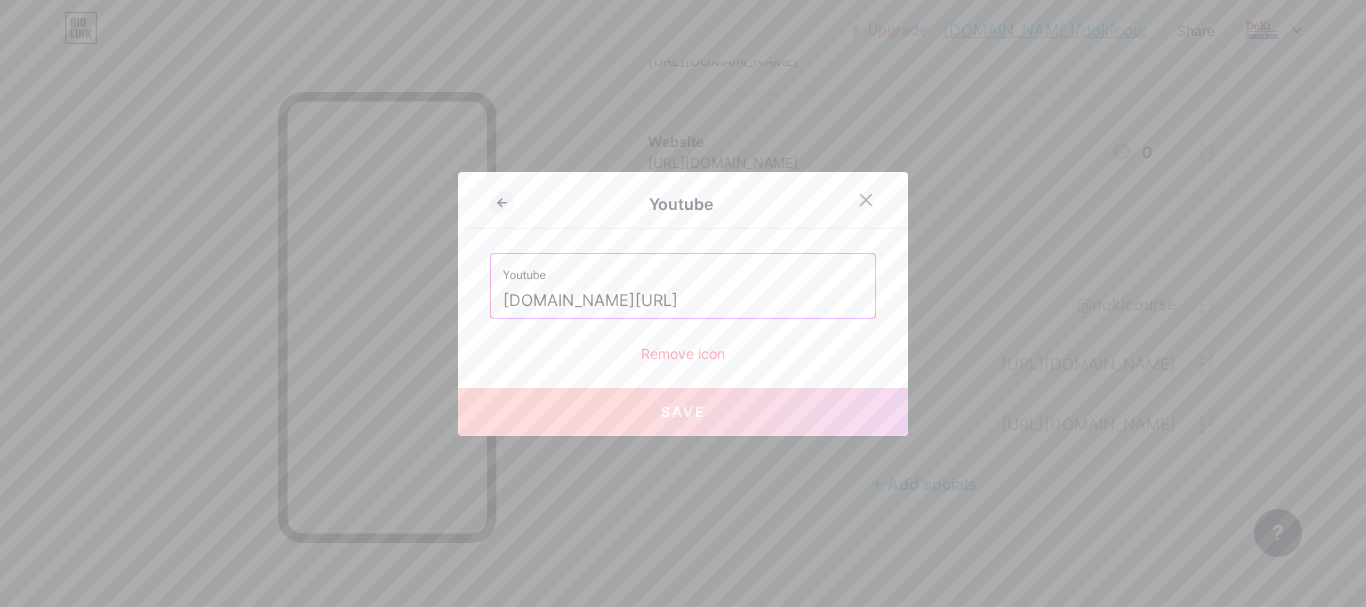 click on "[DOMAIN_NAME][URL]" at bounding box center (683, 301) 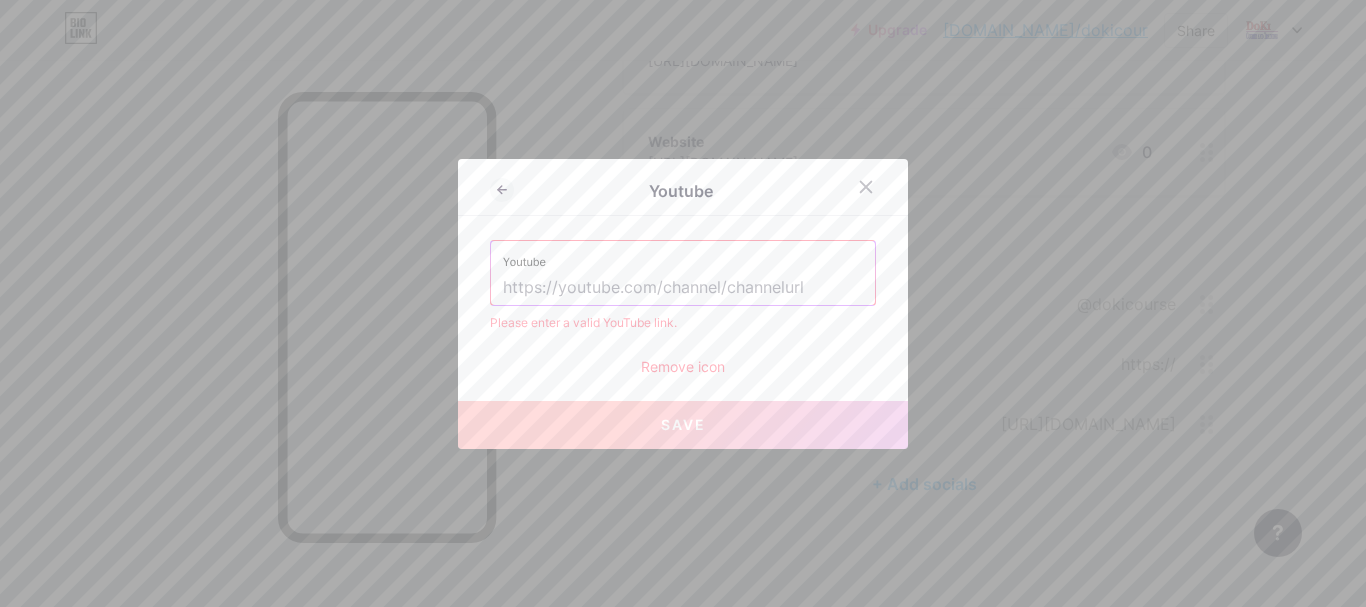 type 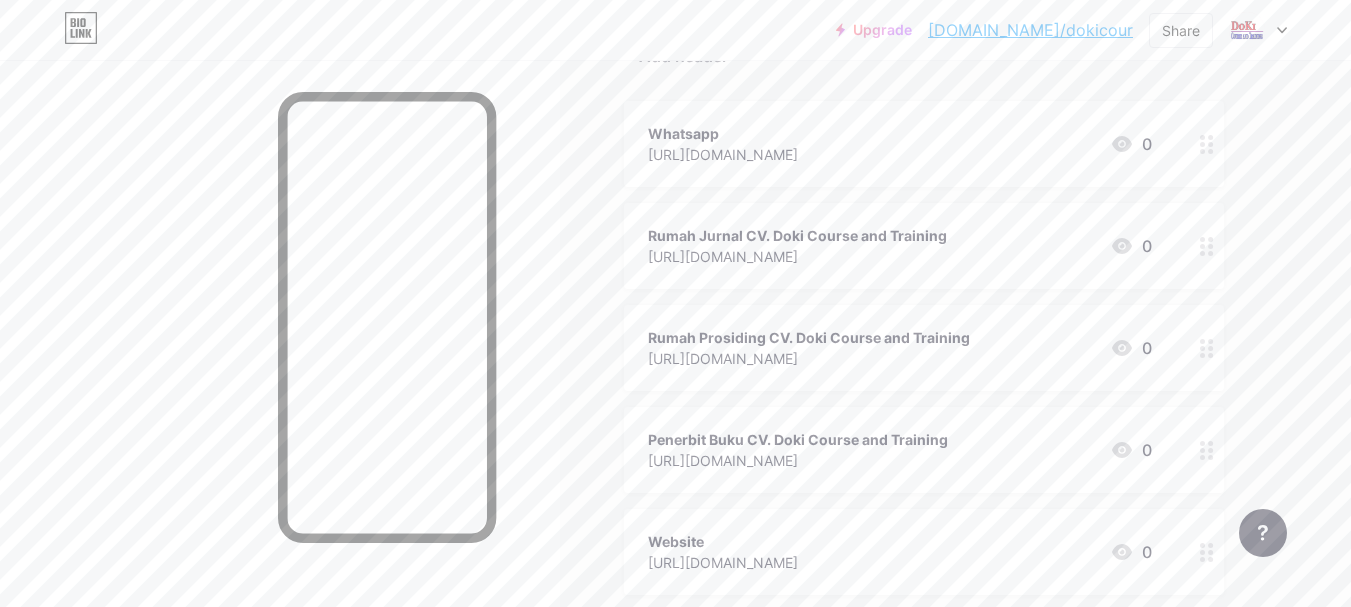 scroll, scrollTop: 0, scrollLeft: 0, axis: both 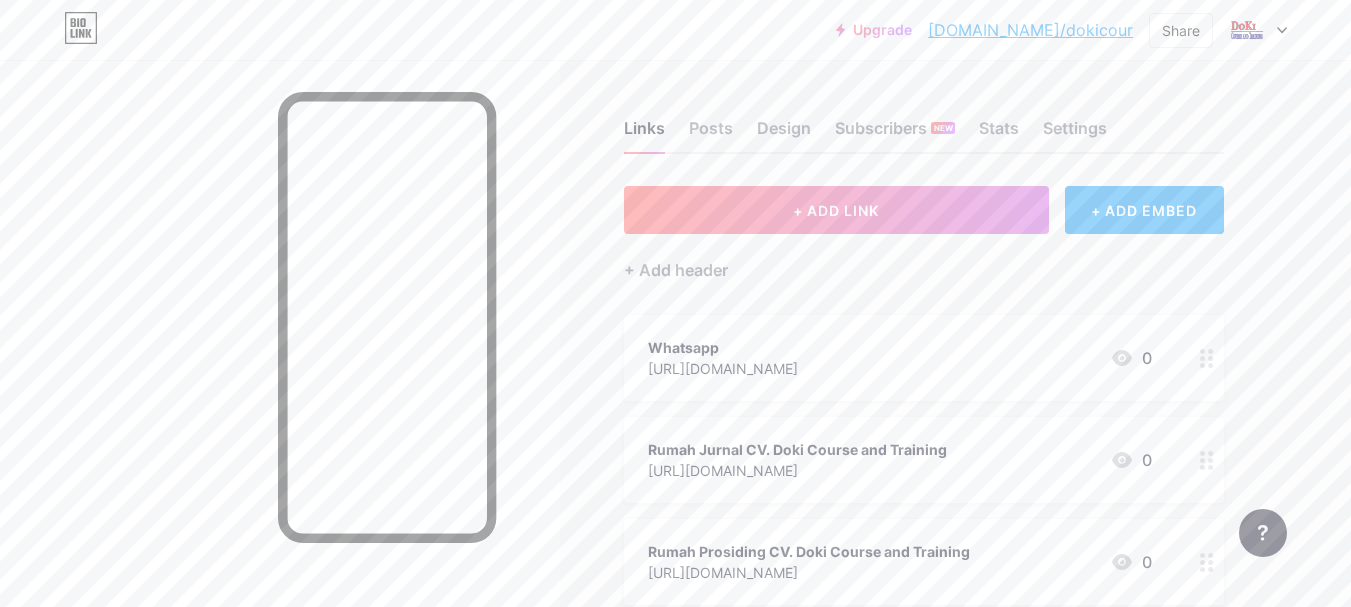 click on "Links
Posts
Design
Subscribers
NEW
Stats
Settings       + ADD LINK     + ADD EMBED
+ Add header
Whatsapp
[URL][DOMAIN_NAME]
0
Rumah Jurnal CV. Doki Course and Training
[URL][DOMAIN_NAME]
0
Rumah Prosiding CV. Doki Course and Training
[URL][DOMAIN_NAME]
0
Penerbit Buku CV. Doki Course and Training
[URL][DOMAIN_NAME]
0
Website
[URL][DOMAIN_NAME]
0
SOCIALS
instagram
@dokicourse
youtube" at bounding box center (654, 641) 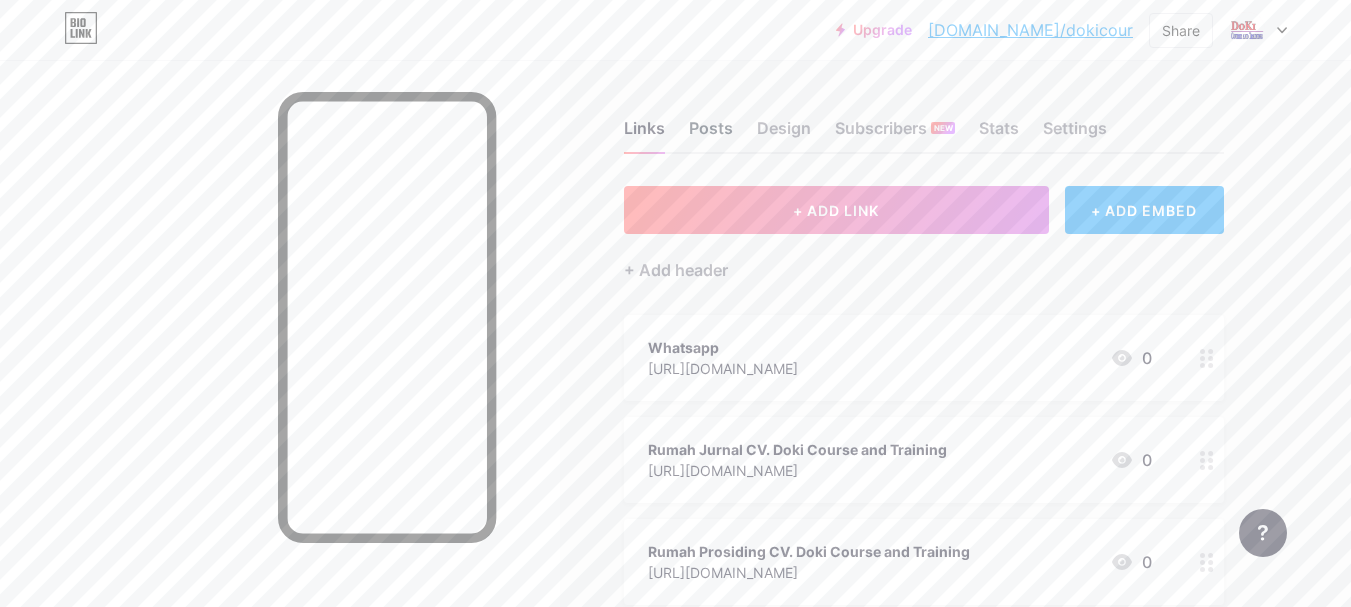 click on "Posts" at bounding box center [711, 134] 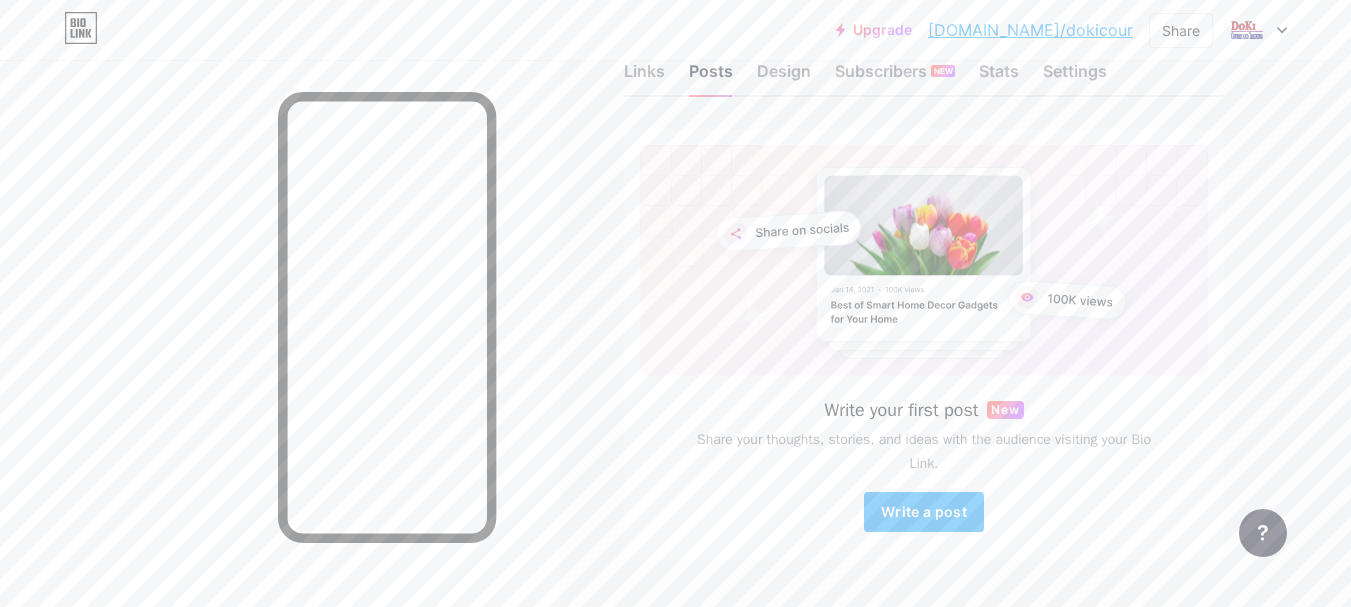 scroll, scrollTop: 110, scrollLeft: 0, axis: vertical 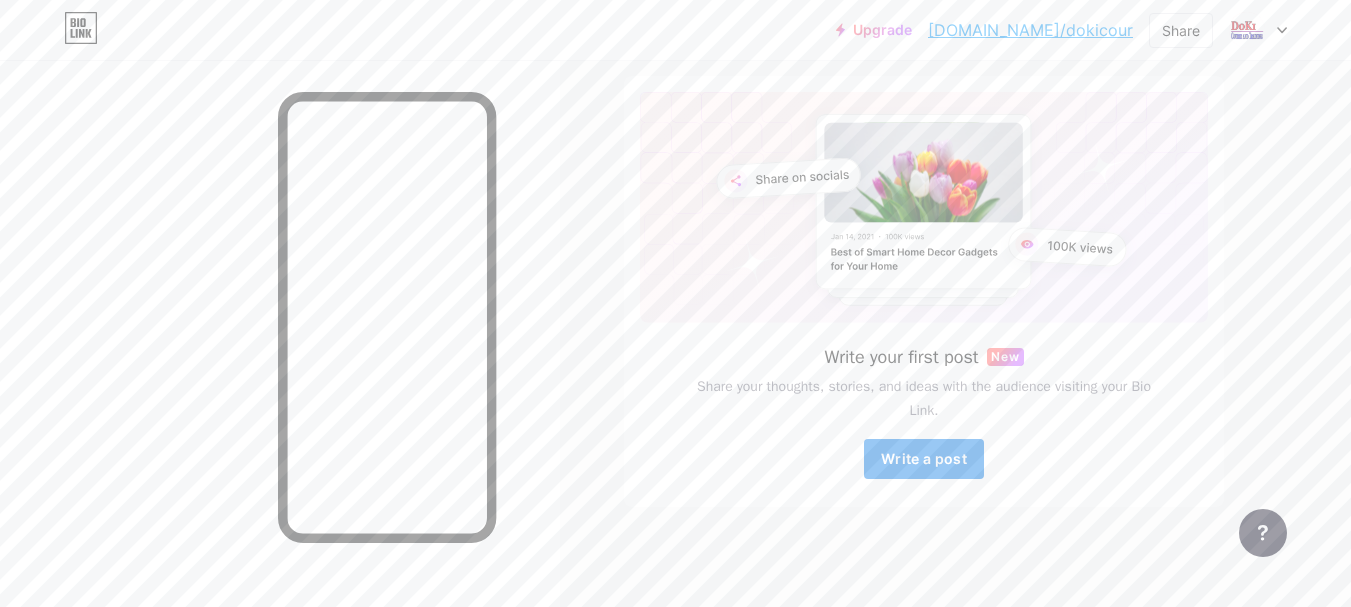 click on "Write a post" at bounding box center (924, 458) 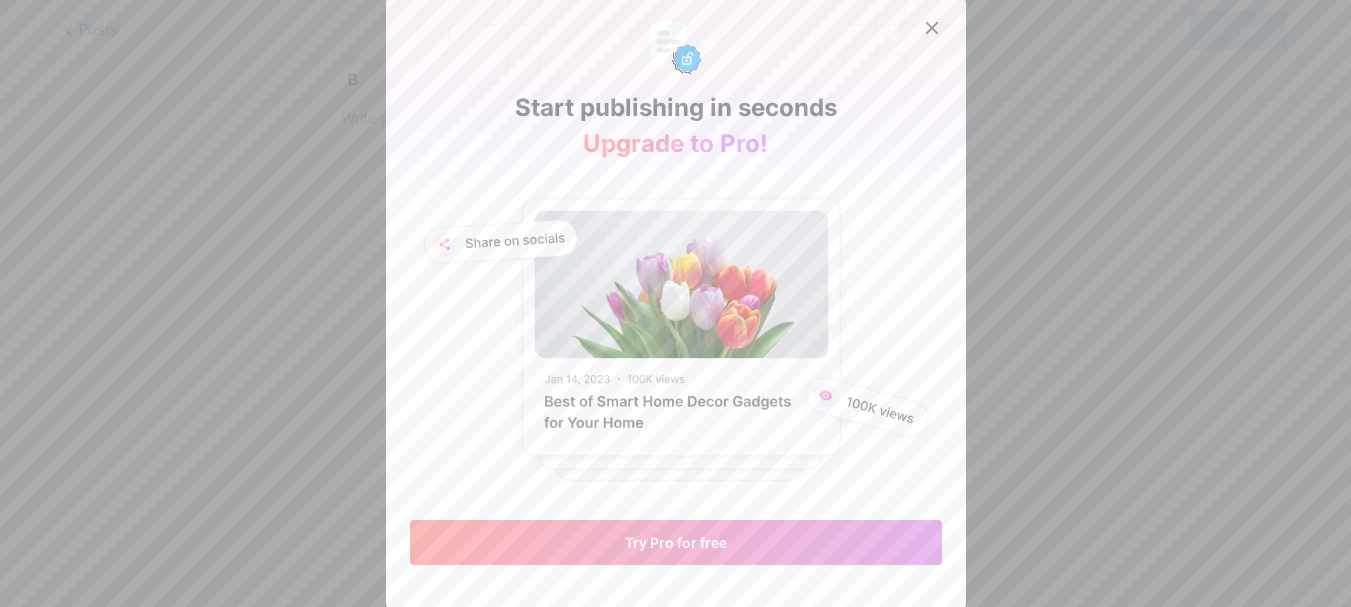scroll, scrollTop: 0, scrollLeft: 0, axis: both 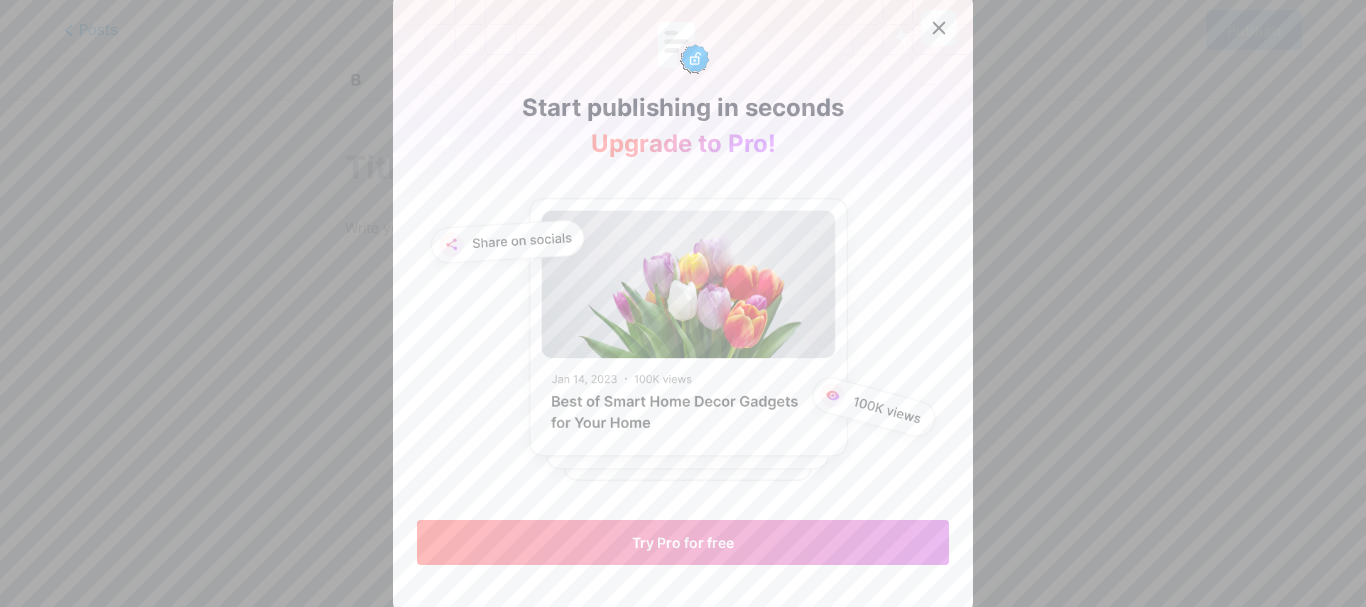 click 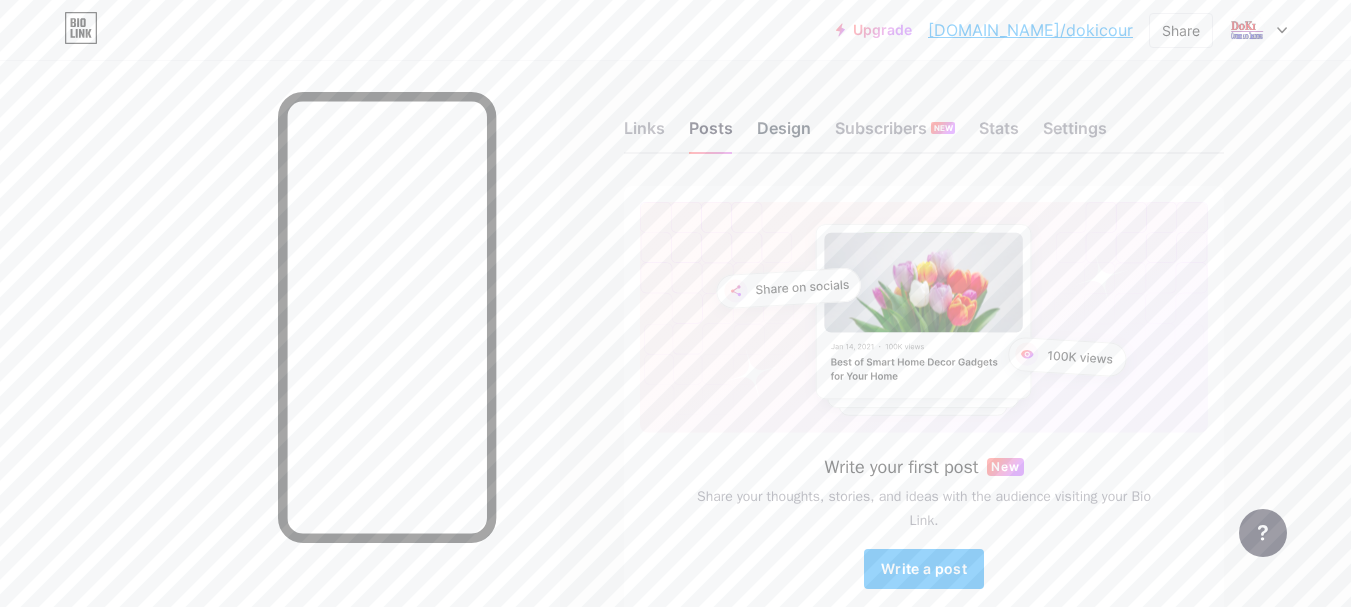 click on "Design" at bounding box center (784, 134) 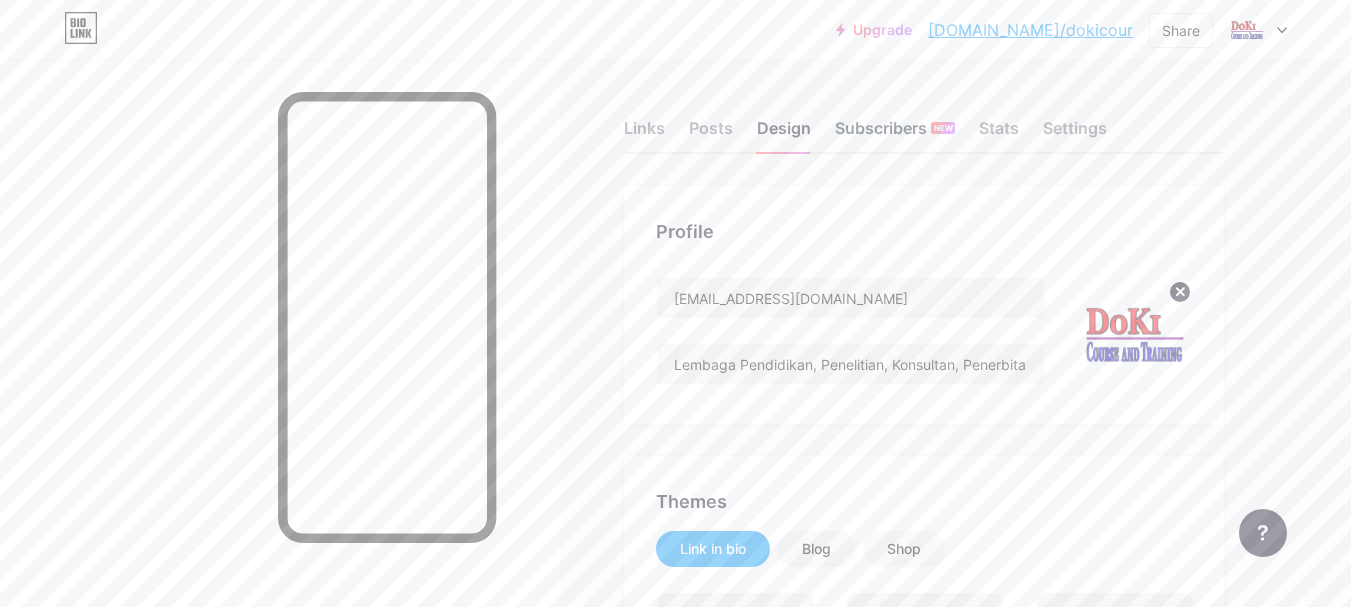 click on "Subscribers
NEW" at bounding box center (895, 134) 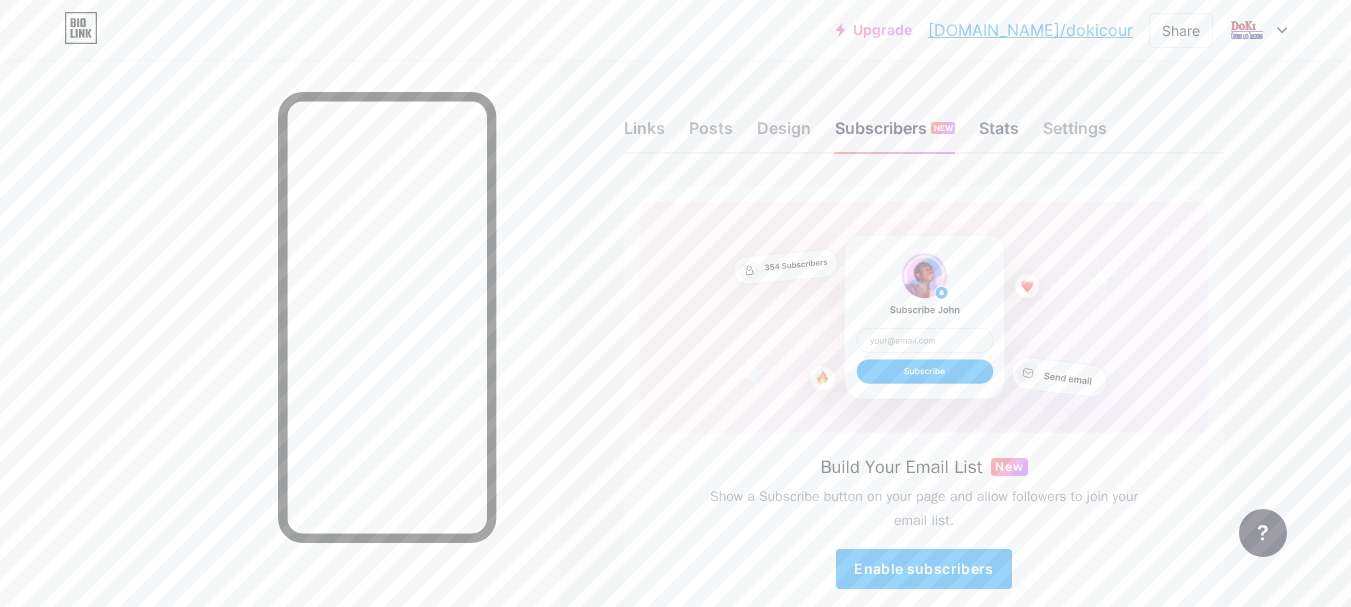 click on "Stats" at bounding box center [999, 134] 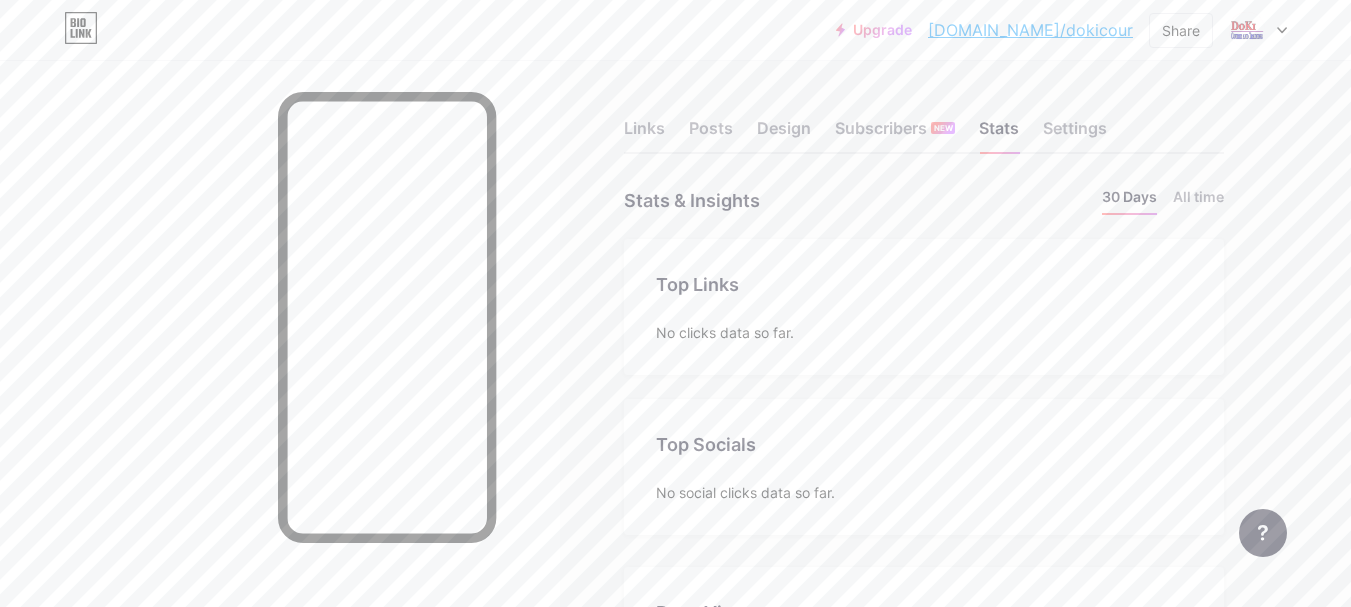 scroll, scrollTop: 142, scrollLeft: 0, axis: vertical 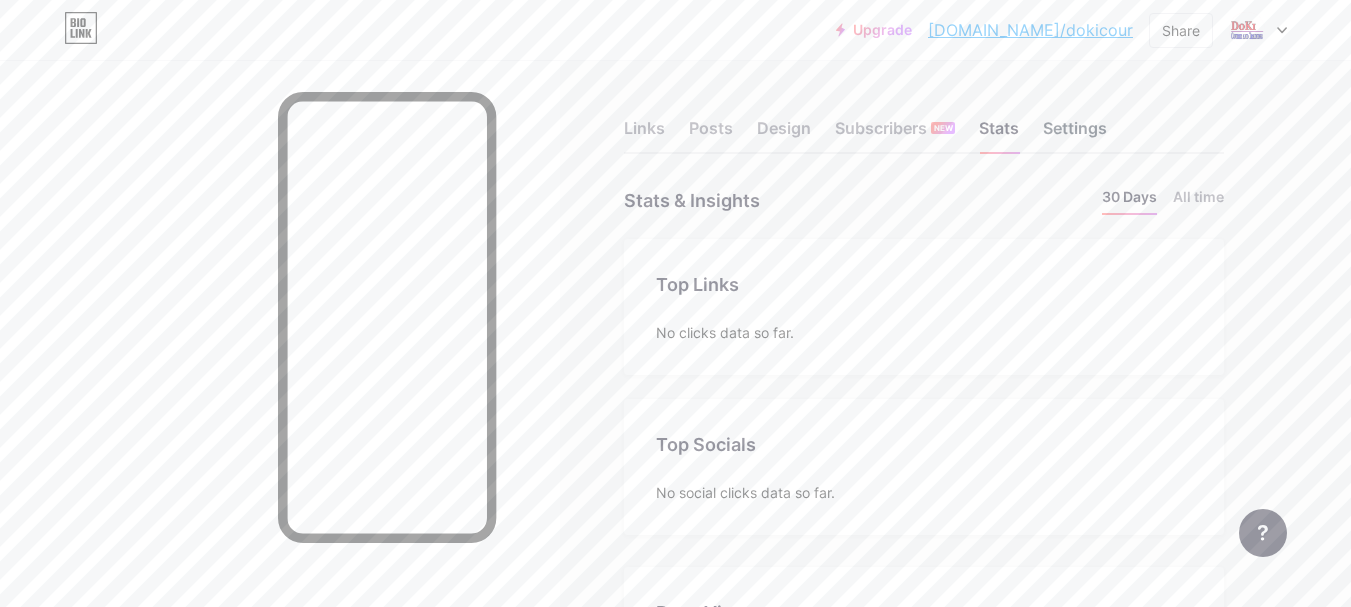 click on "Settings" at bounding box center (1075, 134) 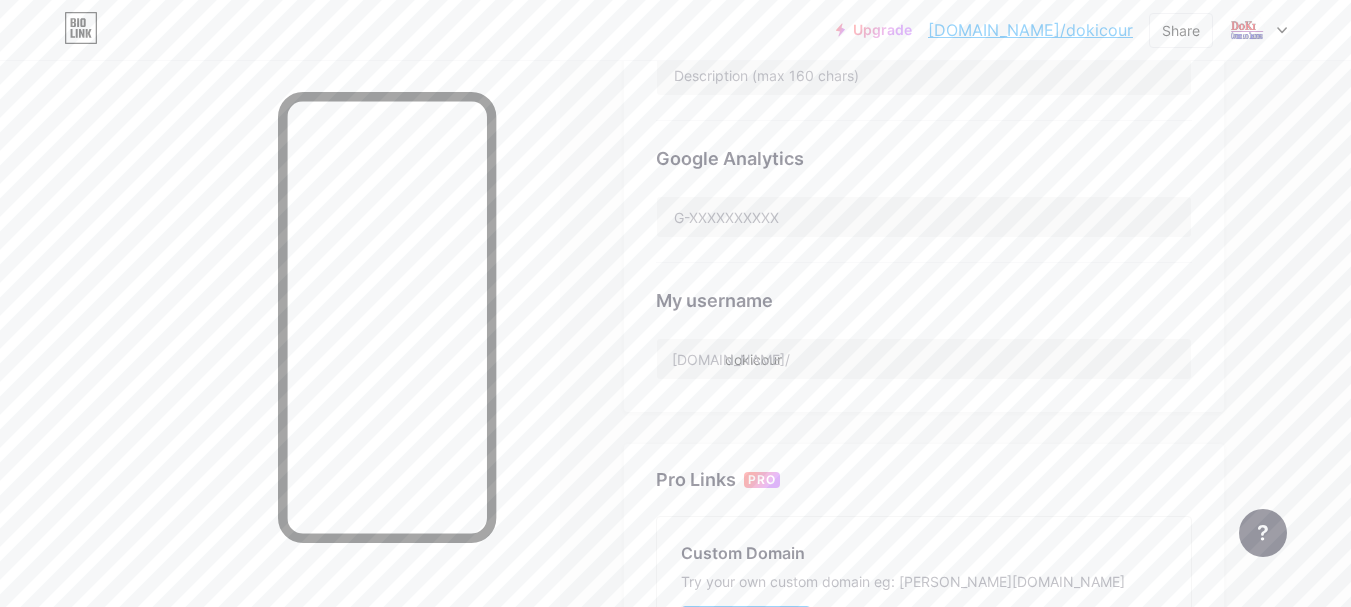 scroll, scrollTop: 500, scrollLeft: 0, axis: vertical 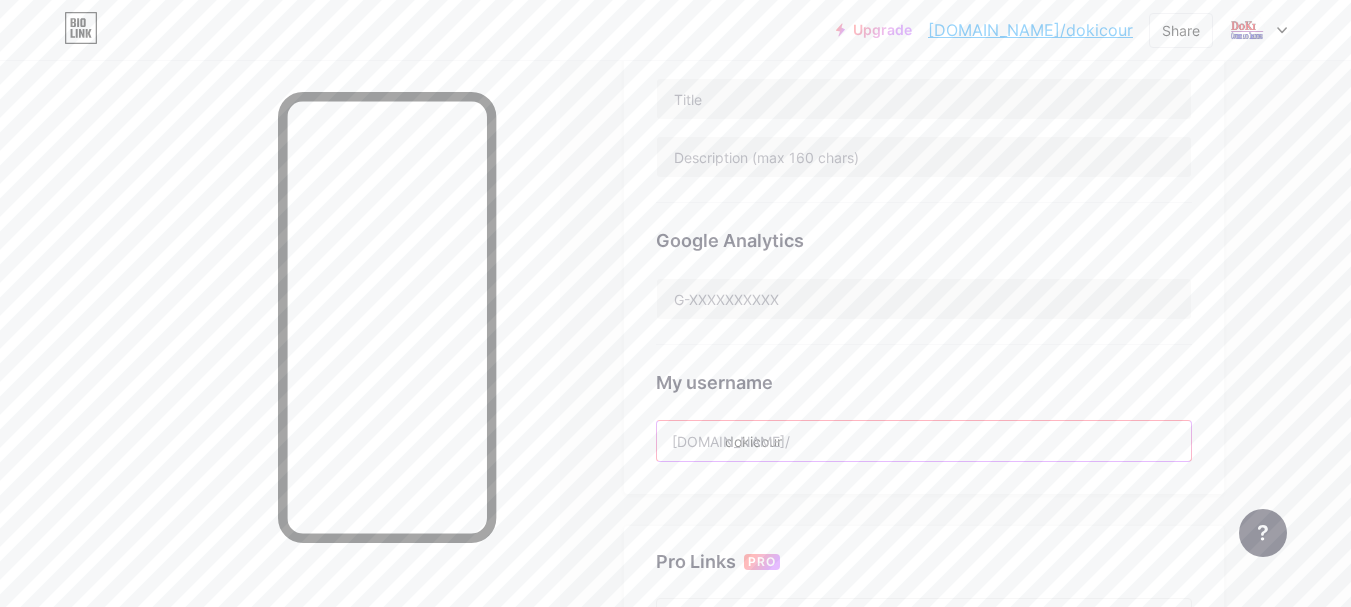click on "dokicour" at bounding box center [924, 441] 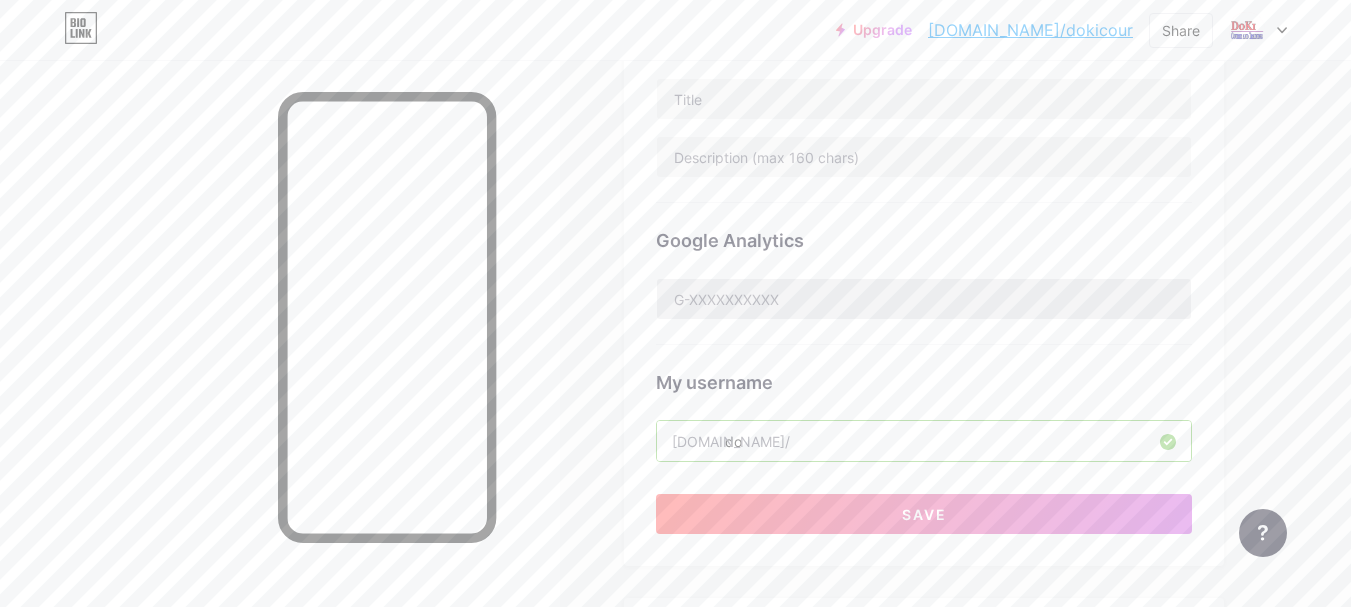 type on "d" 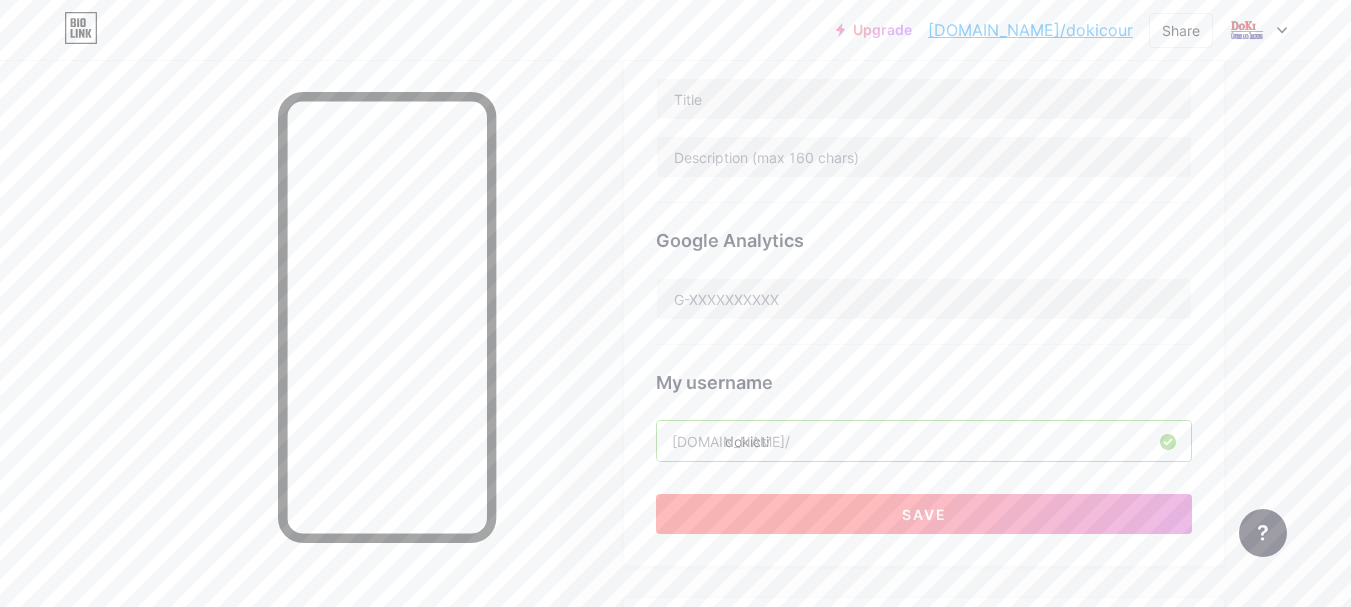 type on "dokicti" 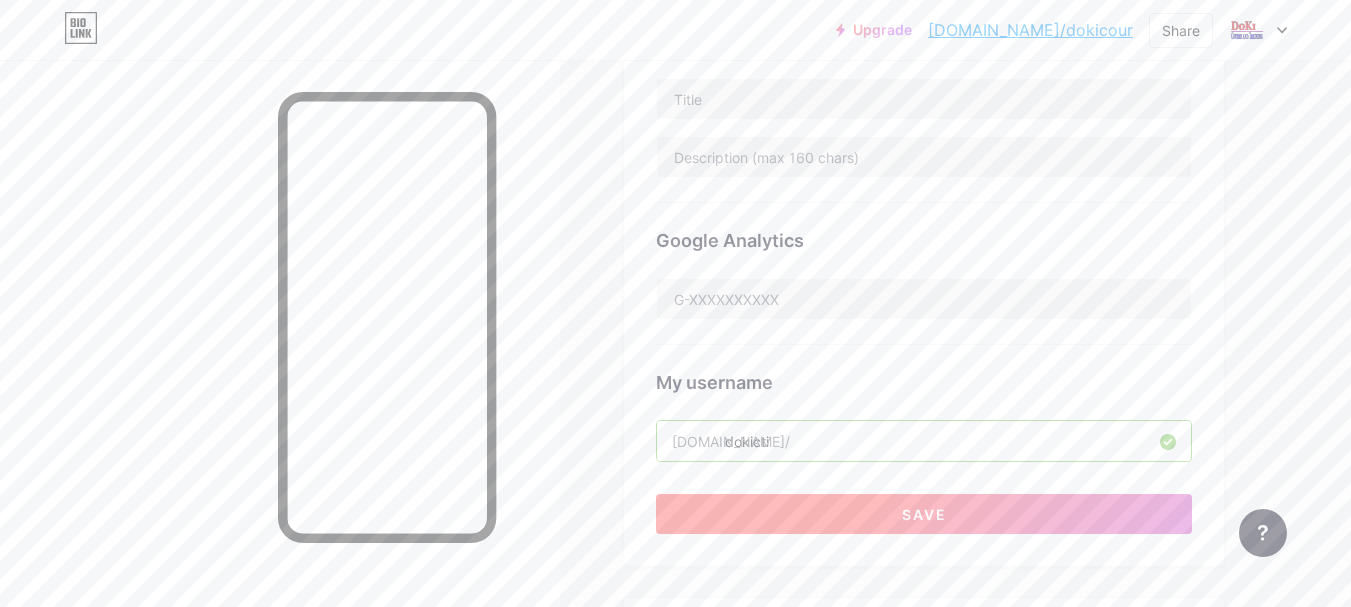 click on "Save" at bounding box center (924, 514) 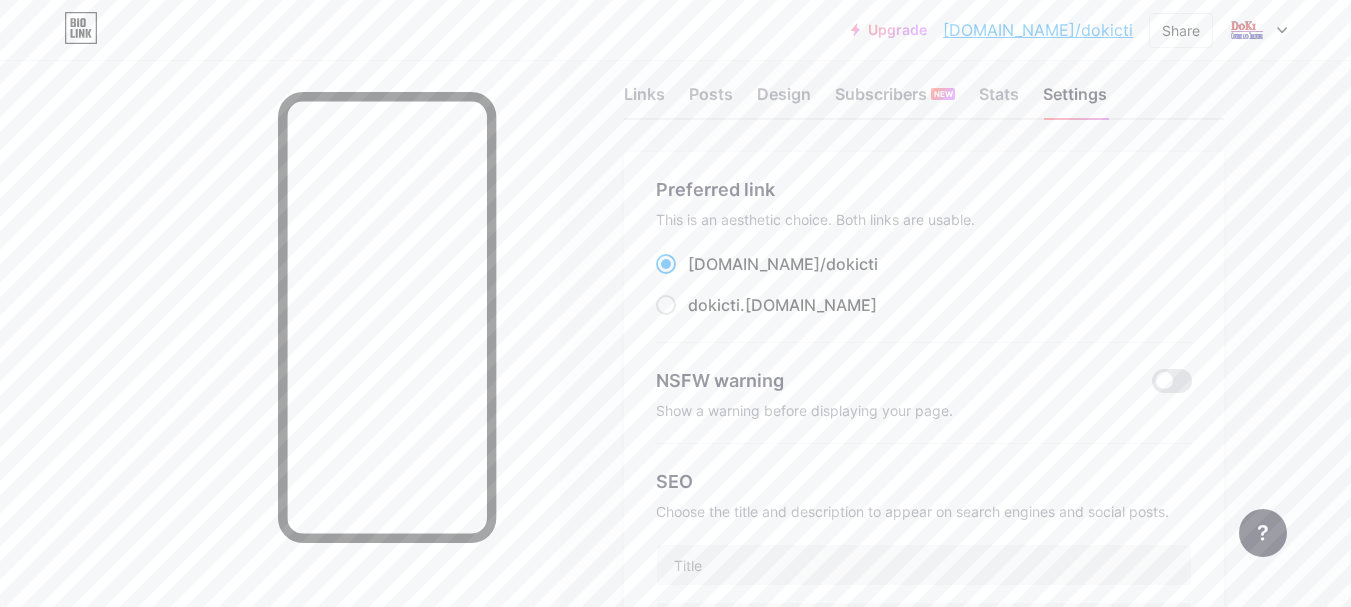 scroll, scrollTop: 0, scrollLeft: 0, axis: both 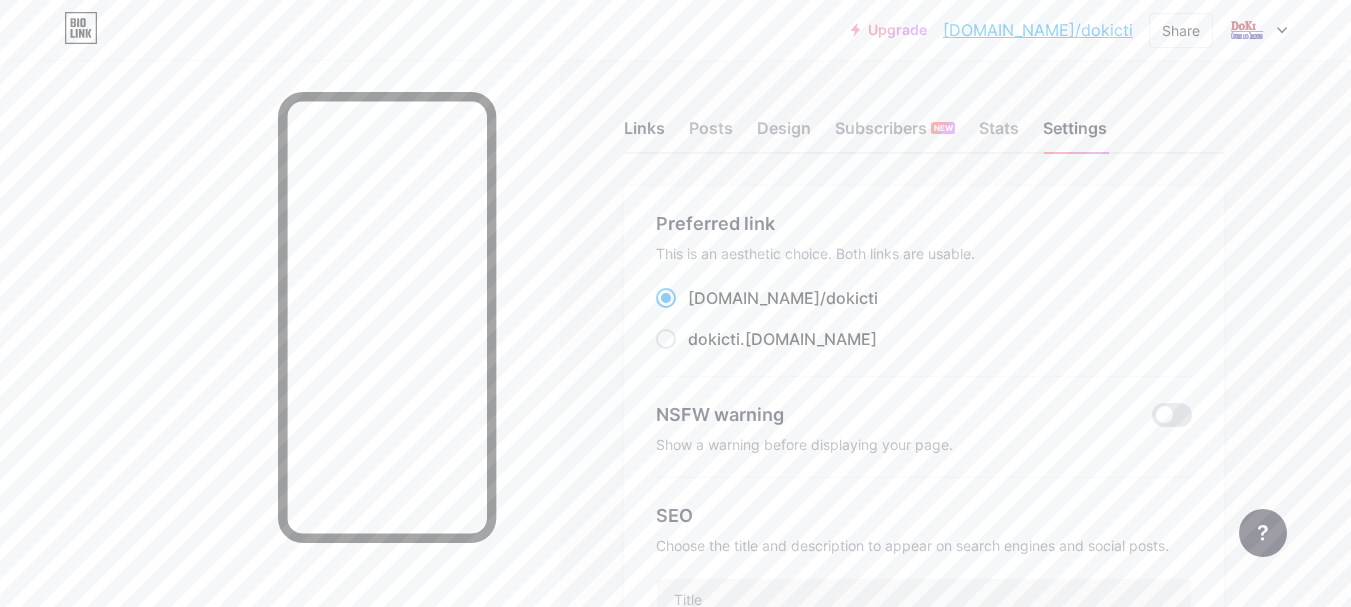 click on "Links" at bounding box center [644, 134] 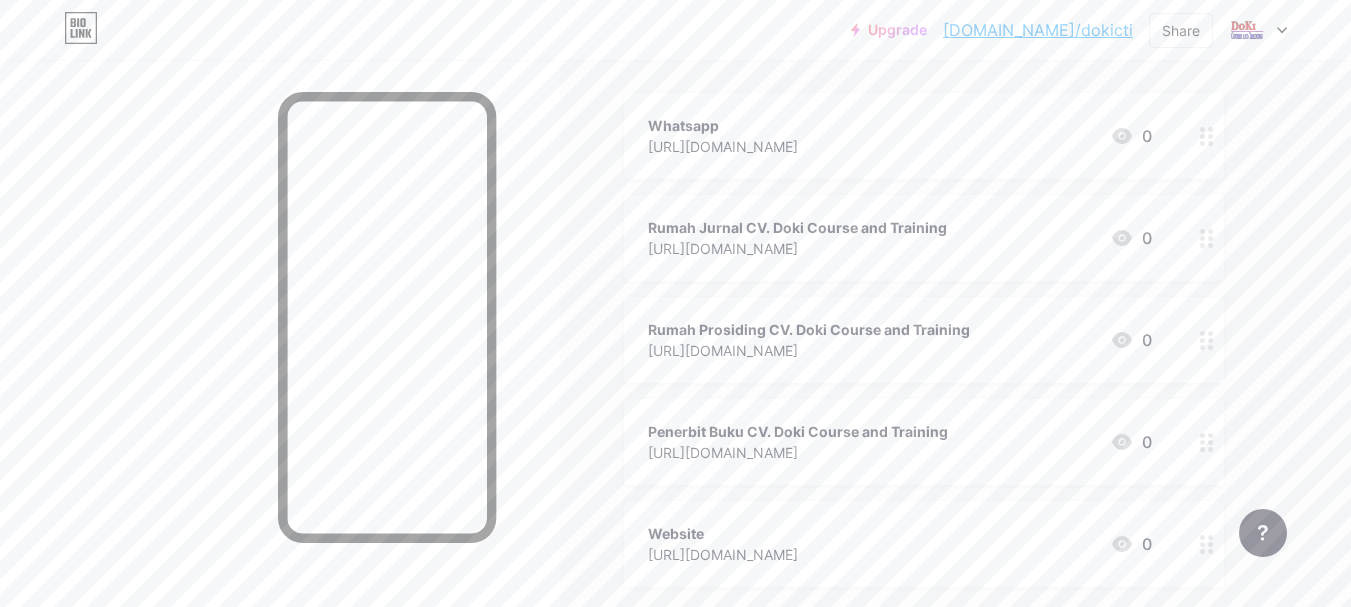 scroll, scrollTop: 0, scrollLeft: 0, axis: both 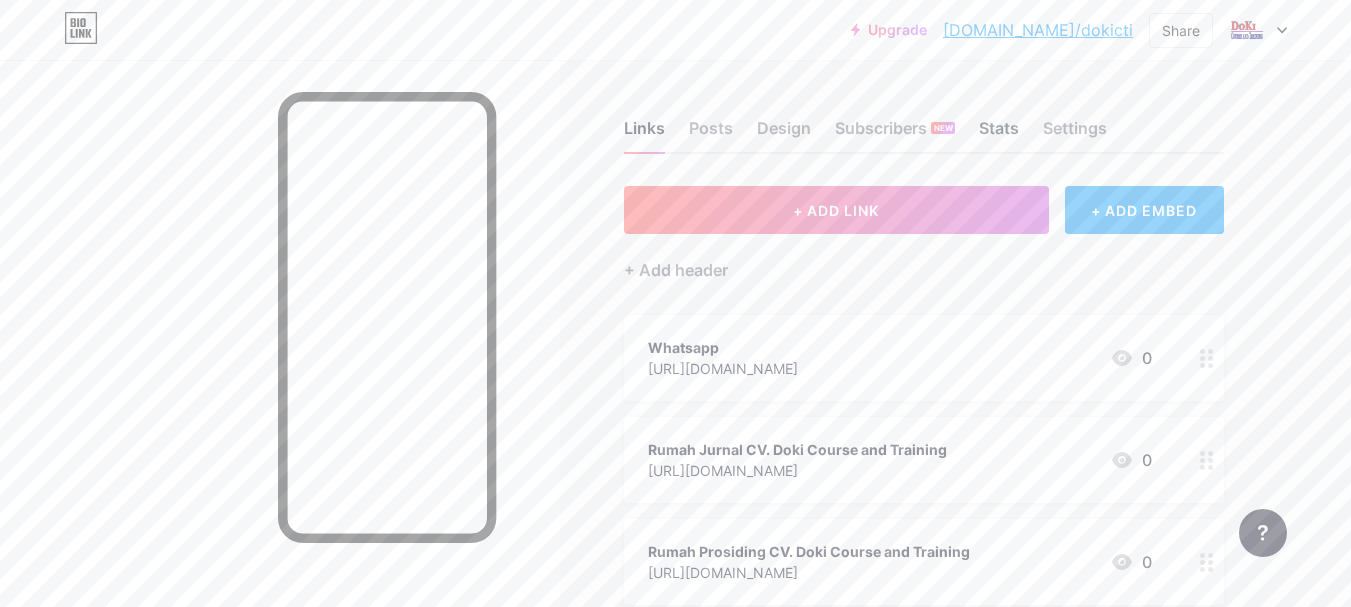 click on "Stats" at bounding box center (999, 134) 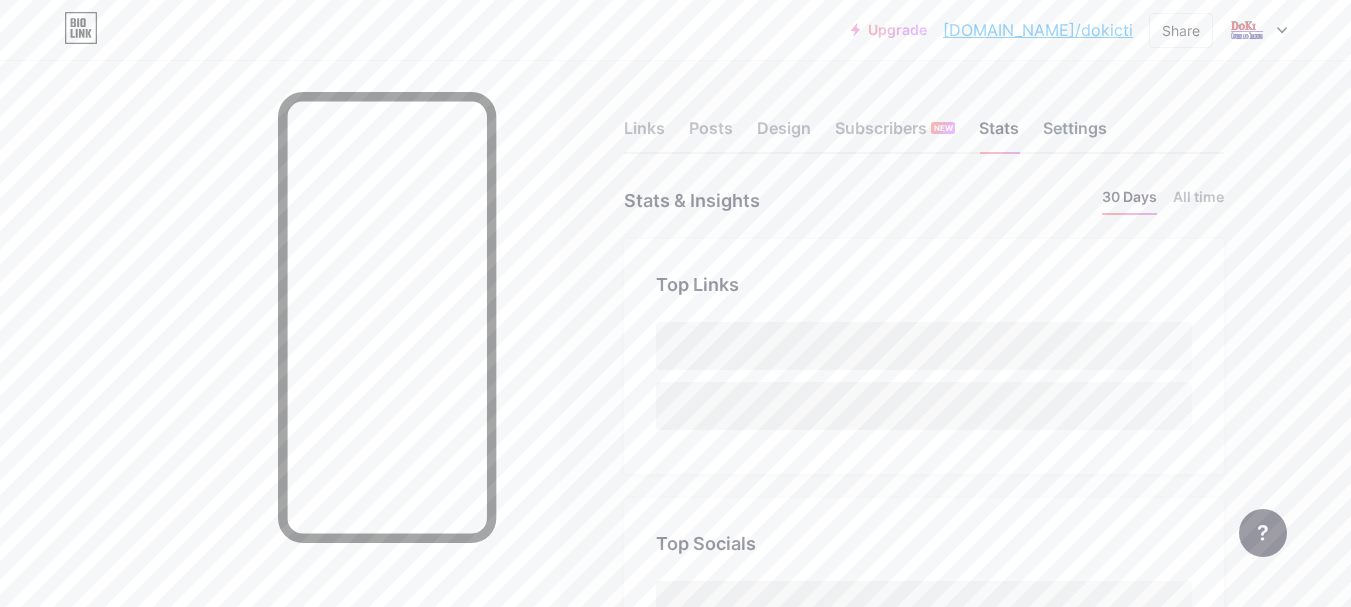 click on "Settings" at bounding box center [1075, 134] 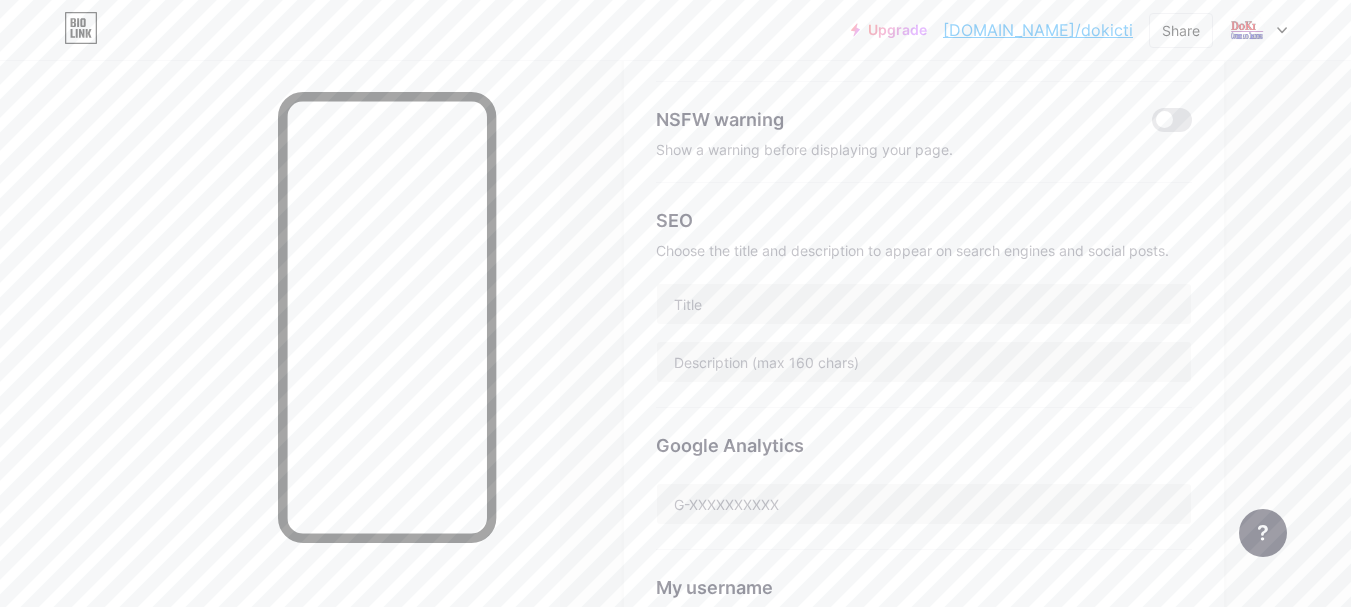 scroll, scrollTop: 300, scrollLeft: 0, axis: vertical 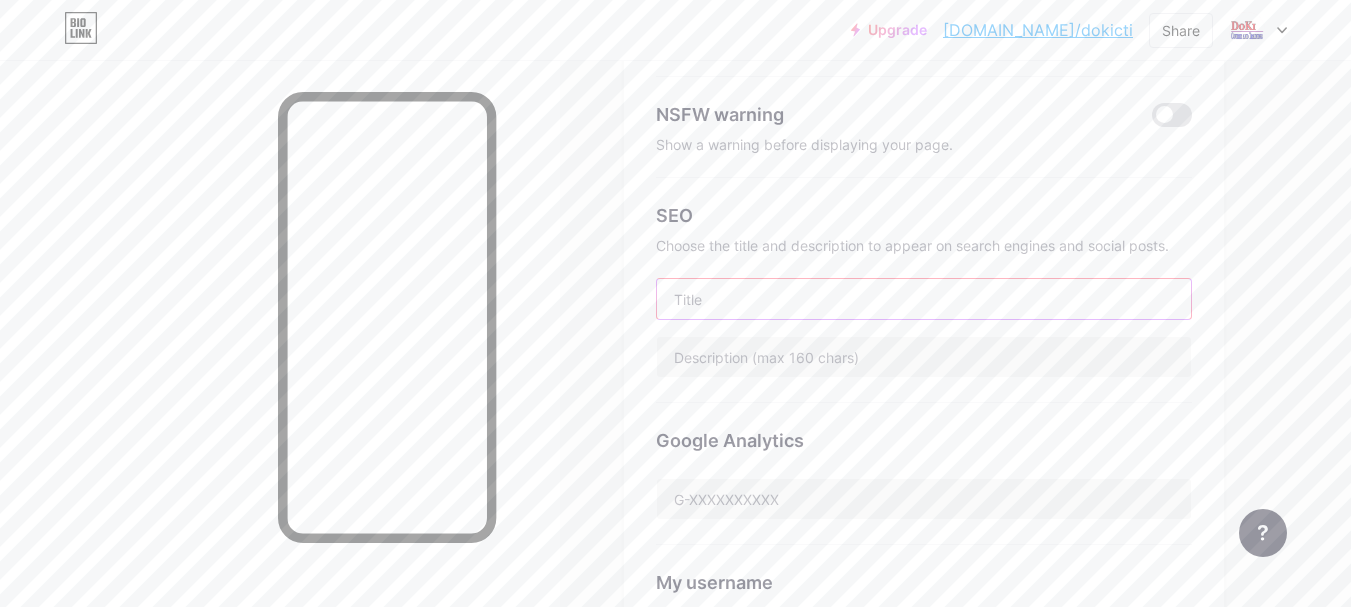 click at bounding box center [924, 299] 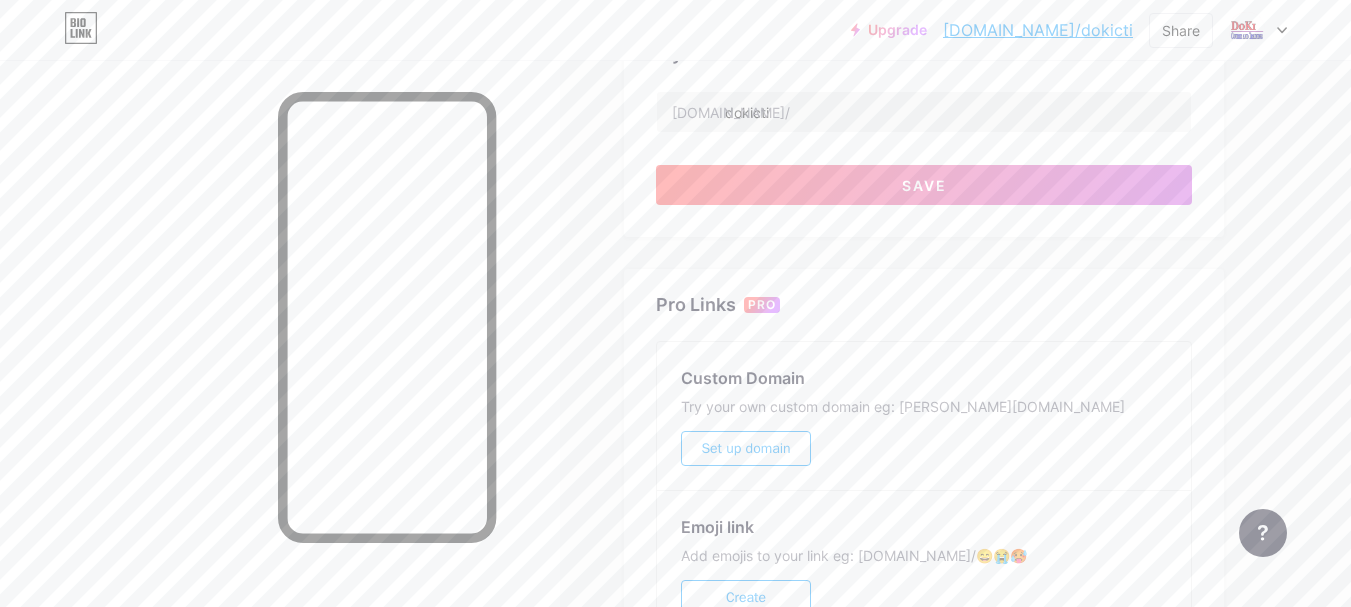 scroll, scrollTop: 729, scrollLeft: 0, axis: vertical 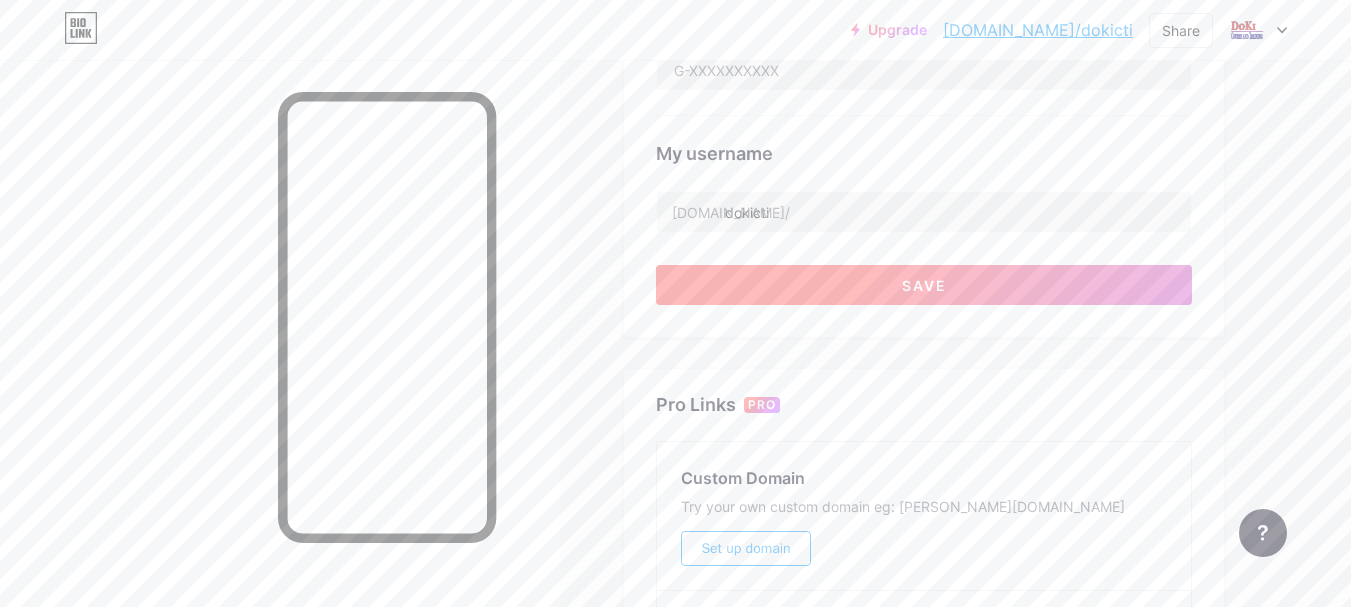type on "CV. Doki Course and Training" 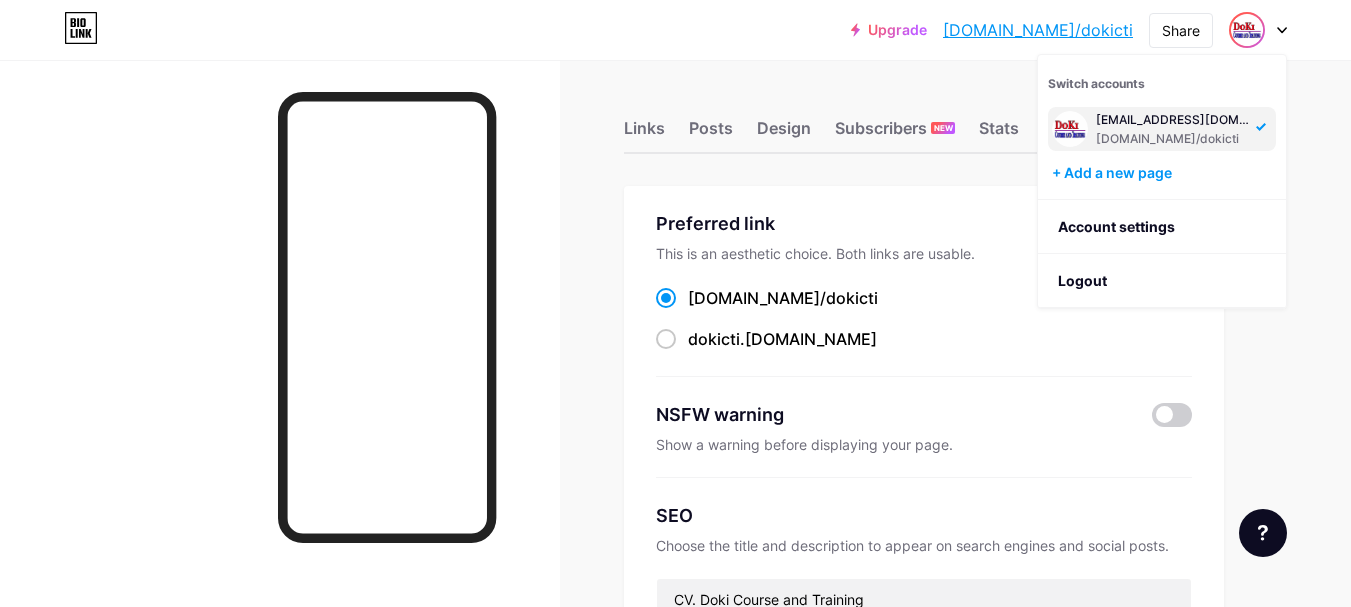 scroll, scrollTop: 0, scrollLeft: 0, axis: both 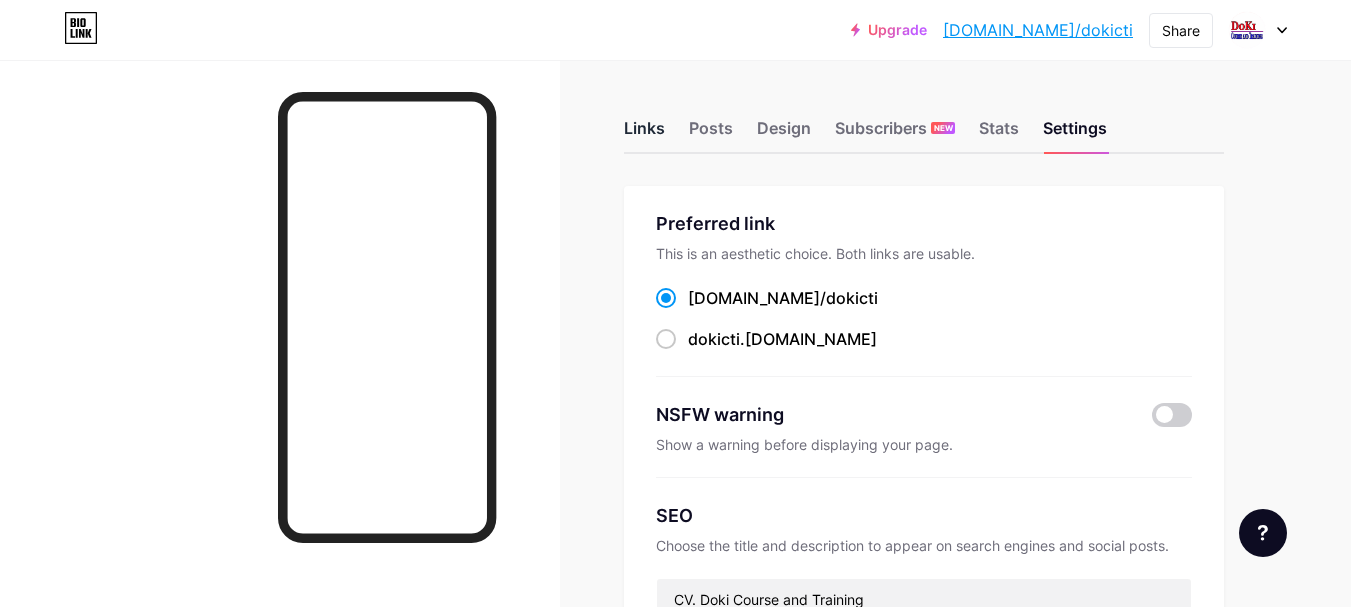 click on "Links" at bounding box center [644, 134] 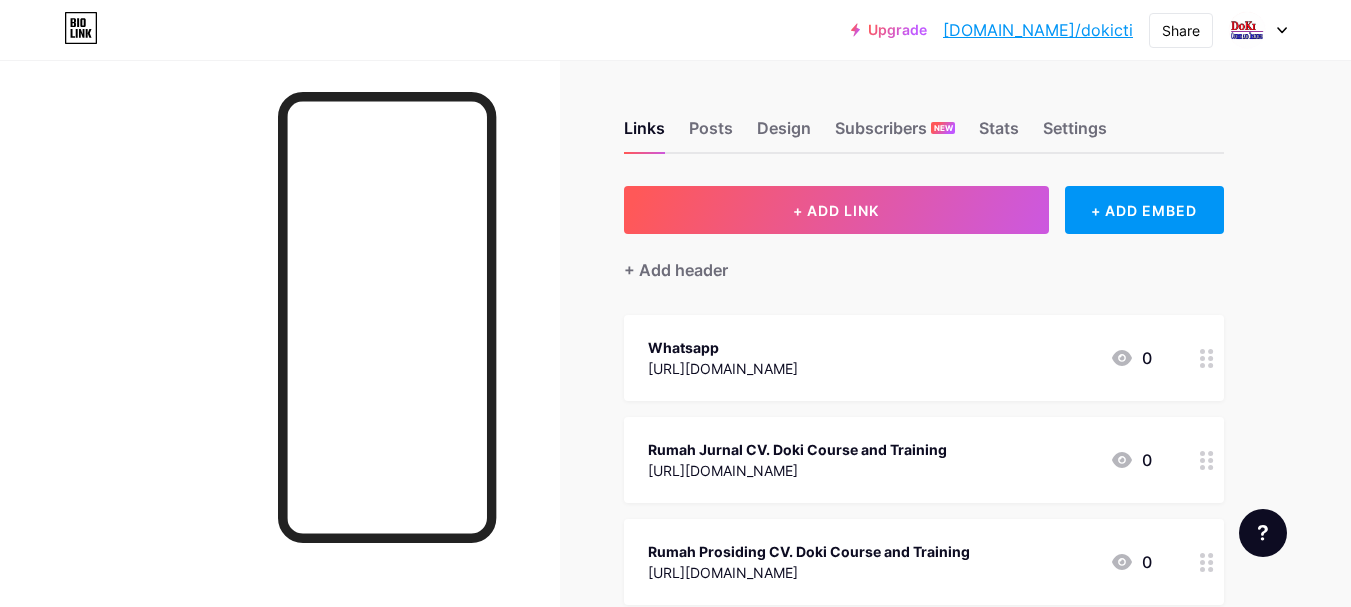 click at bounding box center [280, 363] 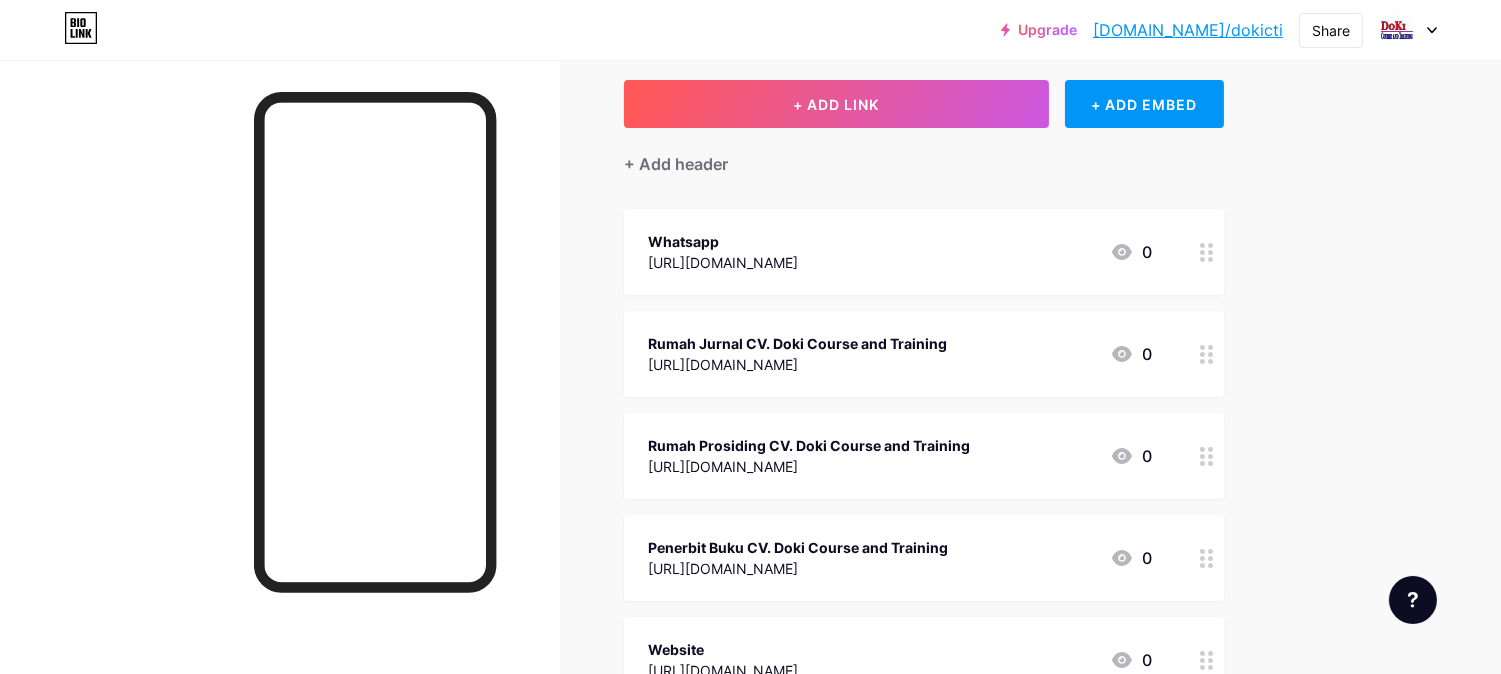scroll, scrollTop: 0, scrollLeft: 0, axis: both 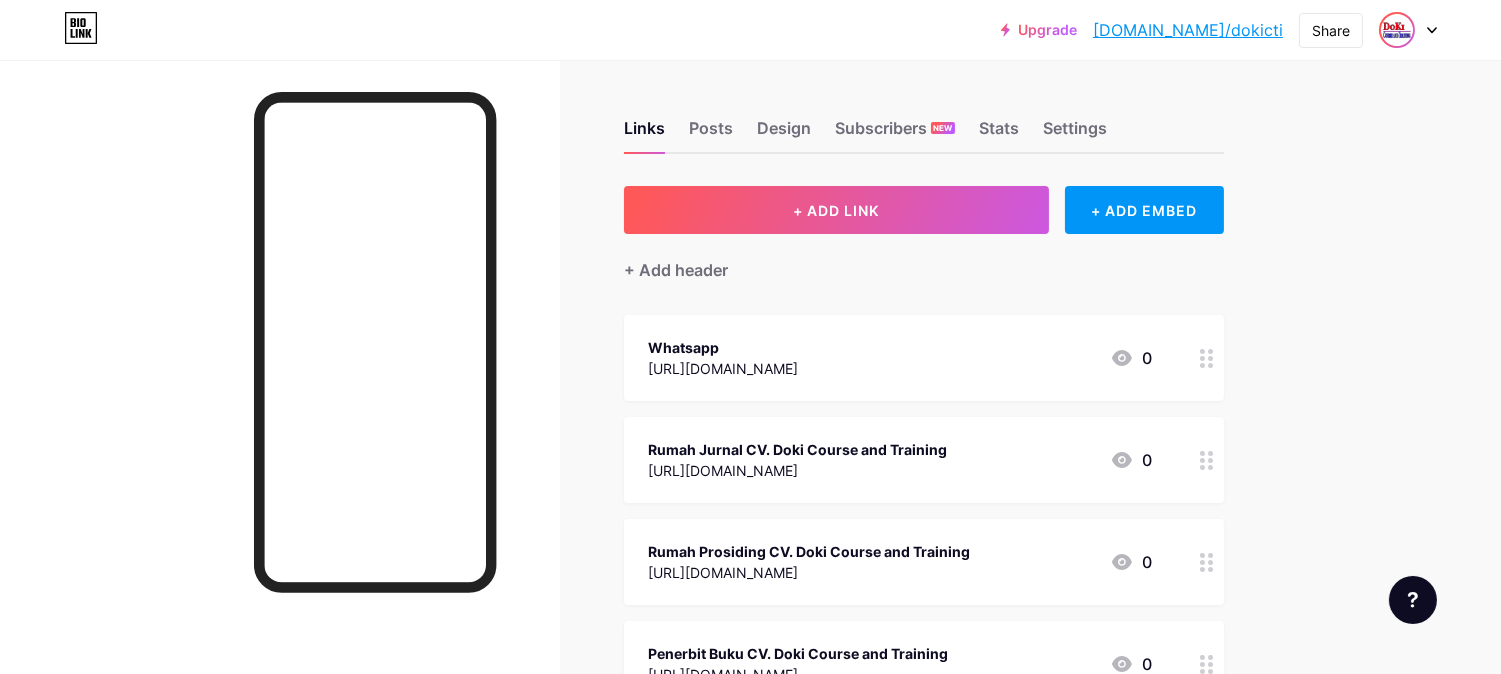 click at bounding box center [1397, 30] 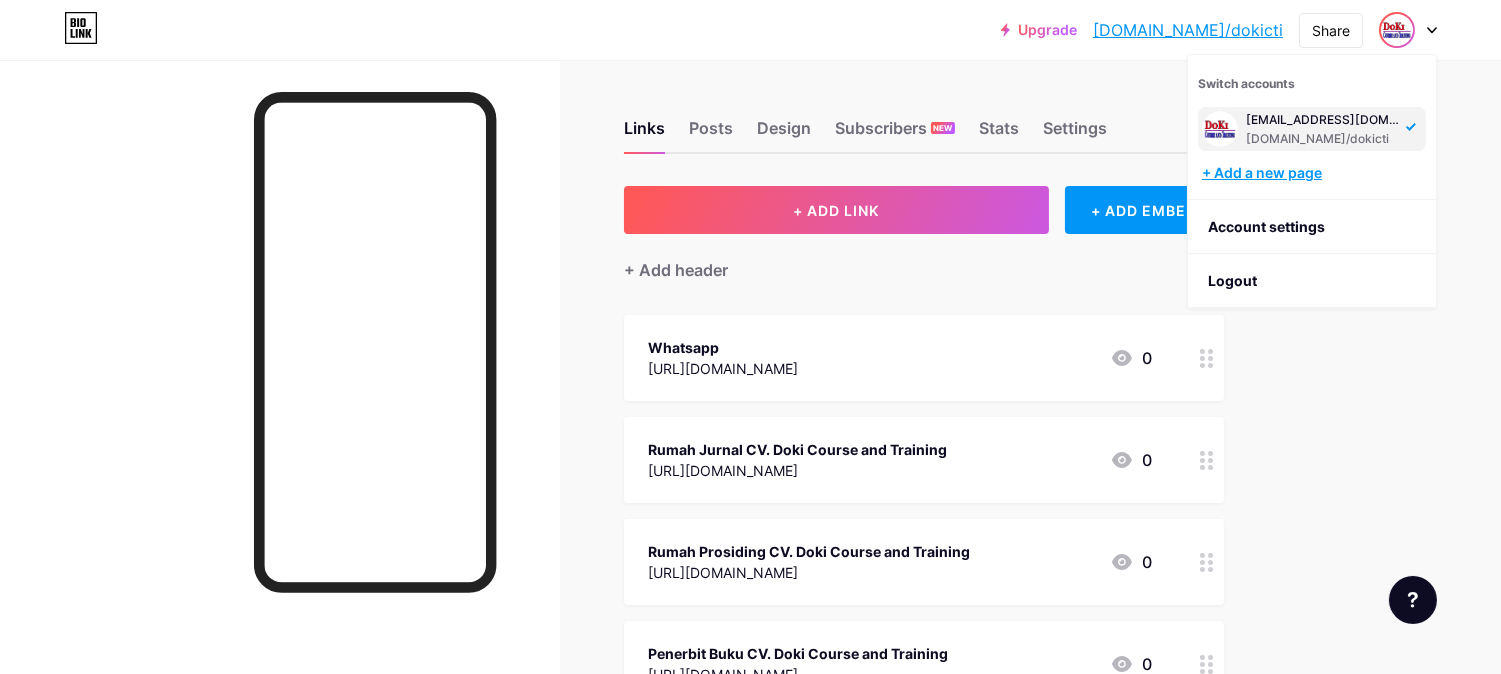 click on "+ Add a new page" at bounding box center [1314, 173] 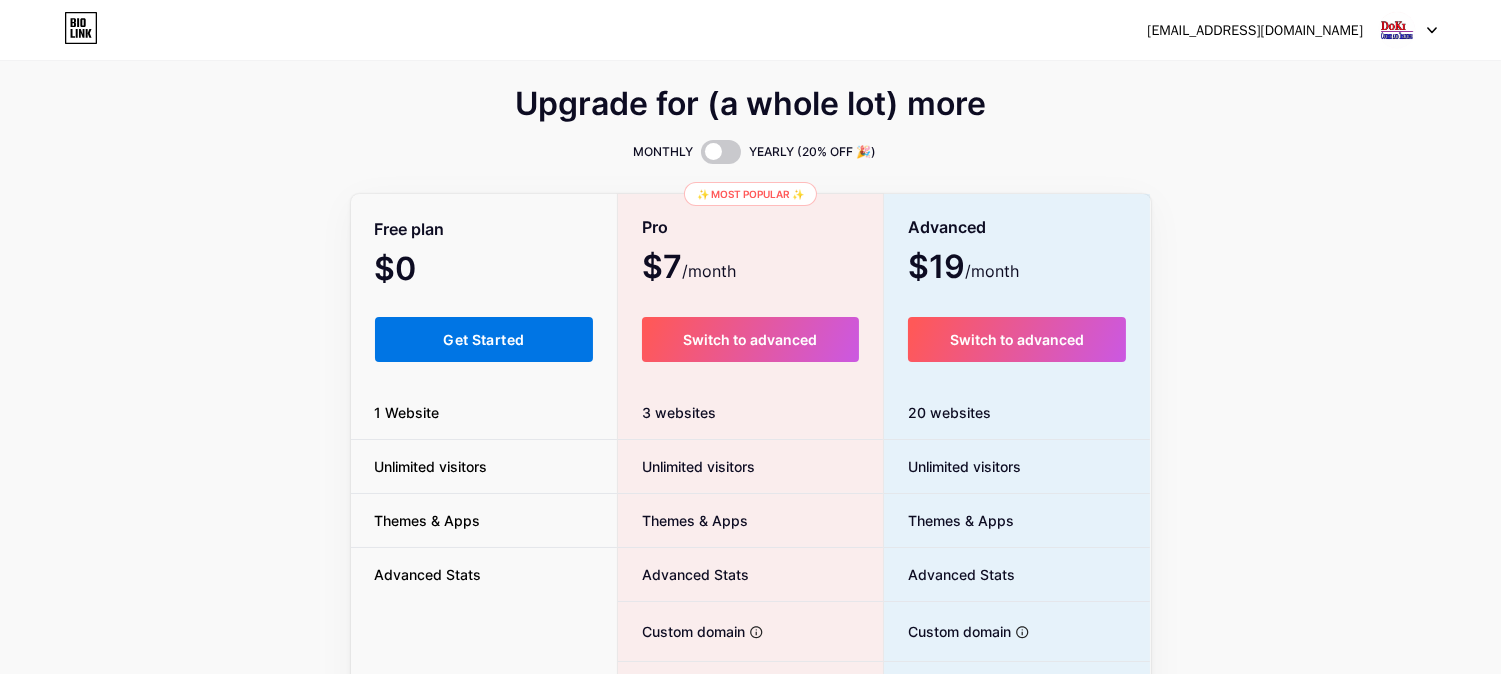 click on "Get Started" at bounding box center (484, 339) 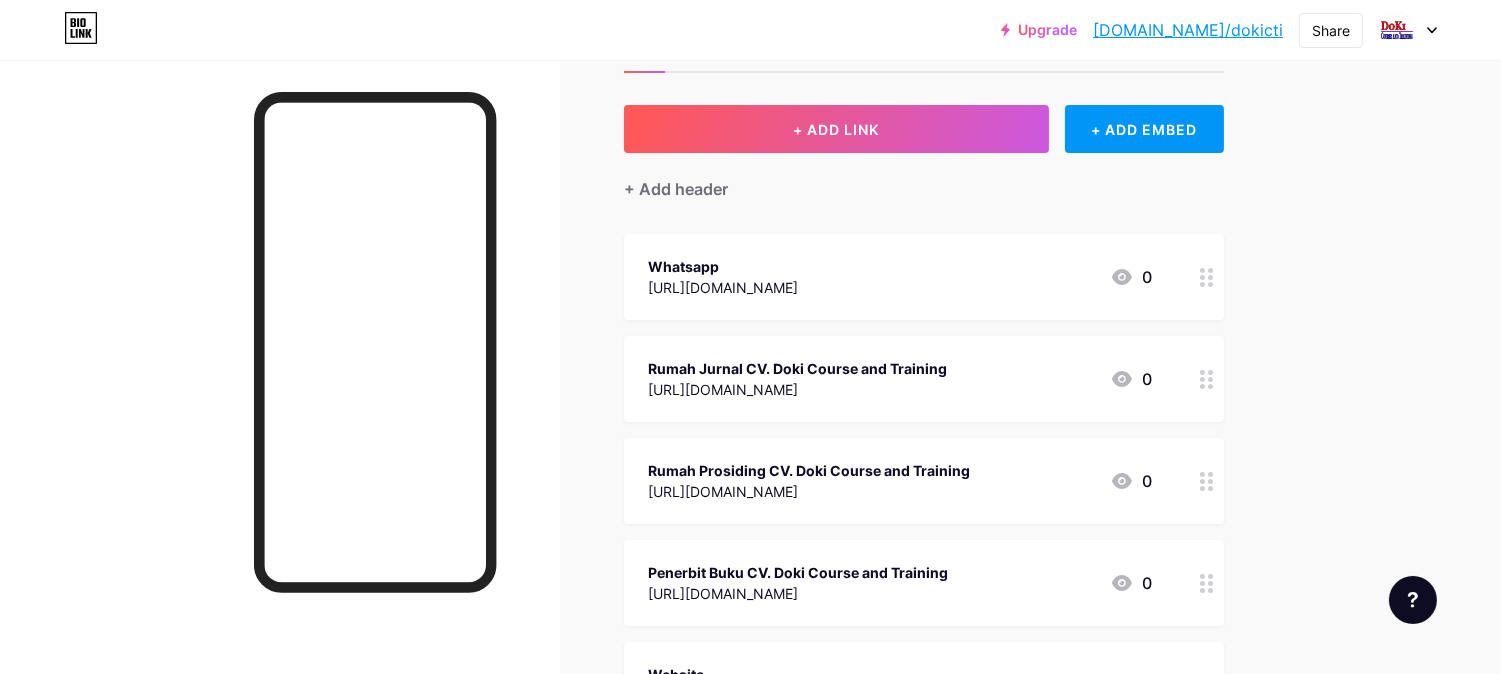 scroll, scrollTop: 0, scrollLeft: 0, axis: both 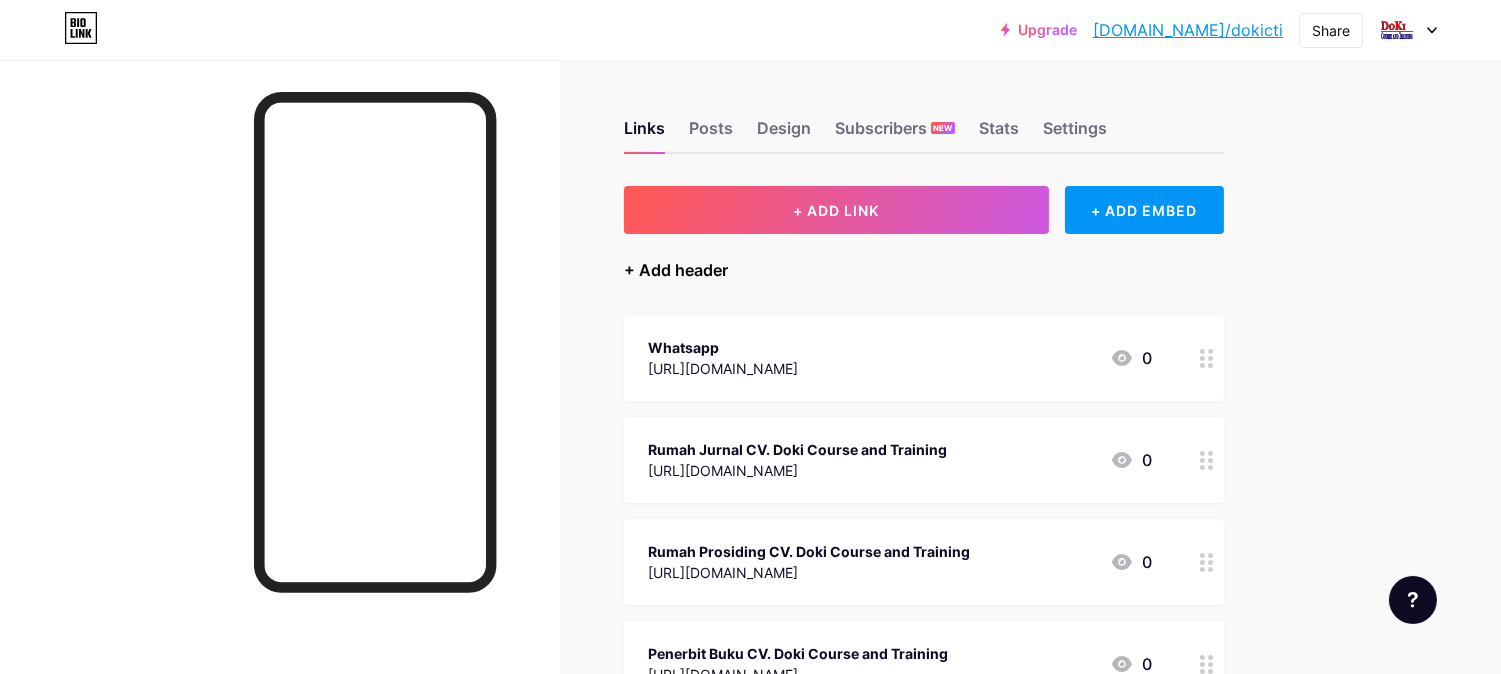 click on "+ Add header" at bounding box center (676, 270) 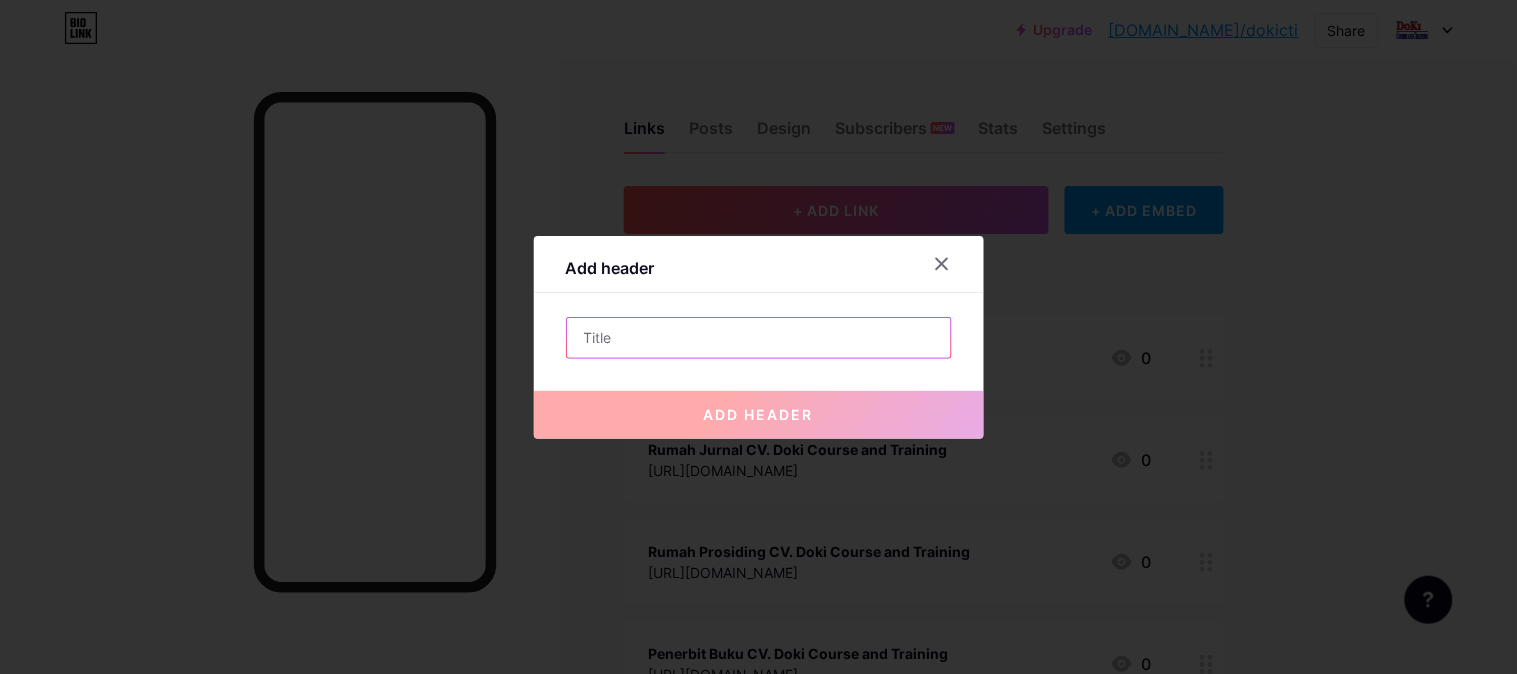 click at bounding box center (759, 338) 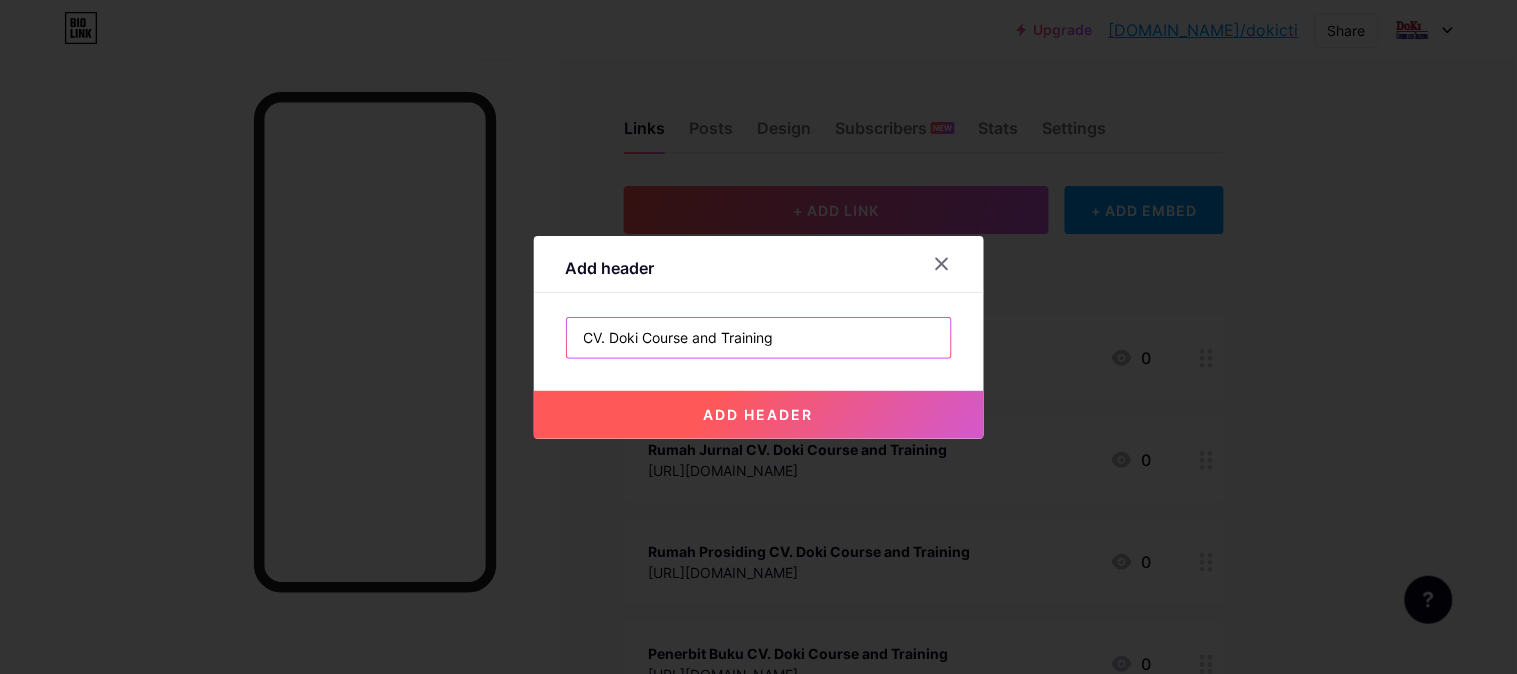 type on "CV. Doki Course and Training" 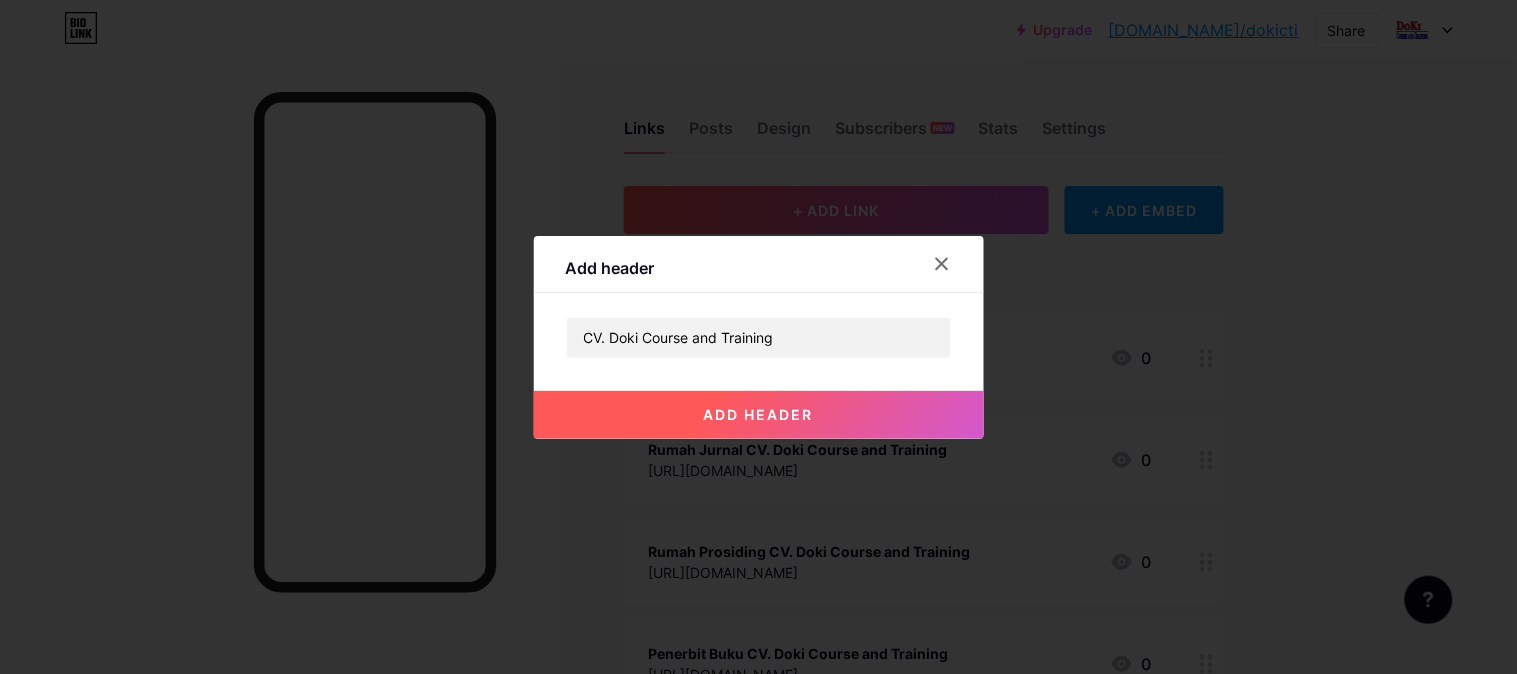 click on "add header" at bounding box center [759, 414] 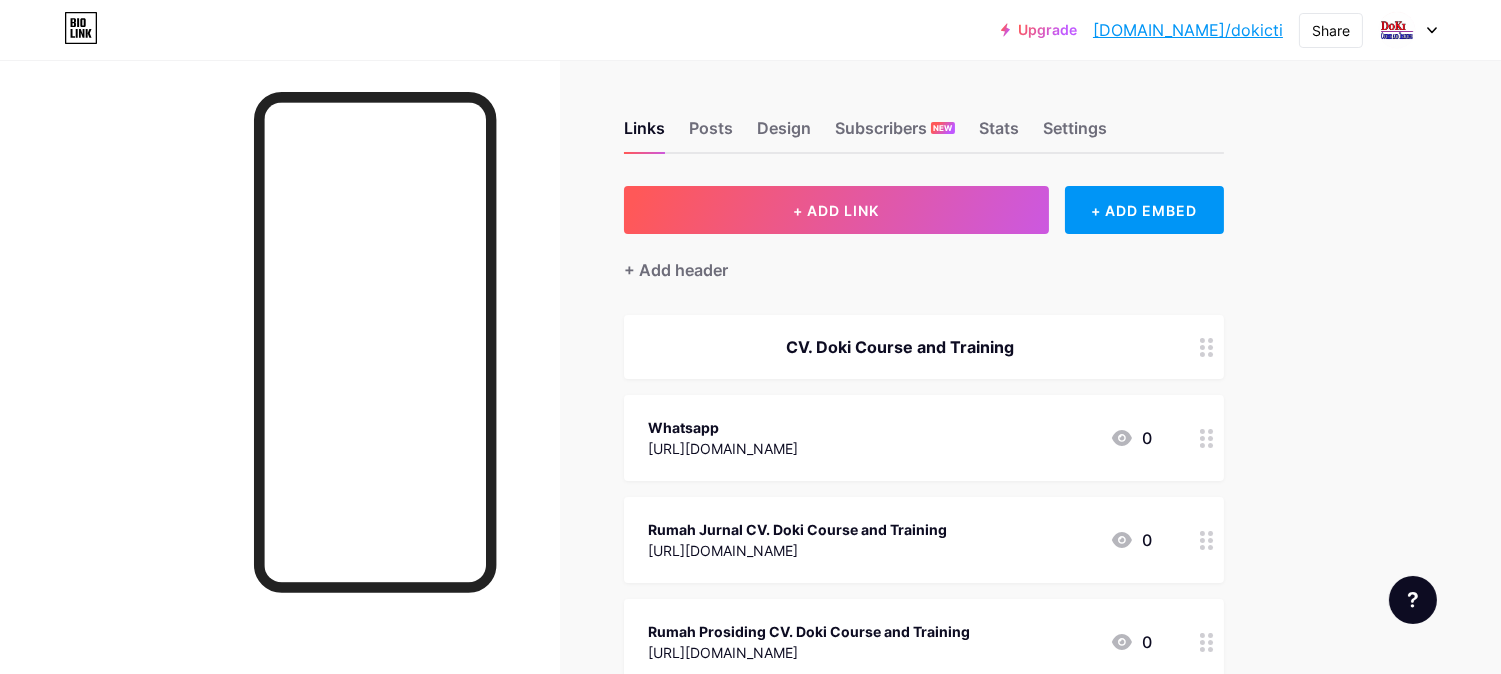 click on "CV. Doki Course and Training" at bounding box center [924, 347] 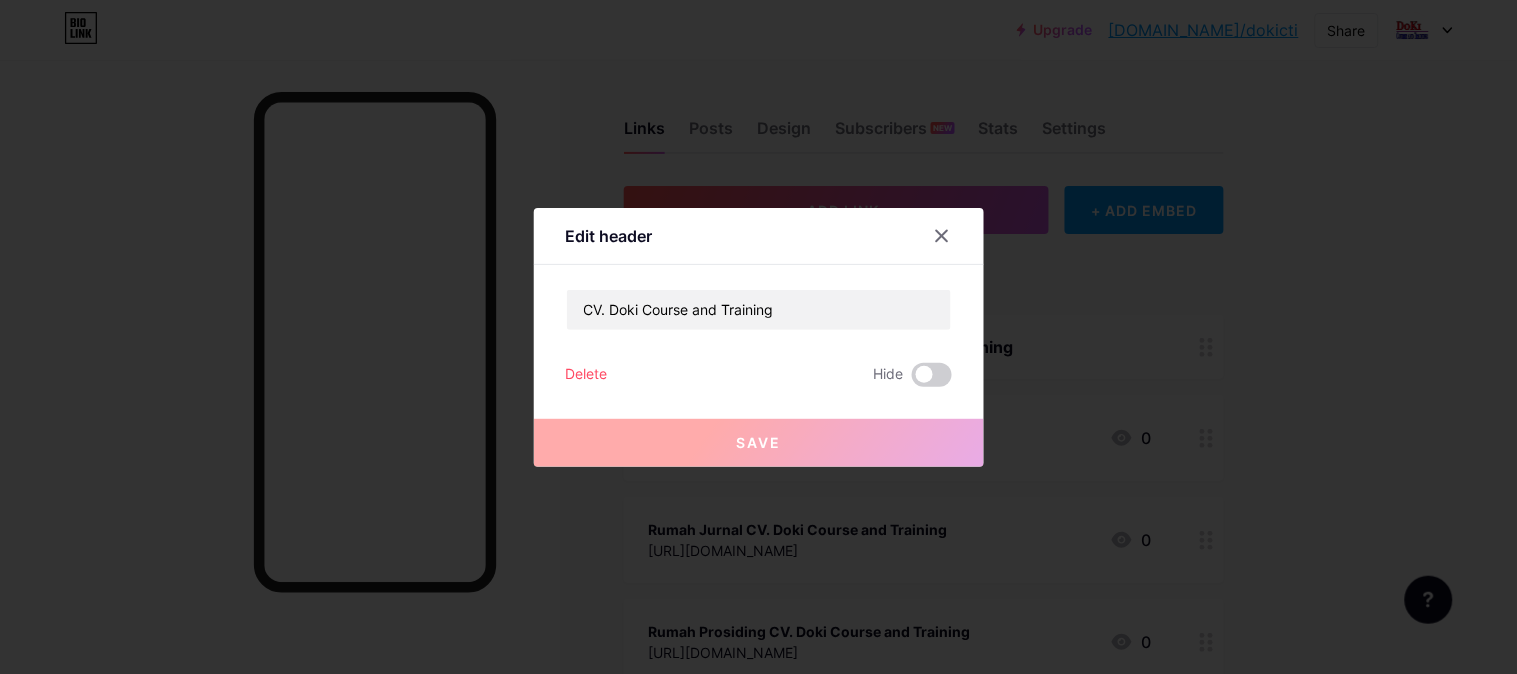 click at bounding box center (758, 337) 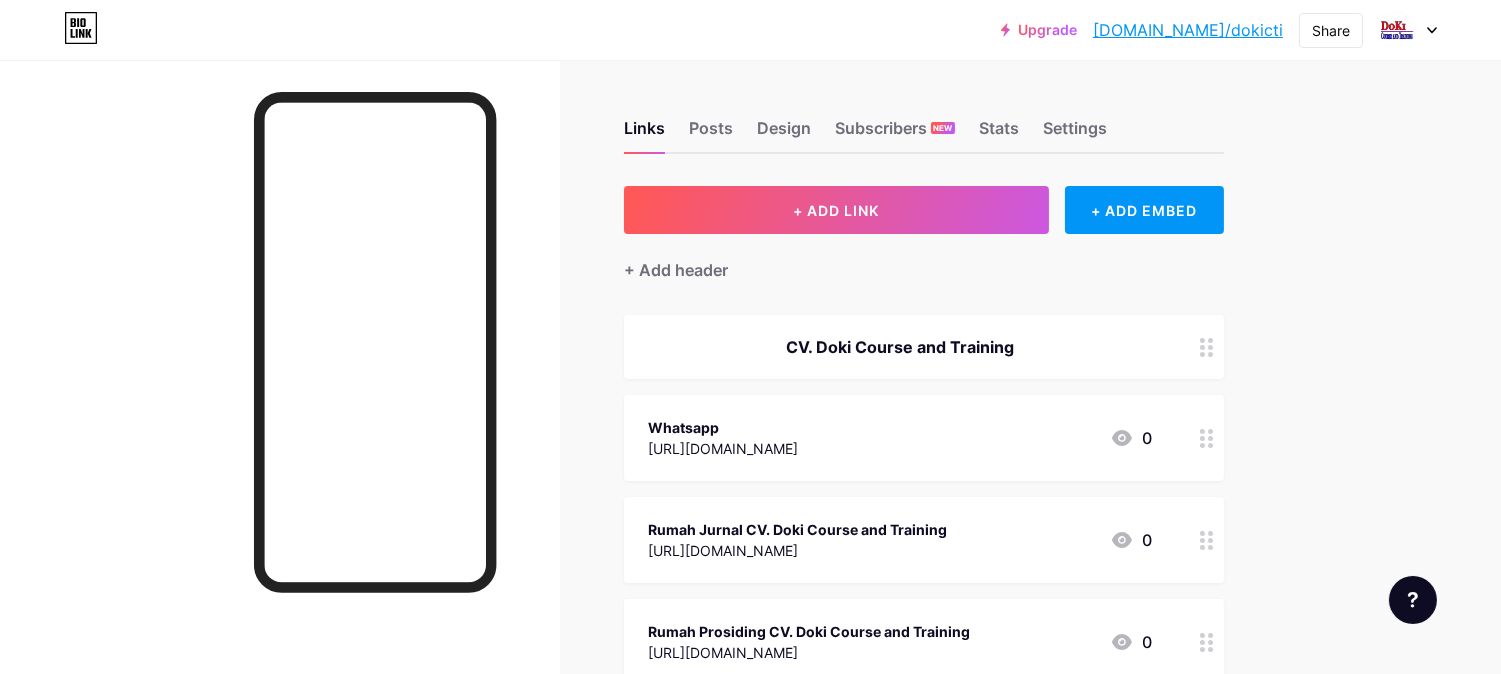 click on "Links
Posts
Design
Subscribers
NEW
Stats
Settings       + ADD LINK     + ADD EMBED
+ Add header
CV. Doki Course and Training
Whatsapp
https://wa.me/6285357612181
0
Rumah Jurnal CV. Doki Course and Training
https://jurnal.dokicti.org/
0
Rumah Prosiding CV. Doki Course and Training
https://proceedings.dokicti.org/
0
Penerbit Buku CV. Doki Course and Training
https://book.dokicti.org/index.php/Press/index
0
Website
https://dokicti.org/
0
SOCIALS
instagram" at bounding box center [654, 681] 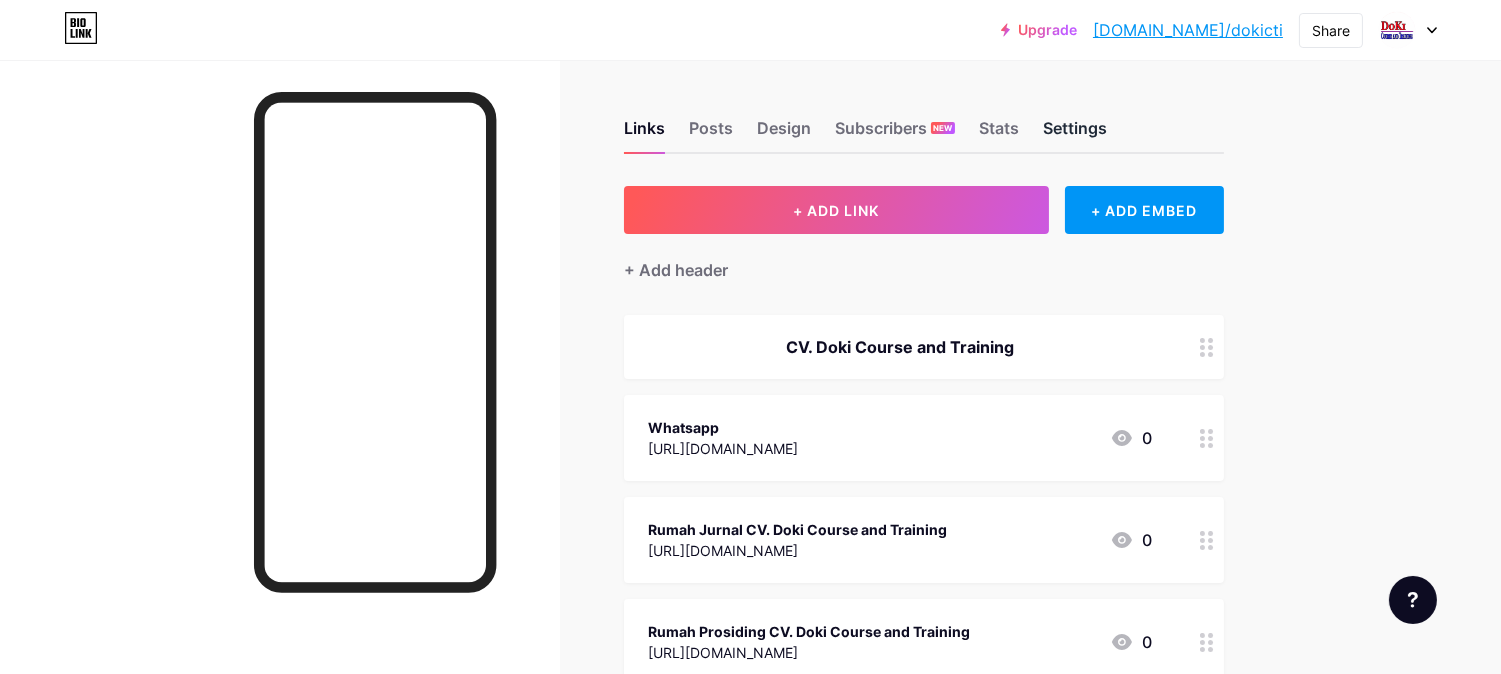 click on "Settings" at bounding box center [1075, 134] 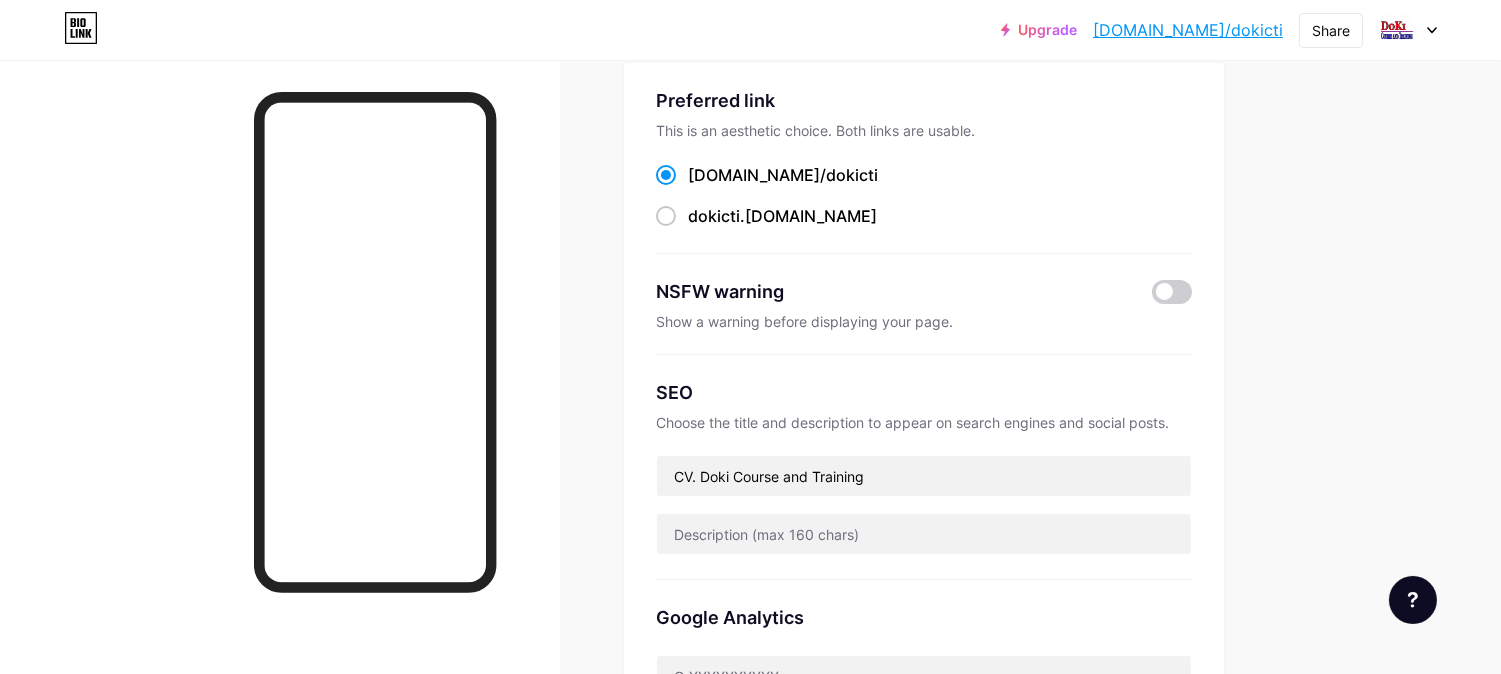 scroll, scrollTop: 222, scrollLeft: 0, axis: vertical 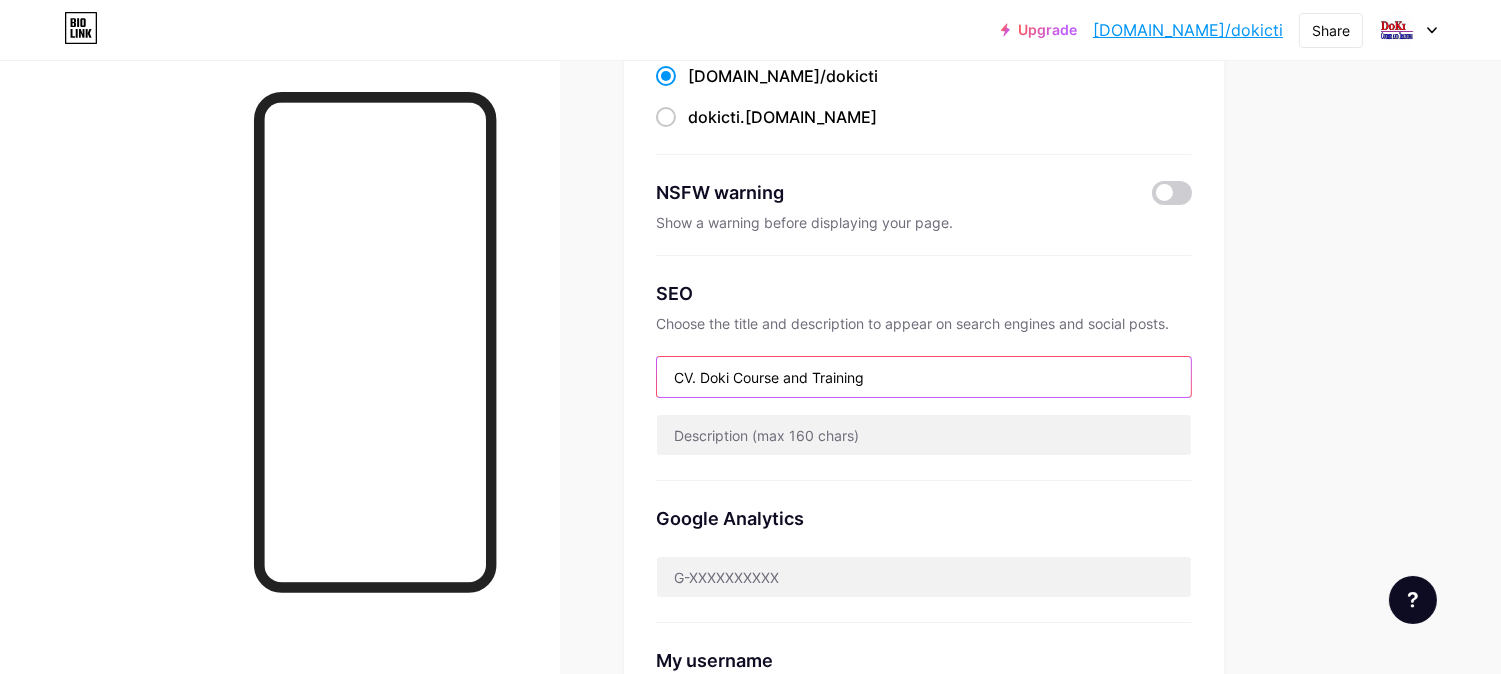 click on "CV. Doki Course and Training" at bounding box center (924, 377) 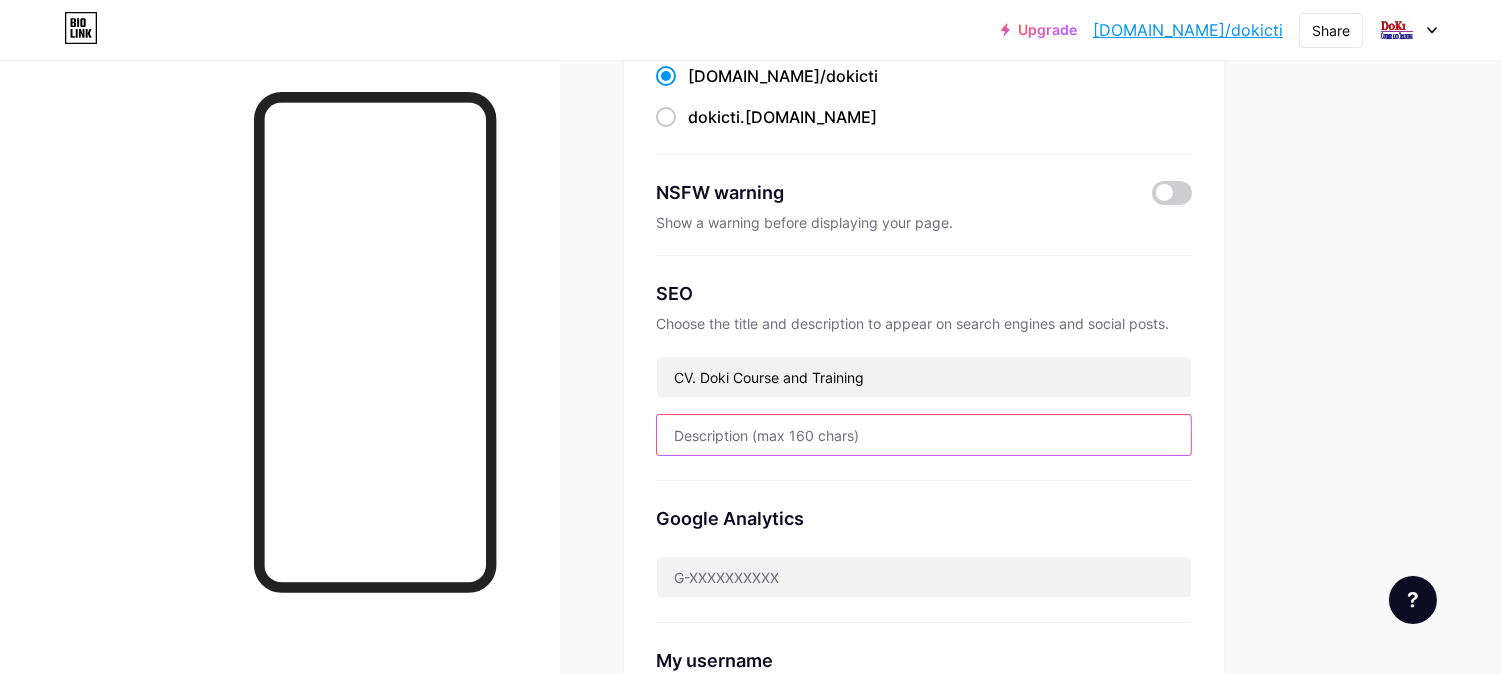 click at bounding box center [924, 435] 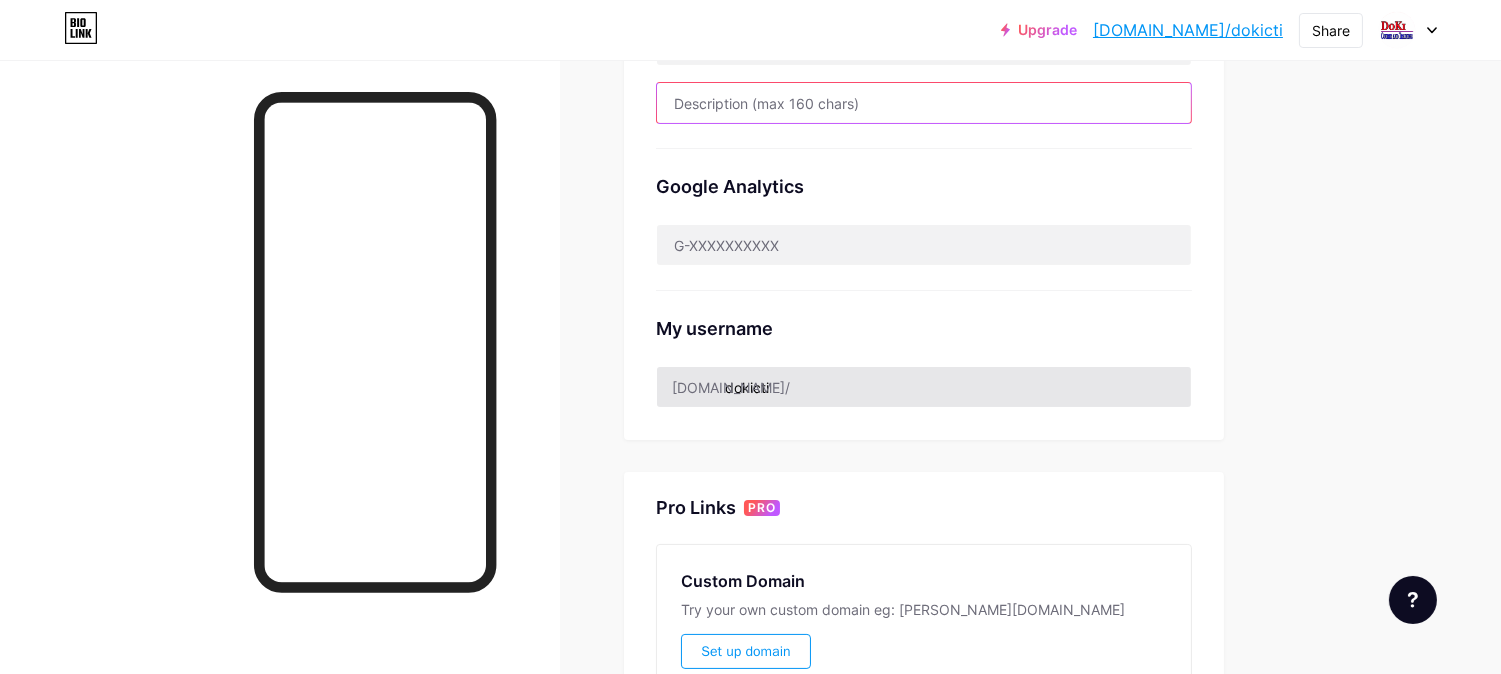 scroll, scrollTop: 555, scrollLeft: 0, axis: vertical 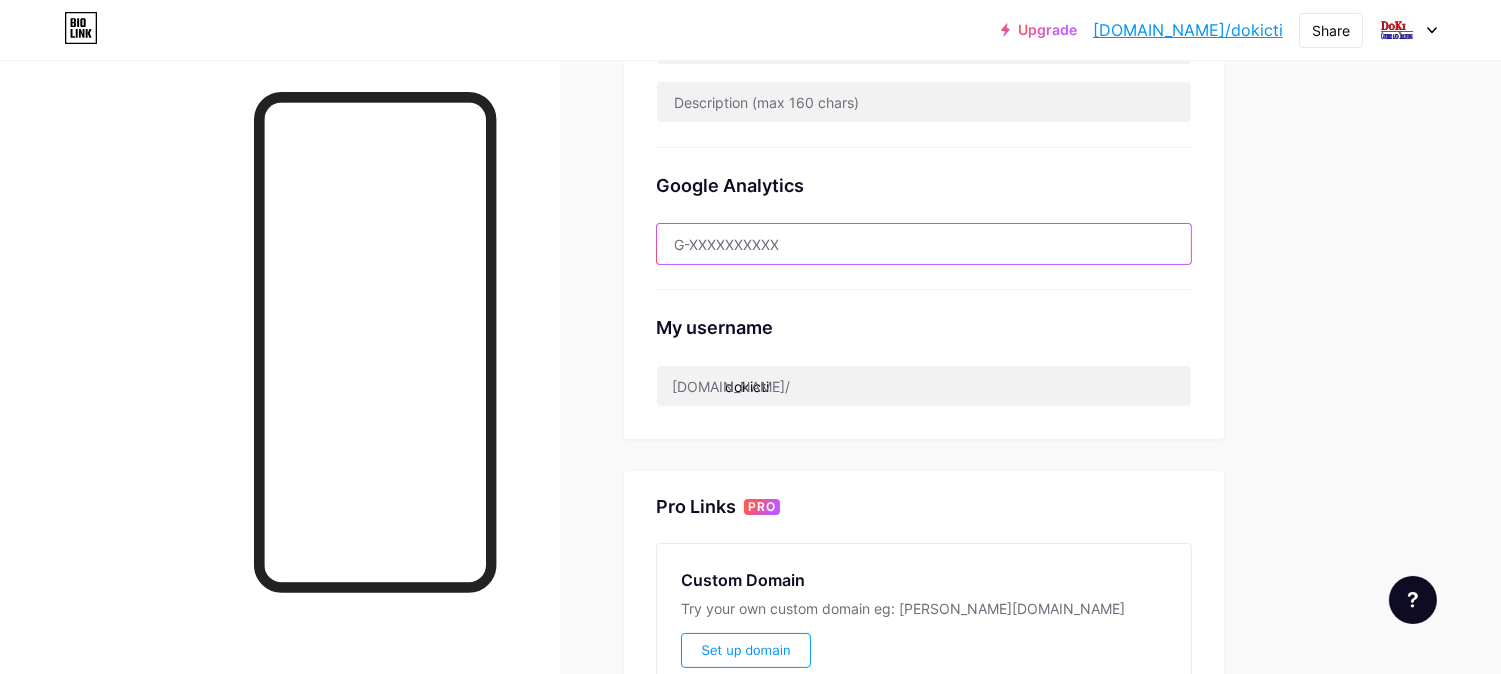 click at bounding box center (924, 244) 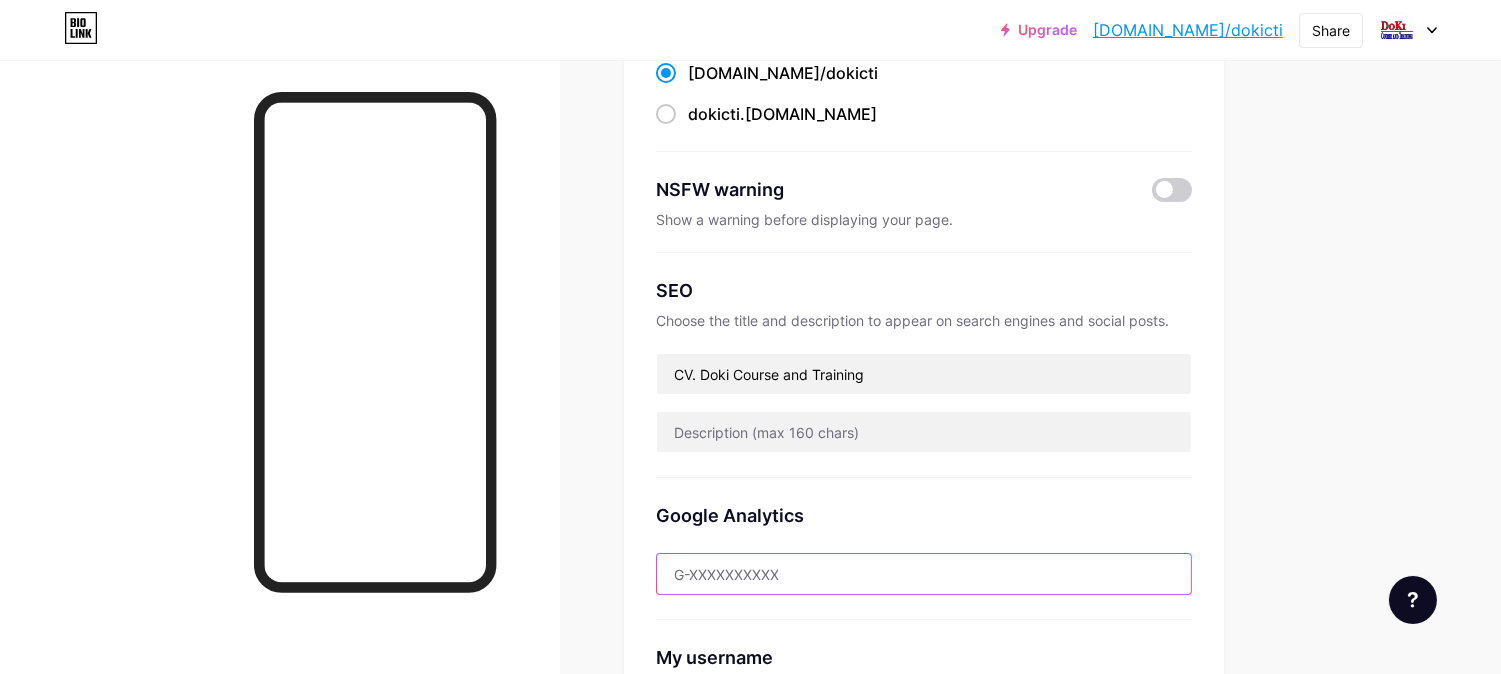 scroll, scrollTop: 0, scrollLeft: 0, axis: both 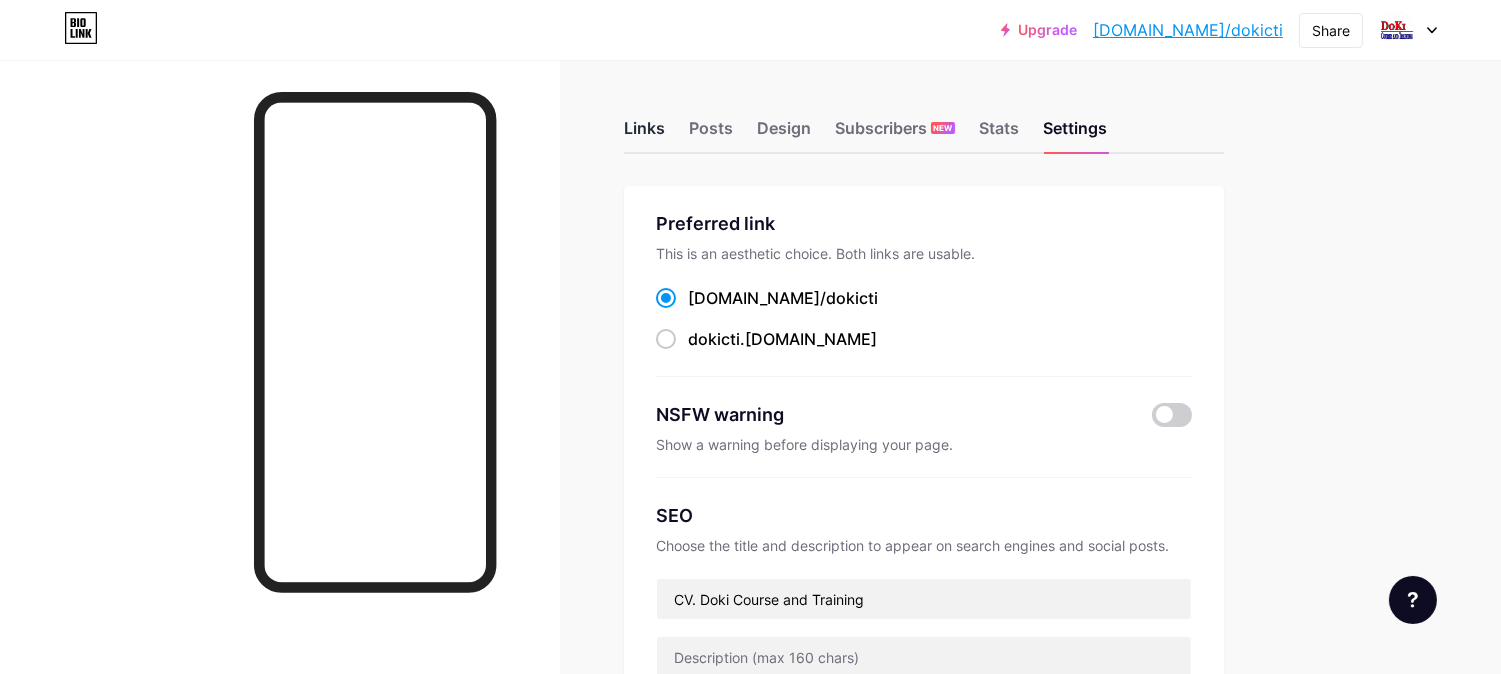 click on "Links" at bounding box center (644, 134) 